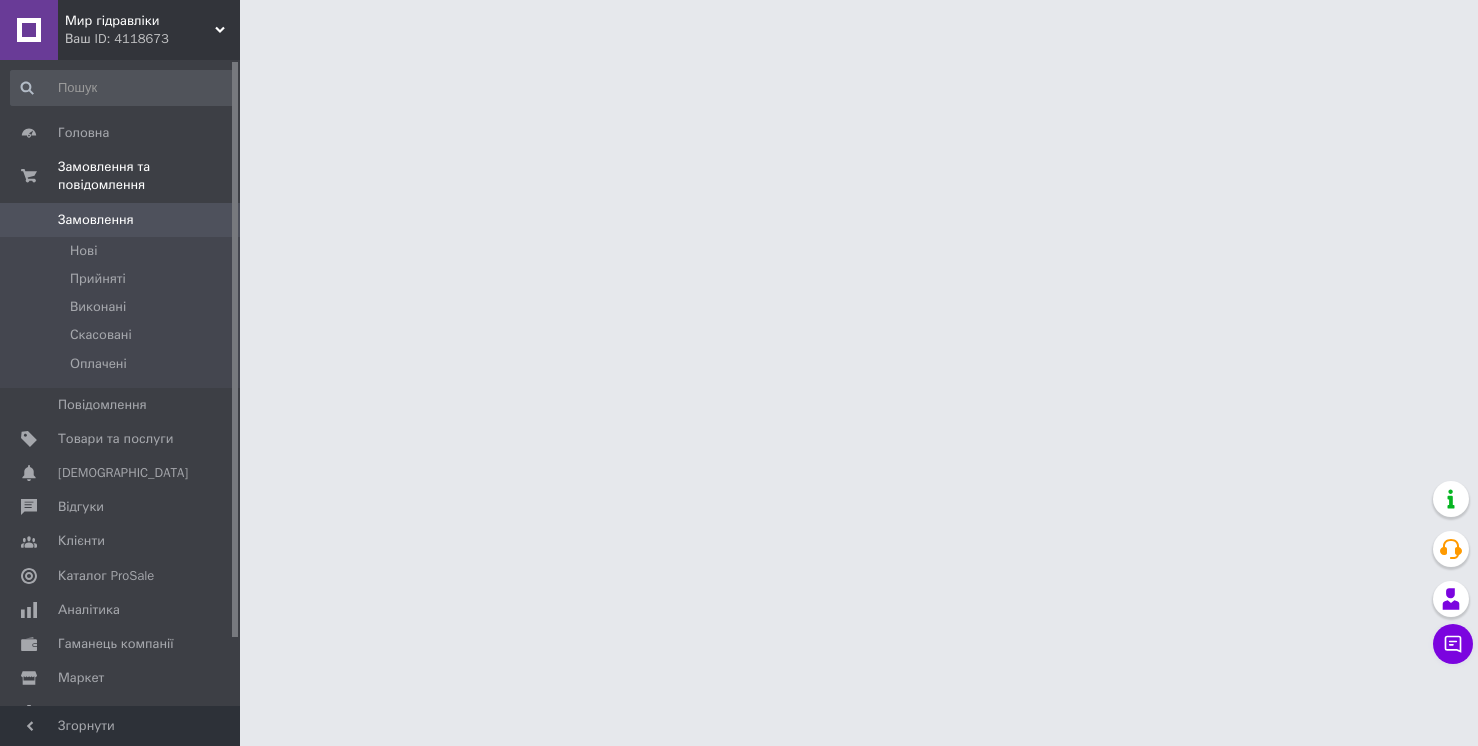 scroll, scrollTop: 0, scrollLeft: 0, axis: both 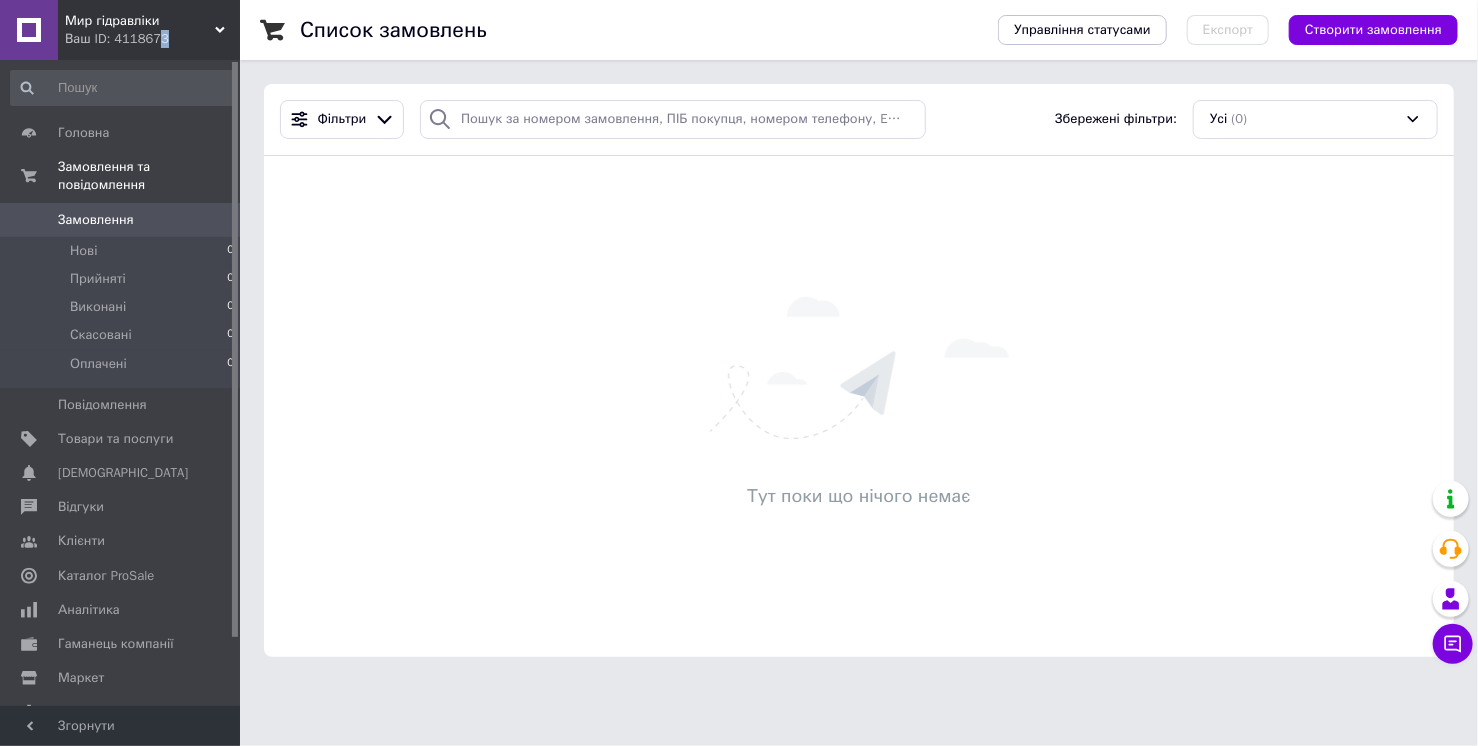 drag, startPoint x: 161, startPoint y: 30, endPoint x: 138, endPoint y: 131, distance: 103.58572 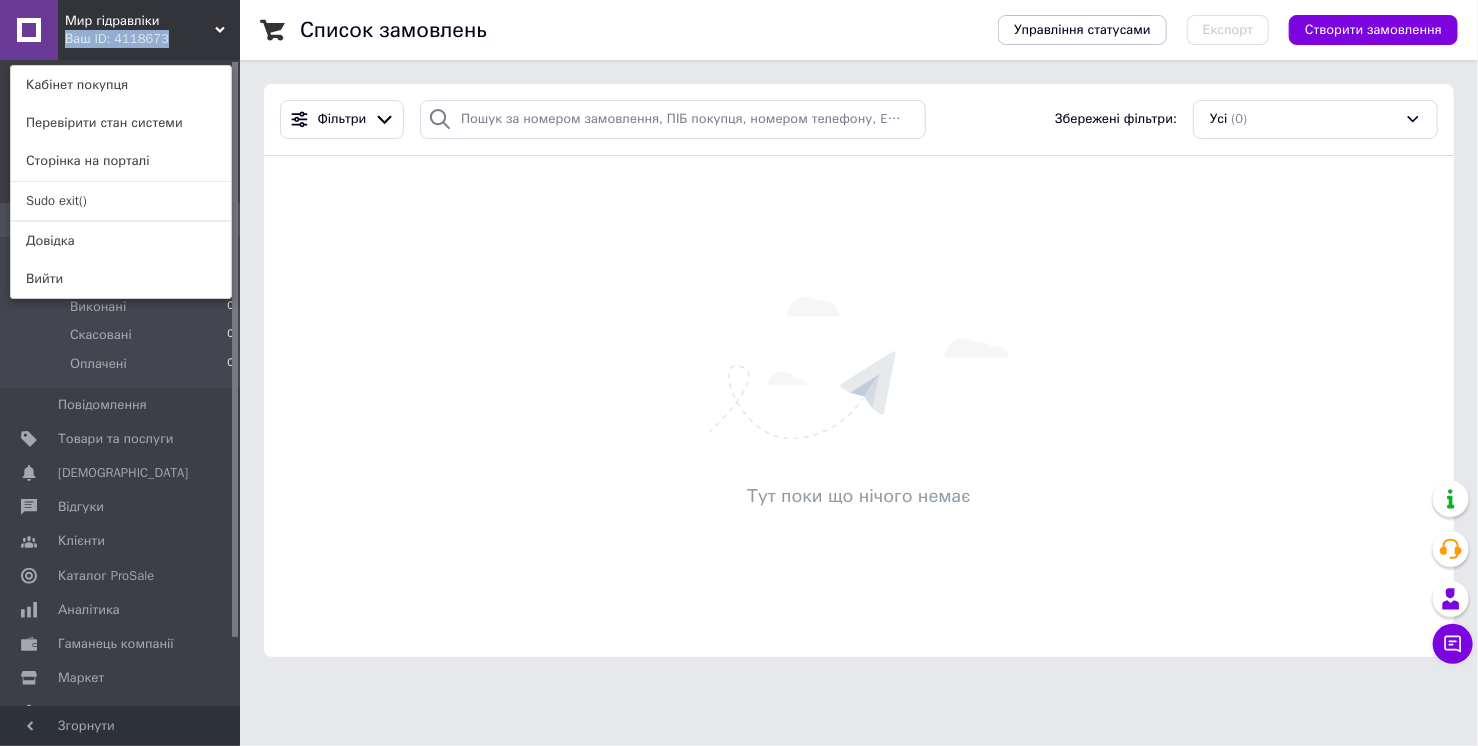 click on "Sudo exit()" at bounding box center (121, 201) 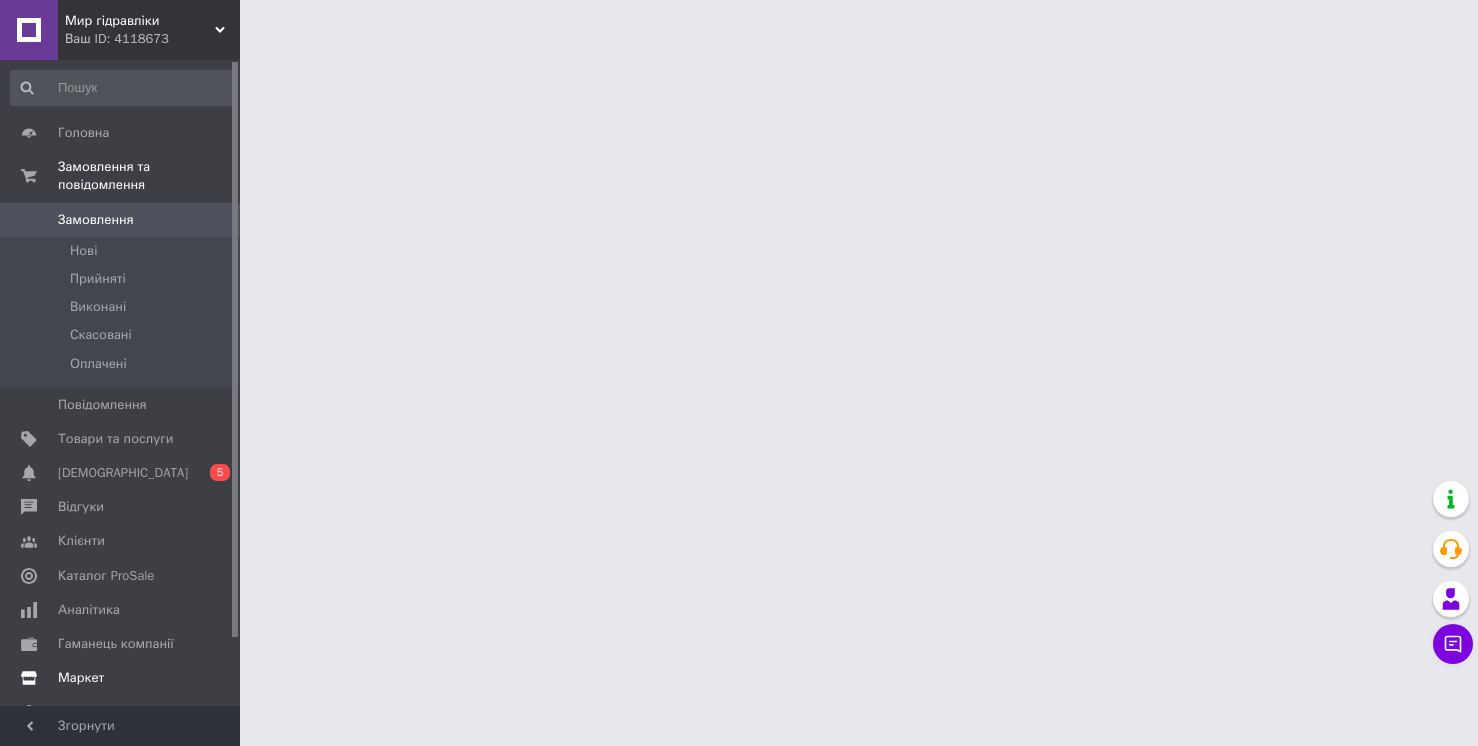 scroll, scrollTop: 0, scrollLeft: 0, axis: both 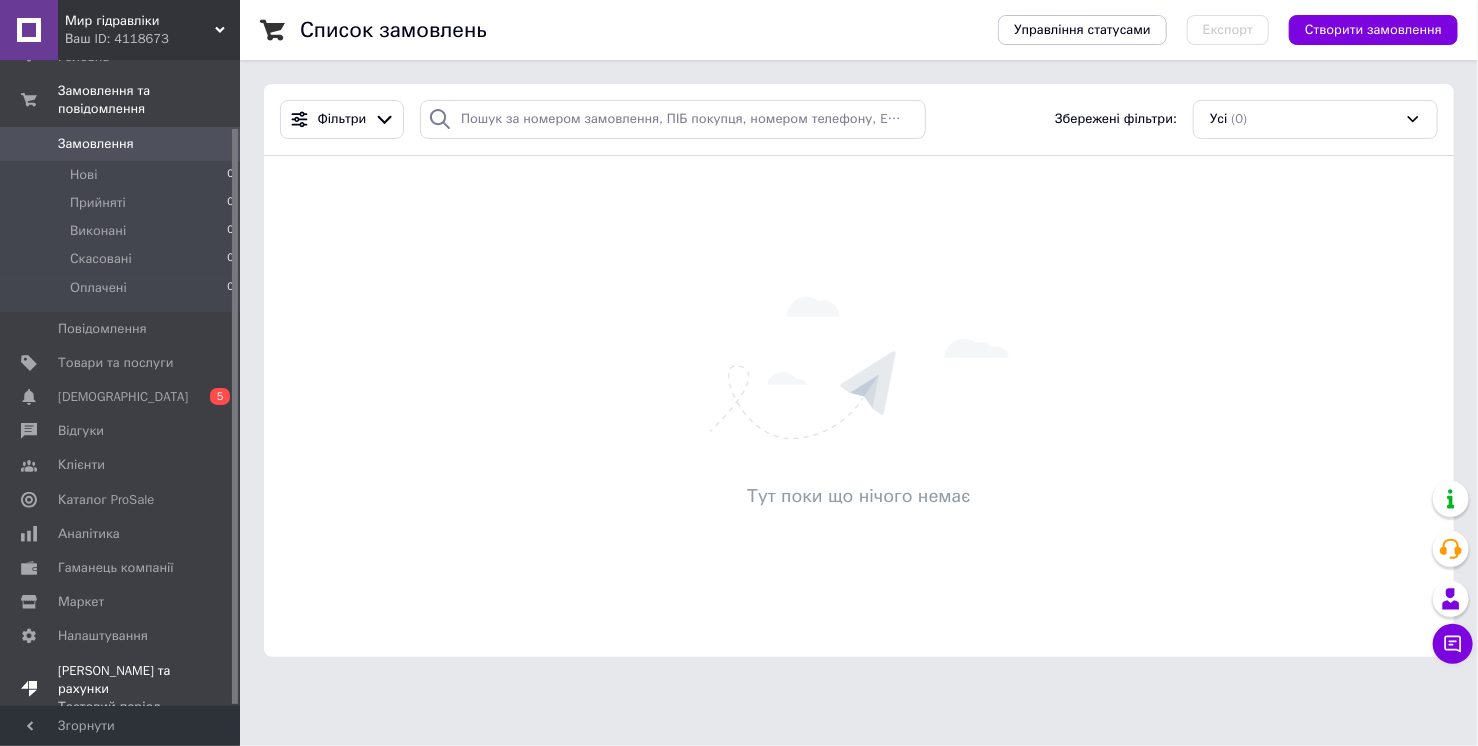 click on "Тестовий період" at bounding box center [121, 707] 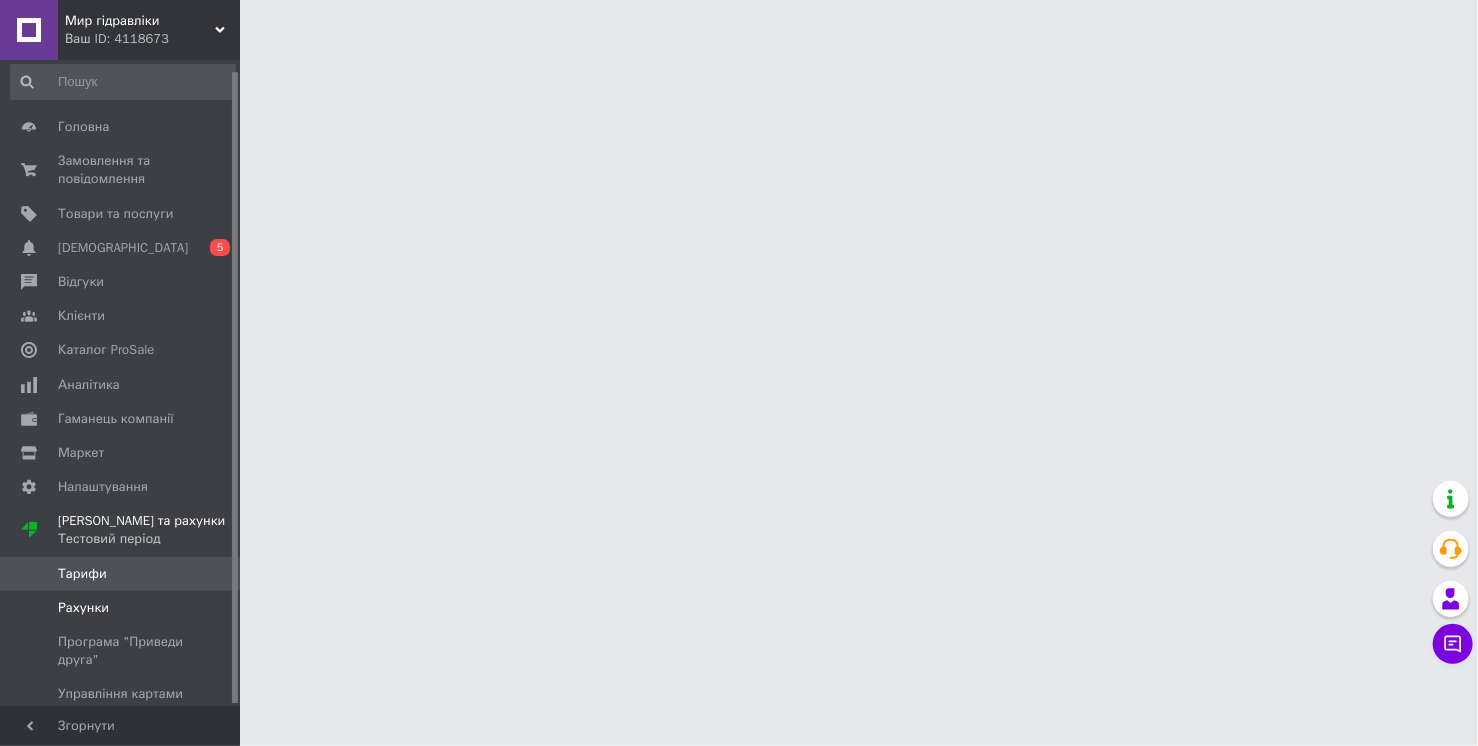 scroll, scrollTop: 11, scrollLeft: 0, axis: vertical 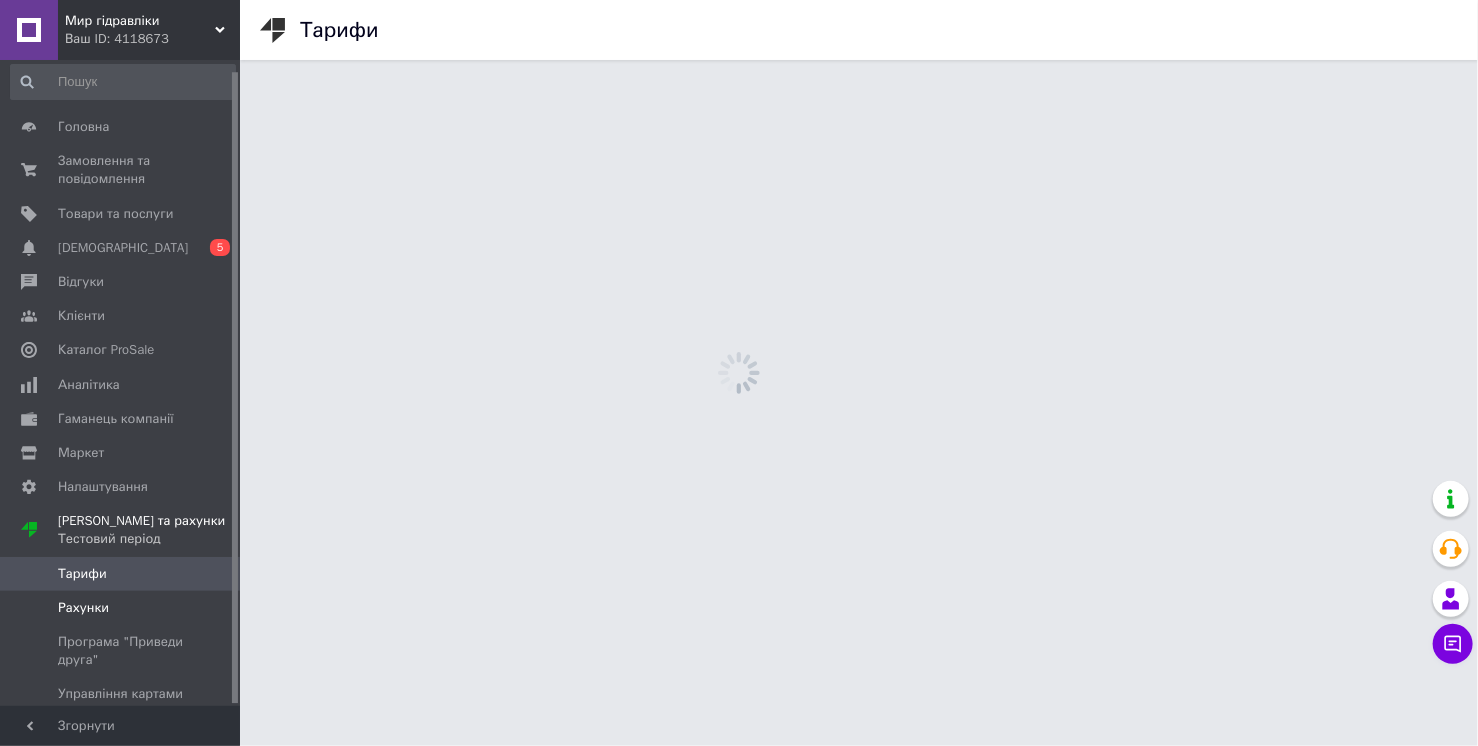 click on "Рахунки" at bounding box center [121, 608] 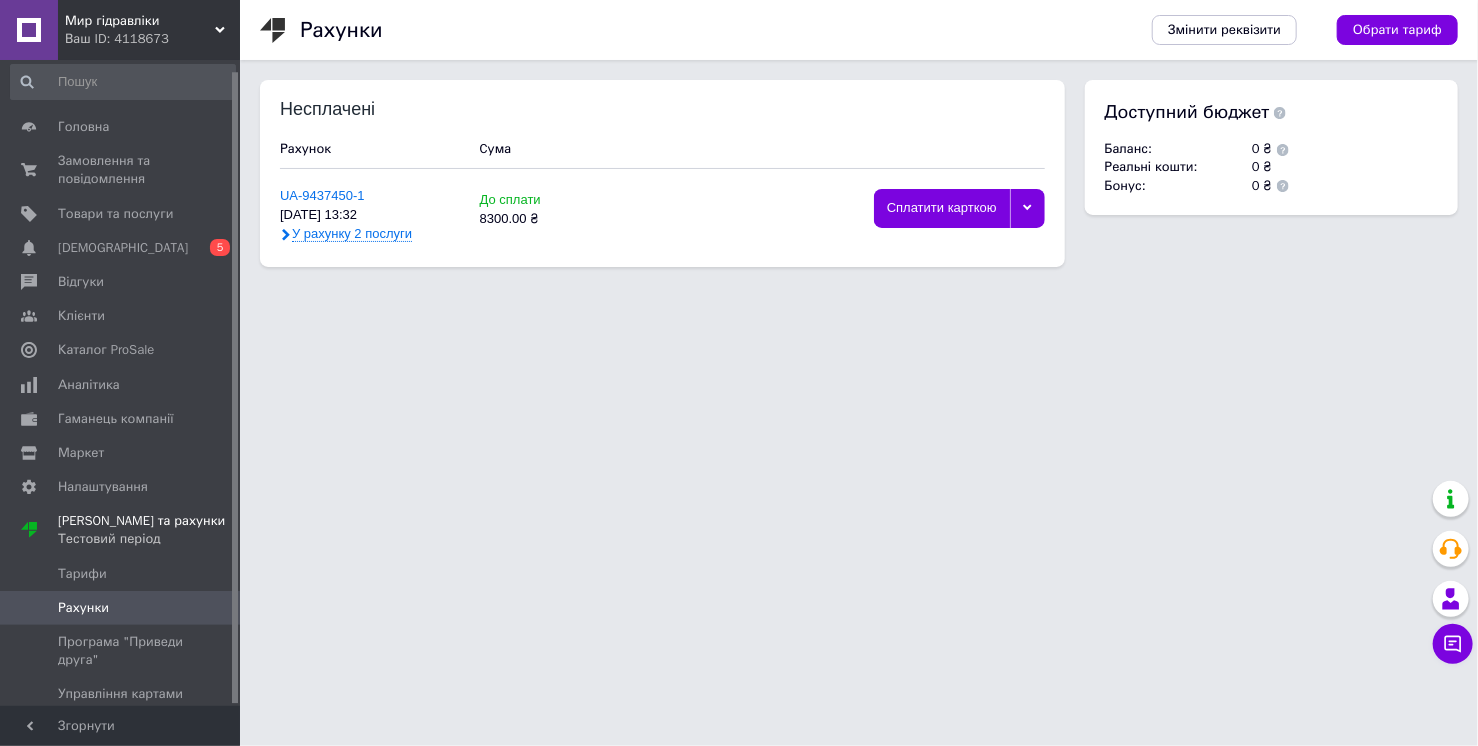 drag, startPoint x: 1022, startPoint y: 201, endPoint x: 1012, endPoint y: 220, distance: 21.470911 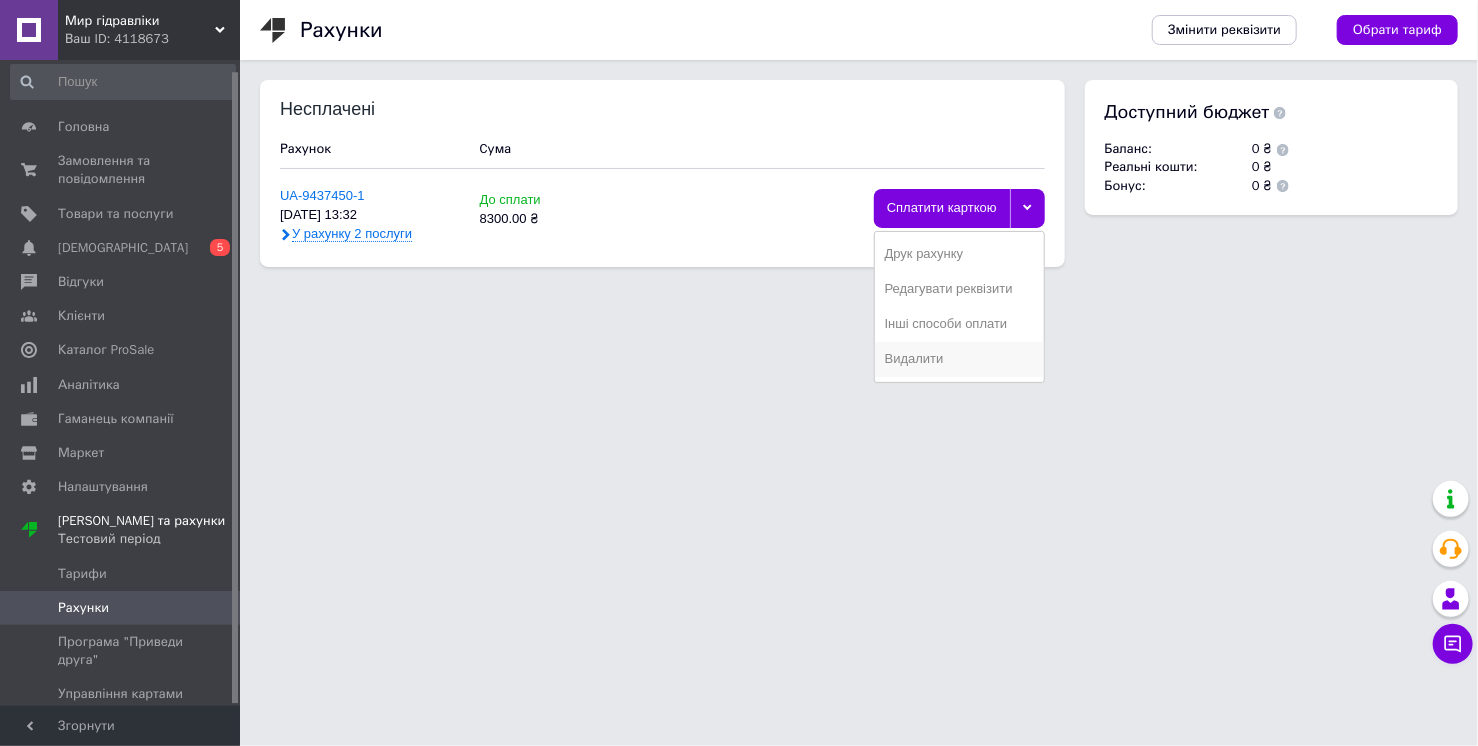 click on "Видалити" at bounding box center [959, 359] 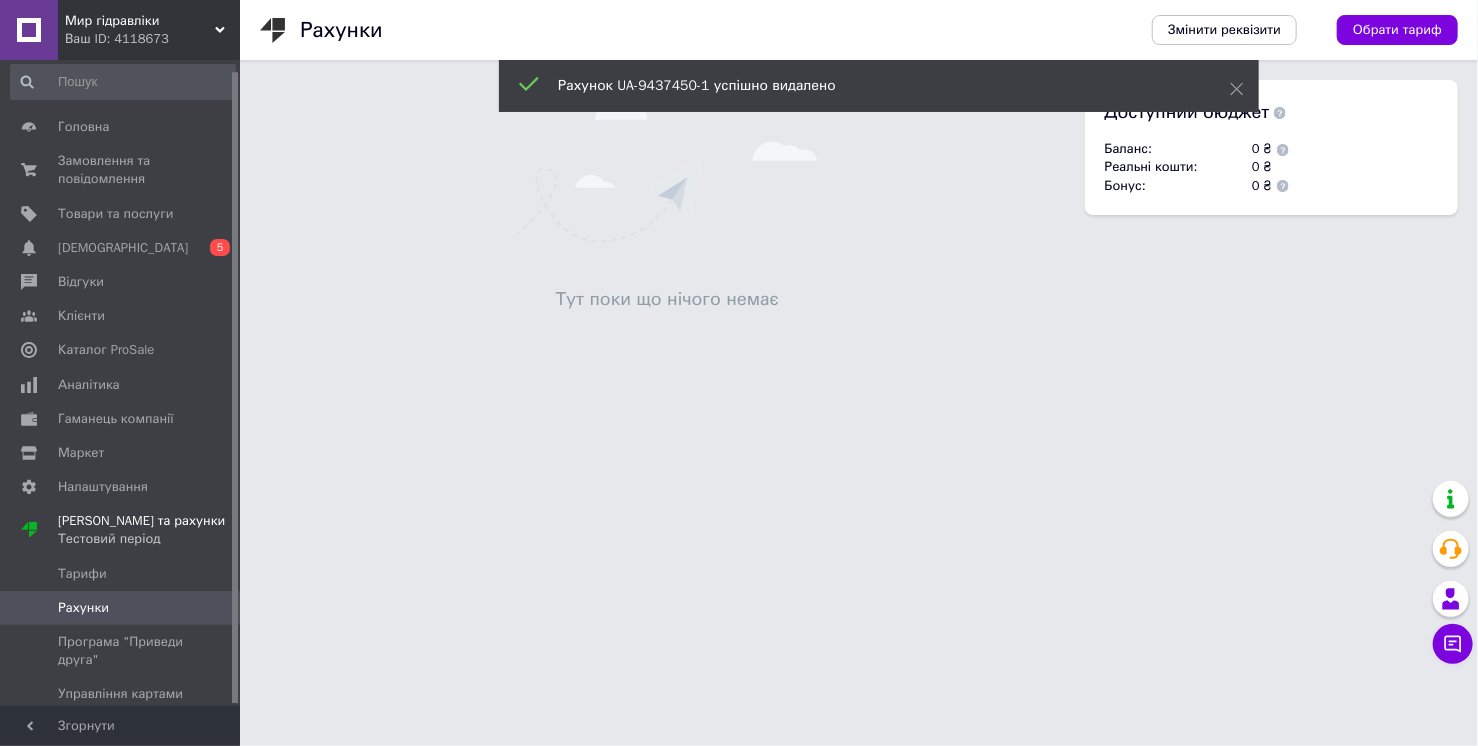 click on "Ваш ID: 4118673" at bounding box center (152, 39) 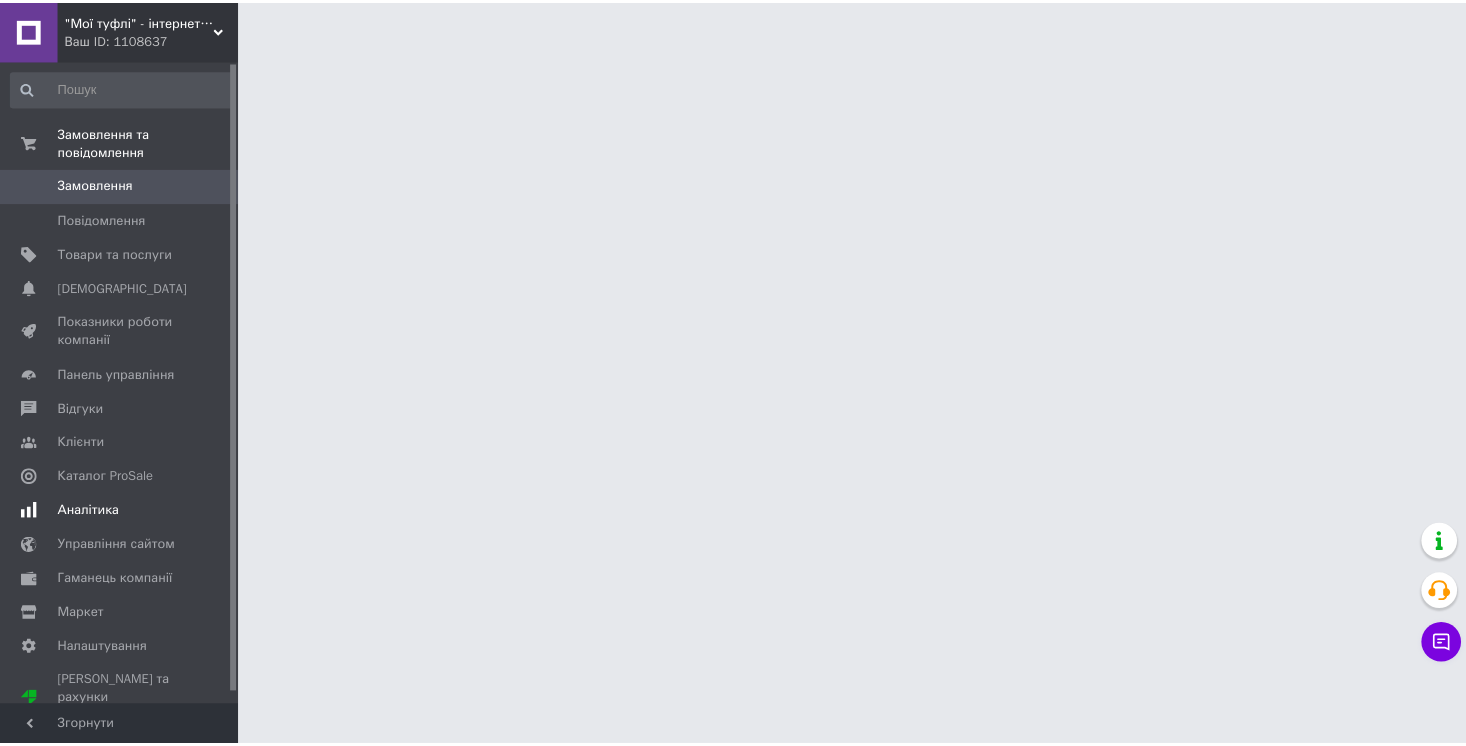 scroll, scrollTop: 0, scrollLeft: 0, axis: both 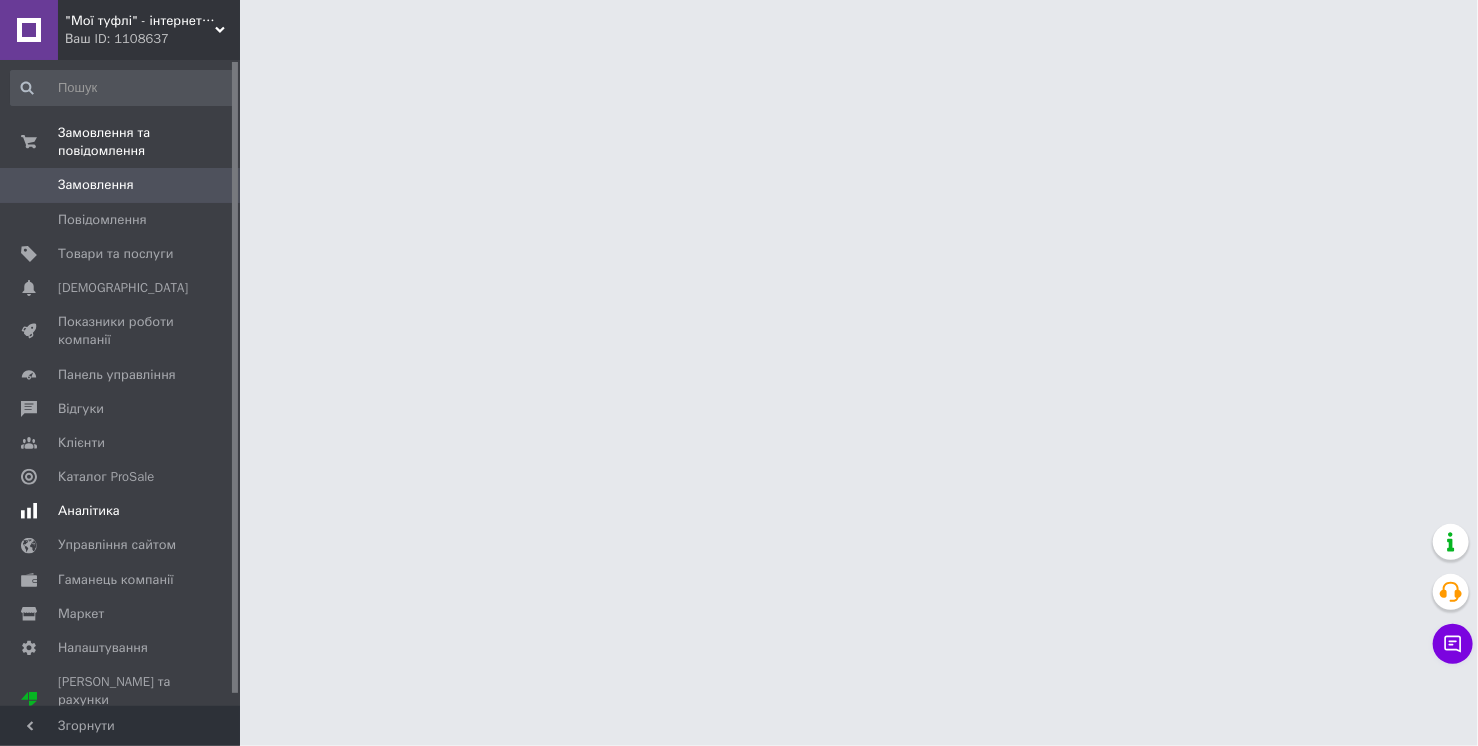click on "Аналітика" at bounding box center [123, 511] 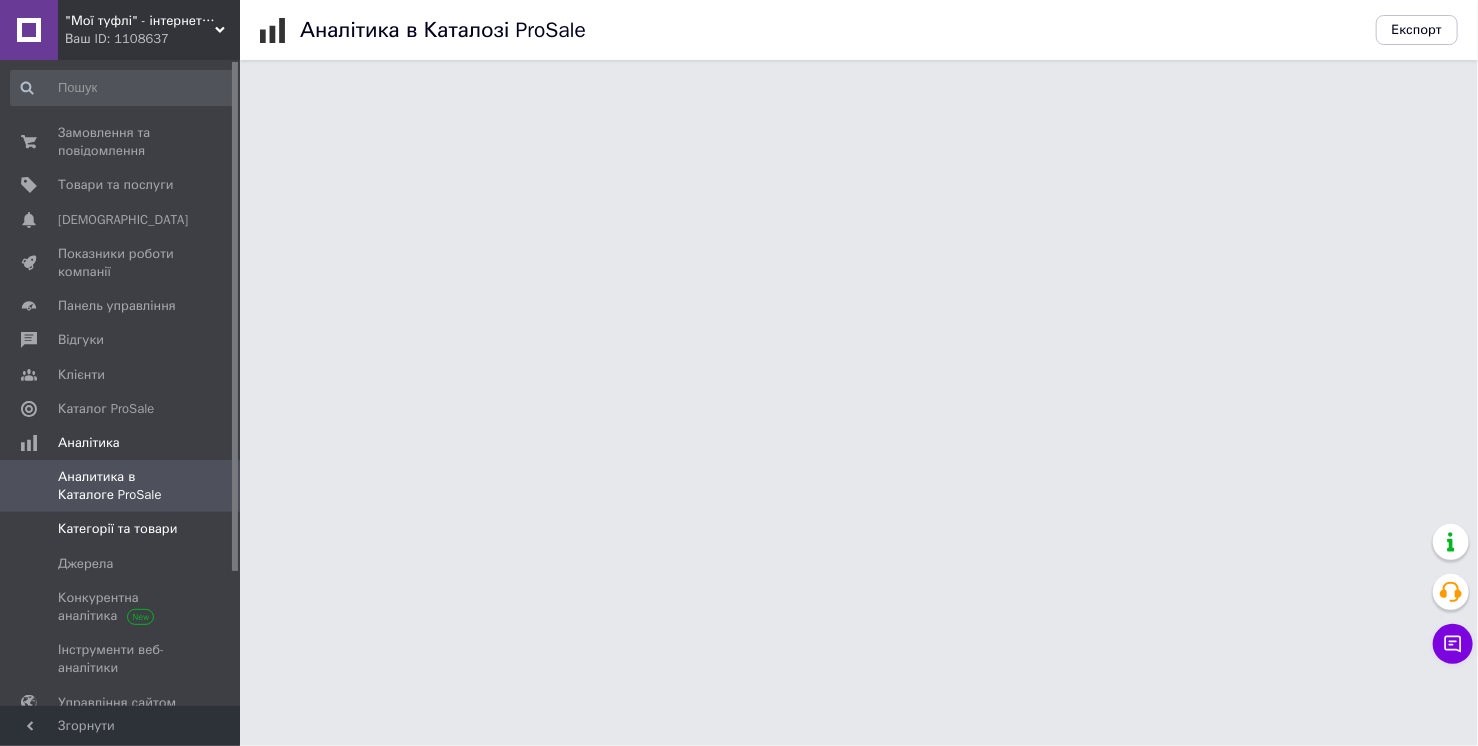 click on "Категорії та товари" at bounding box center (117, 529) 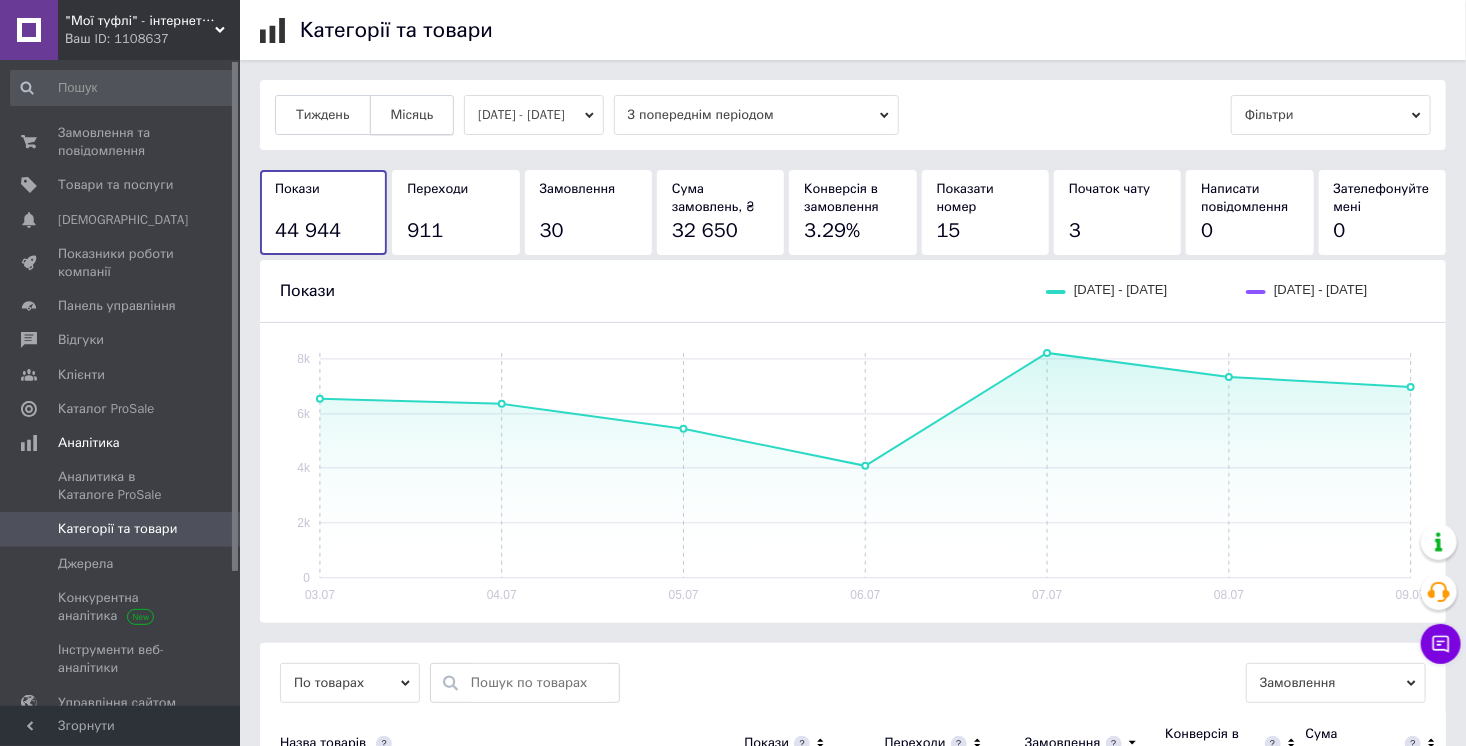 click on "Місяць" at bounding box center [412, 115] 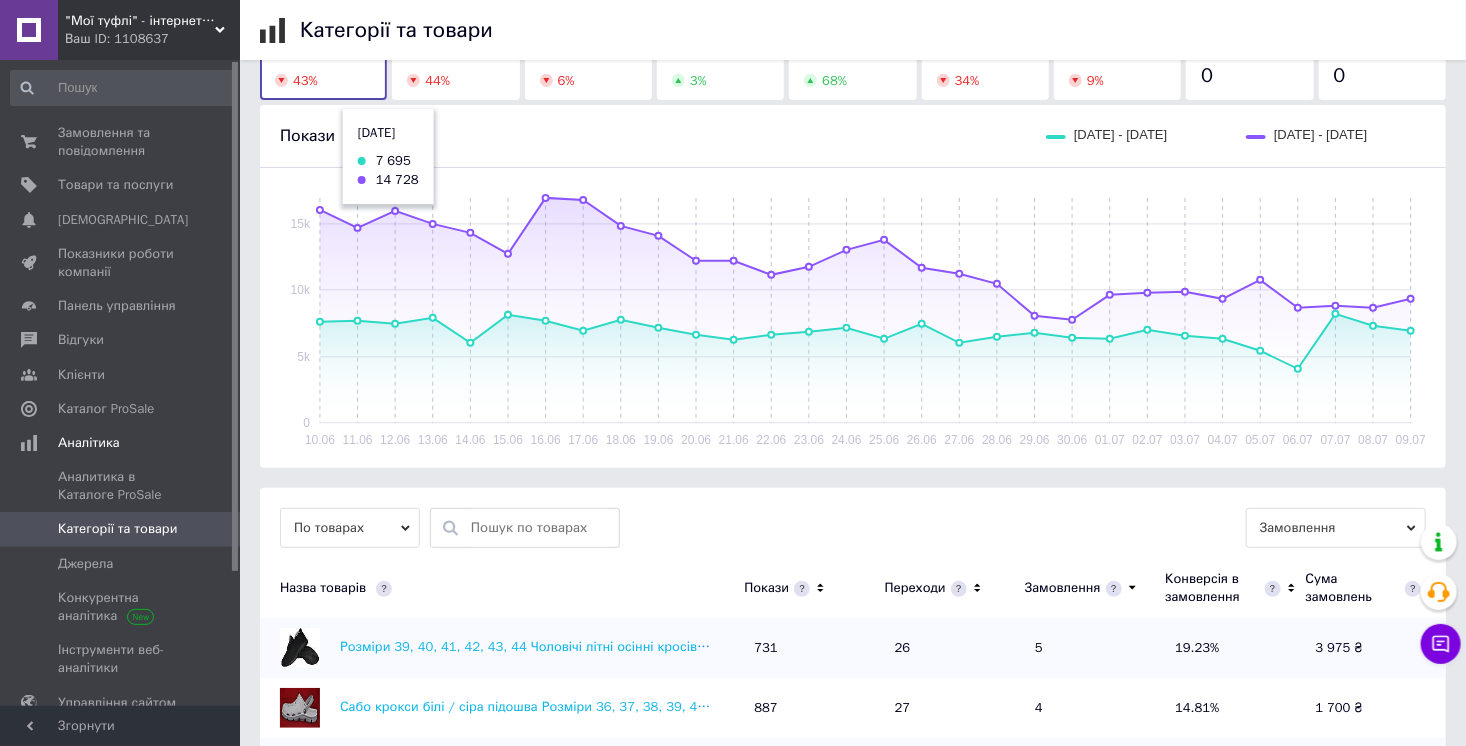 scroll, scrollTop: 288, scrollLeft: 0, axis: vertical 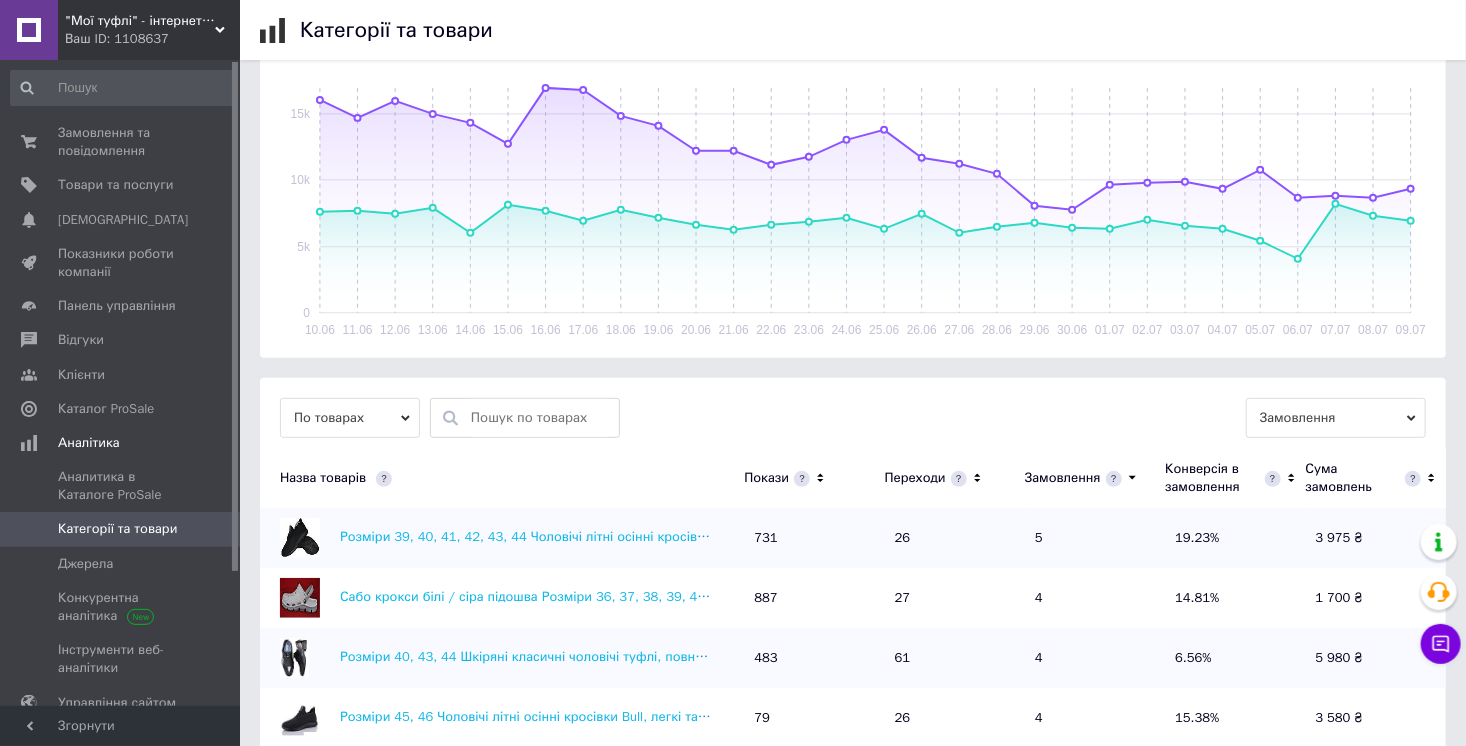click on "По товарах" at bounding box center [350, 418] 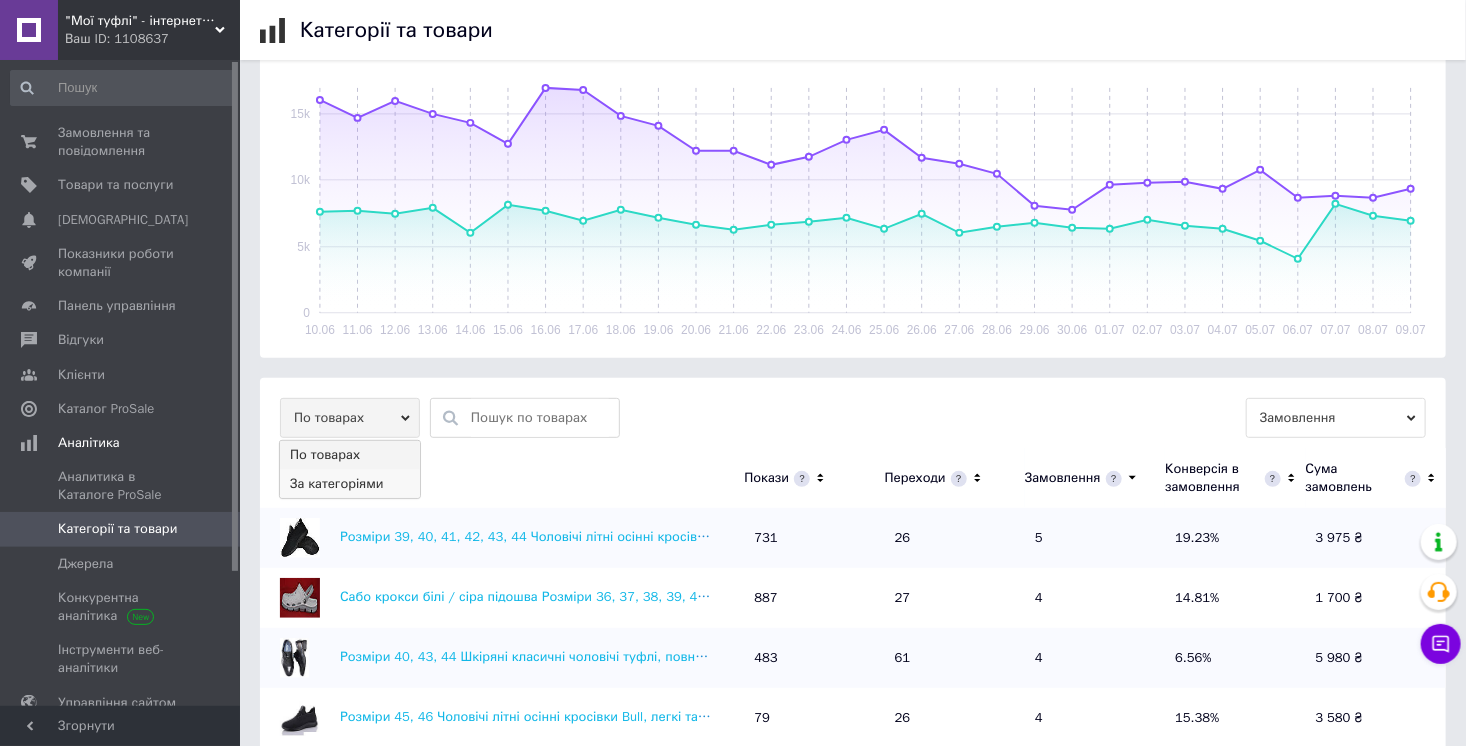 click on "За категоріями" at bounding box center [350, 484] 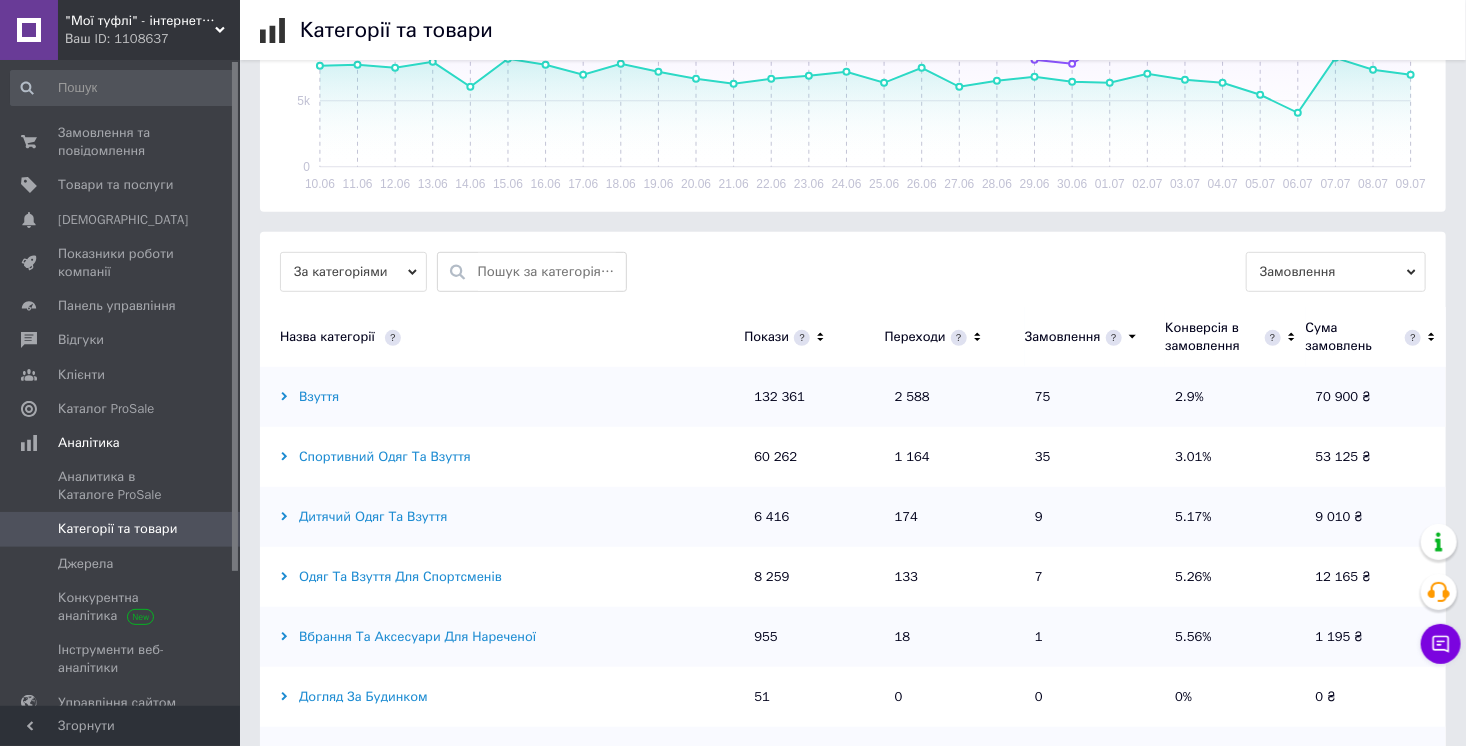 scroll, scrollTop: 480, scrollLeft: 0, axis: vertical 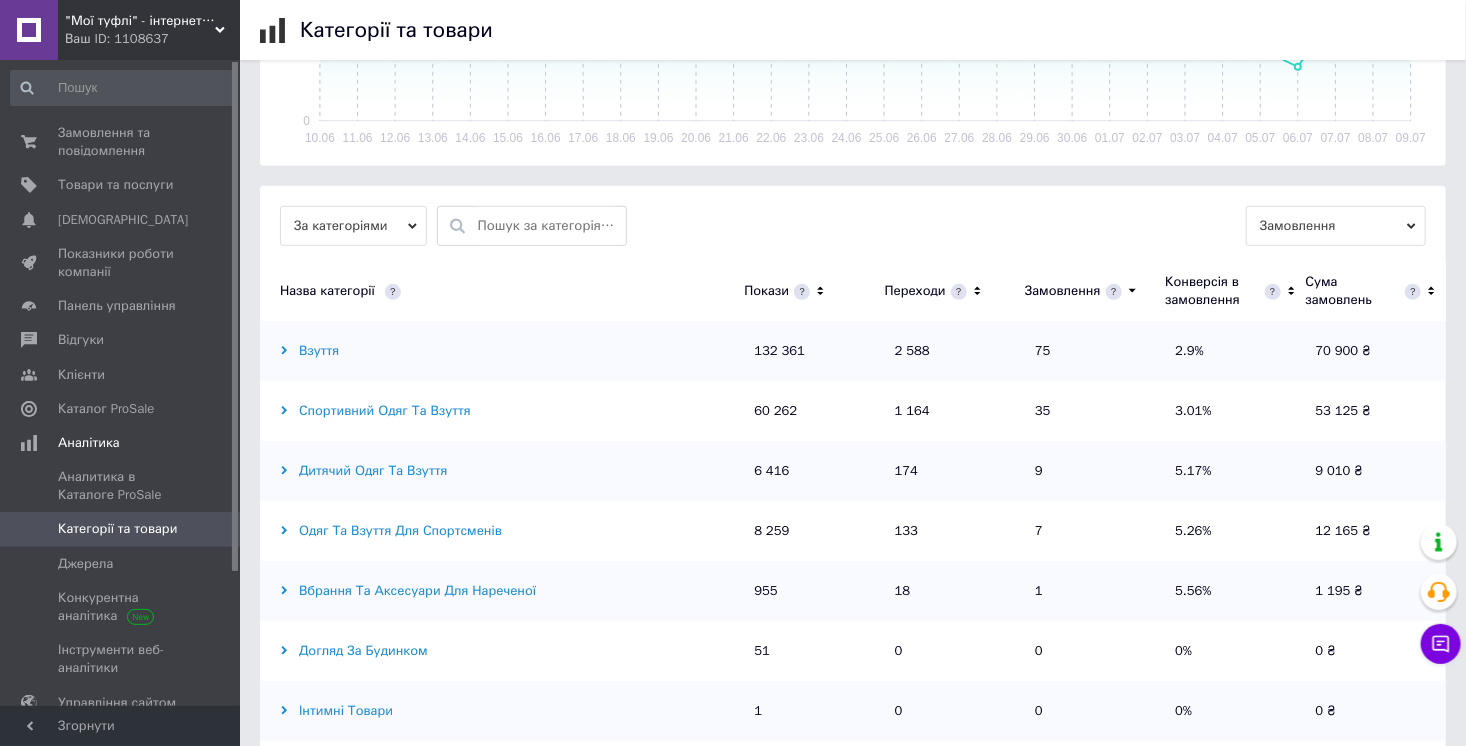 click on "Дитячий одяг та взуття" at bounding box center [502, 471] 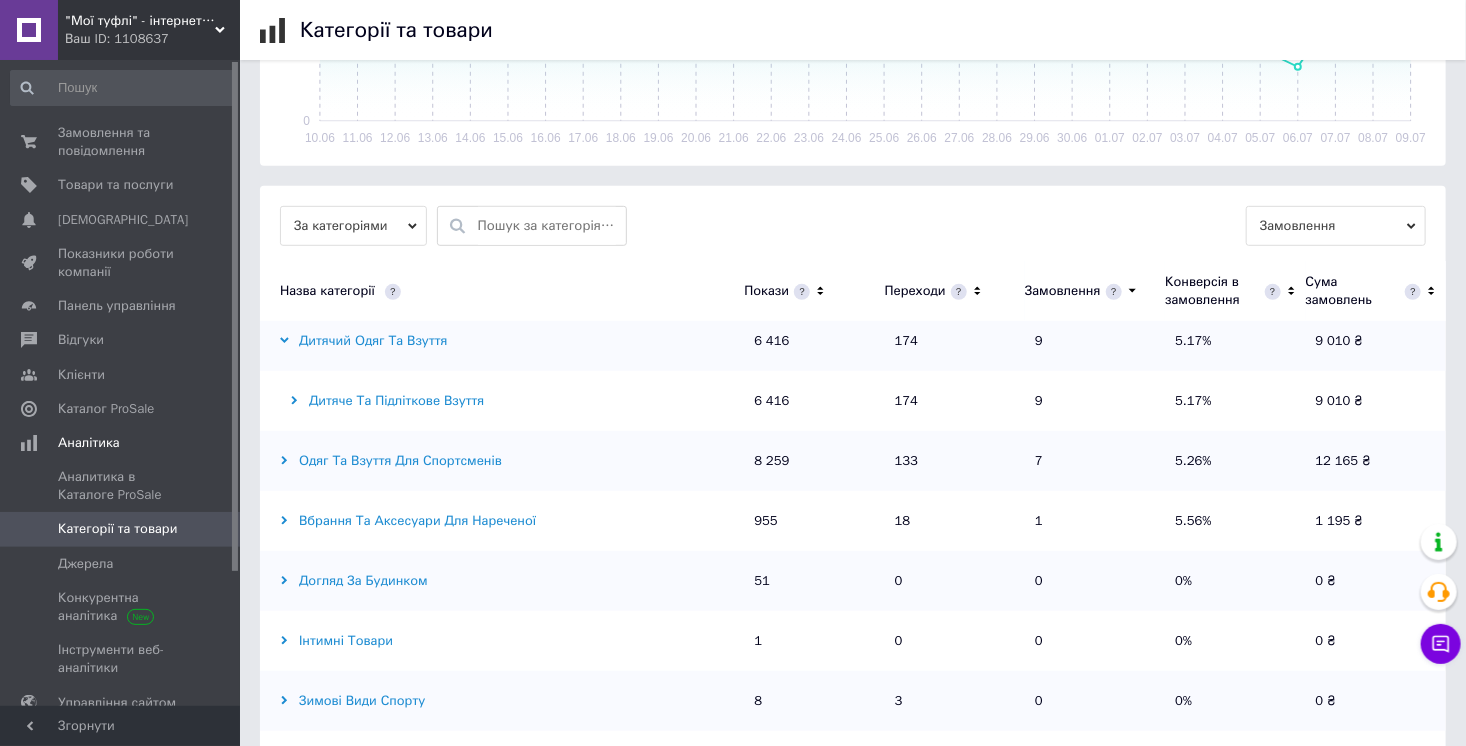 scroll, scrollTop: 164, scrollLeft: 0, axis: vertical 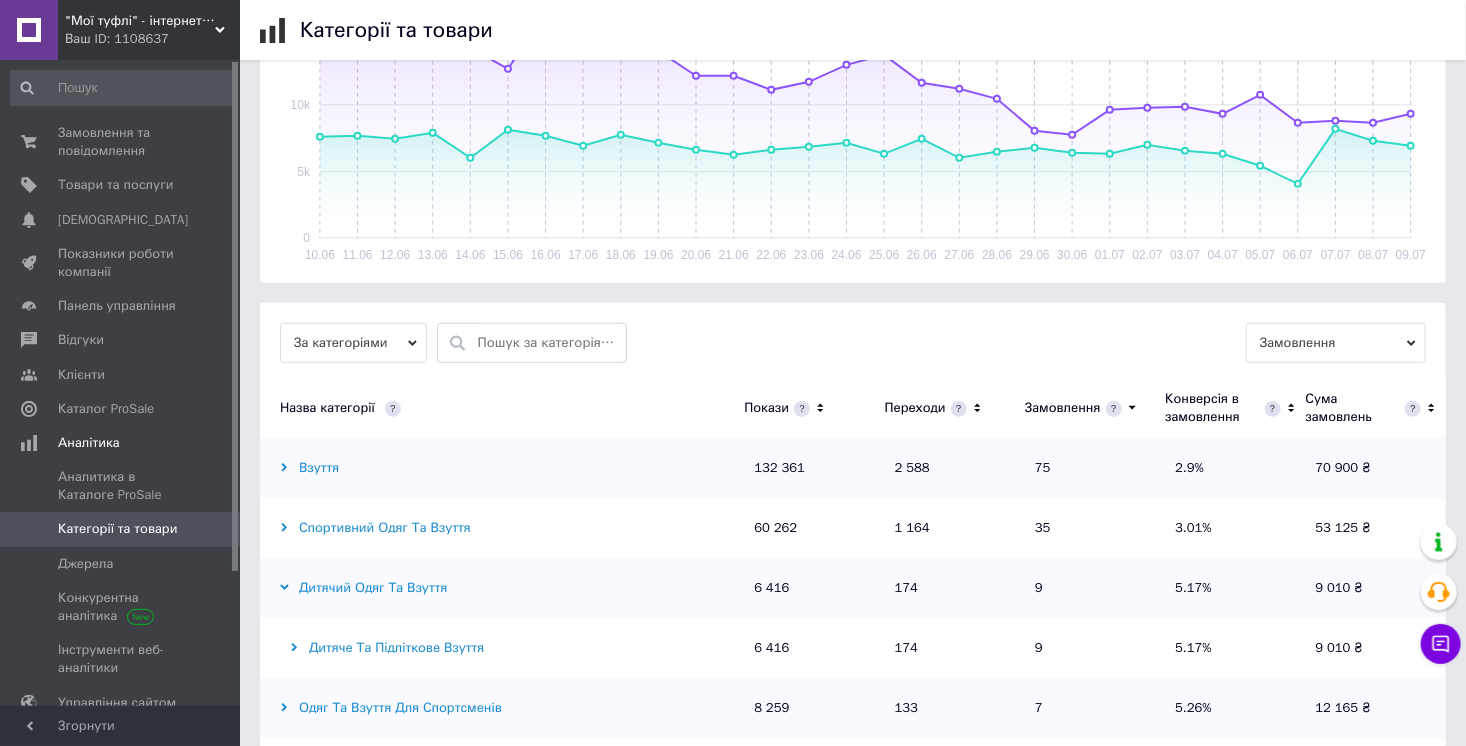 click at bounding box center (532, 343) 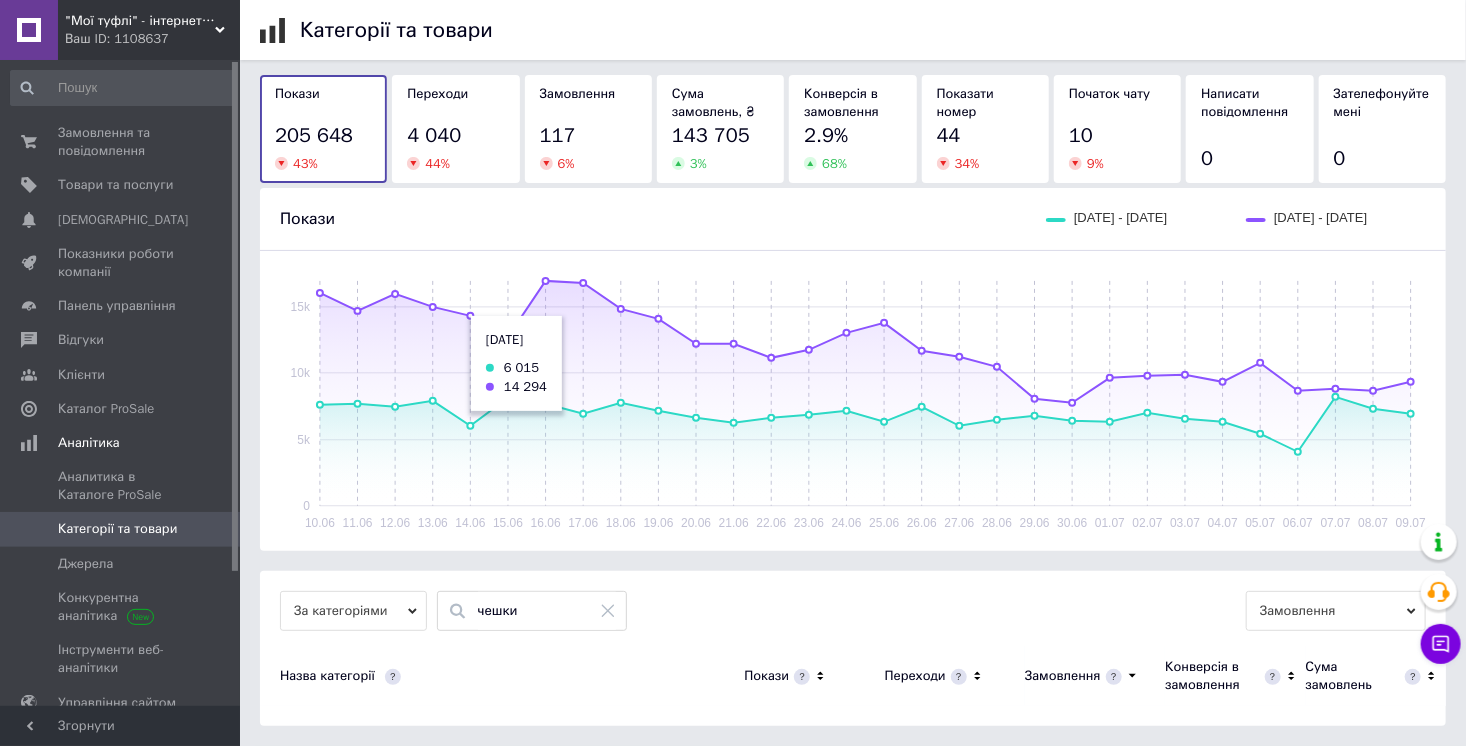 scroll, scrollTop: 95, scrollLeft: 0, axis: vertical 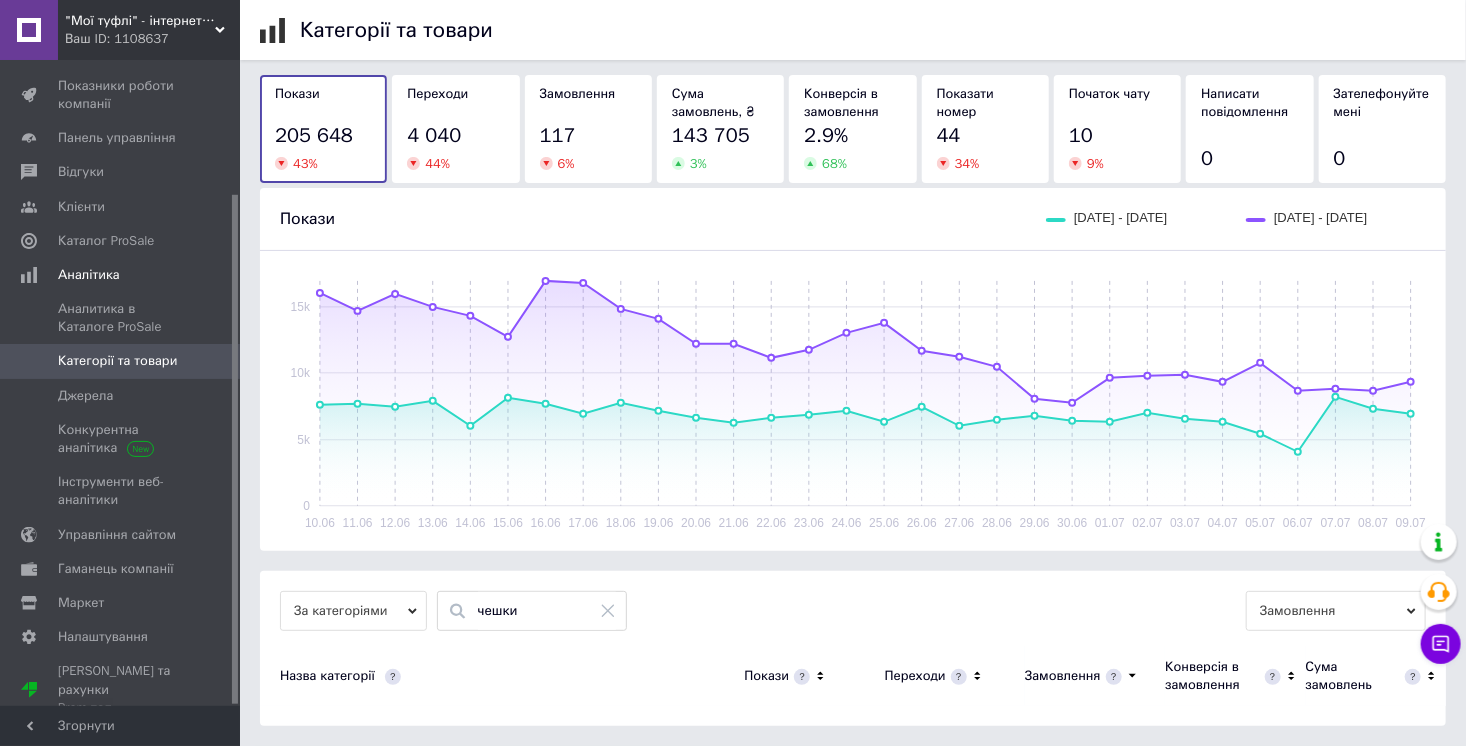 click on "За категоріями" at bounding box center (353, 611) 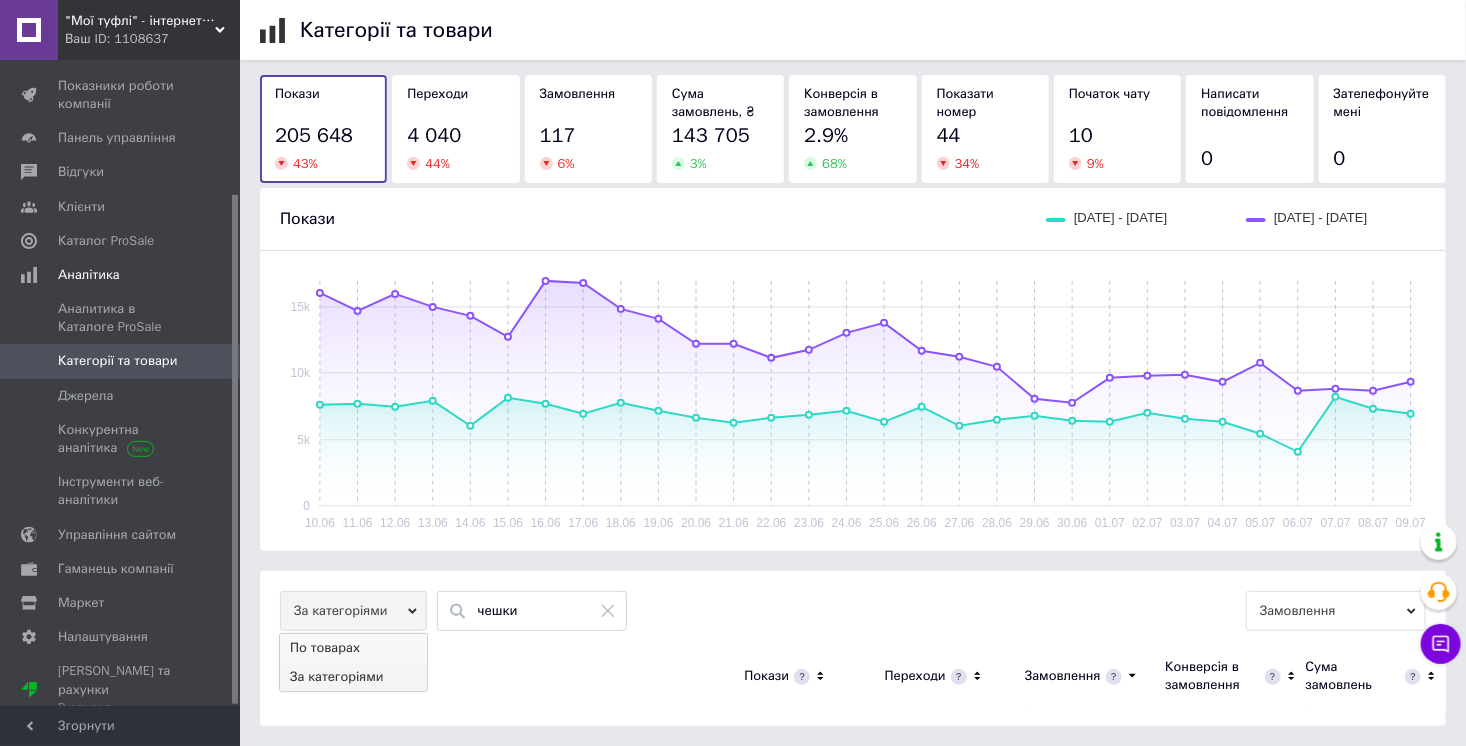 click on "По товарах" at bounding box center [353, 648] 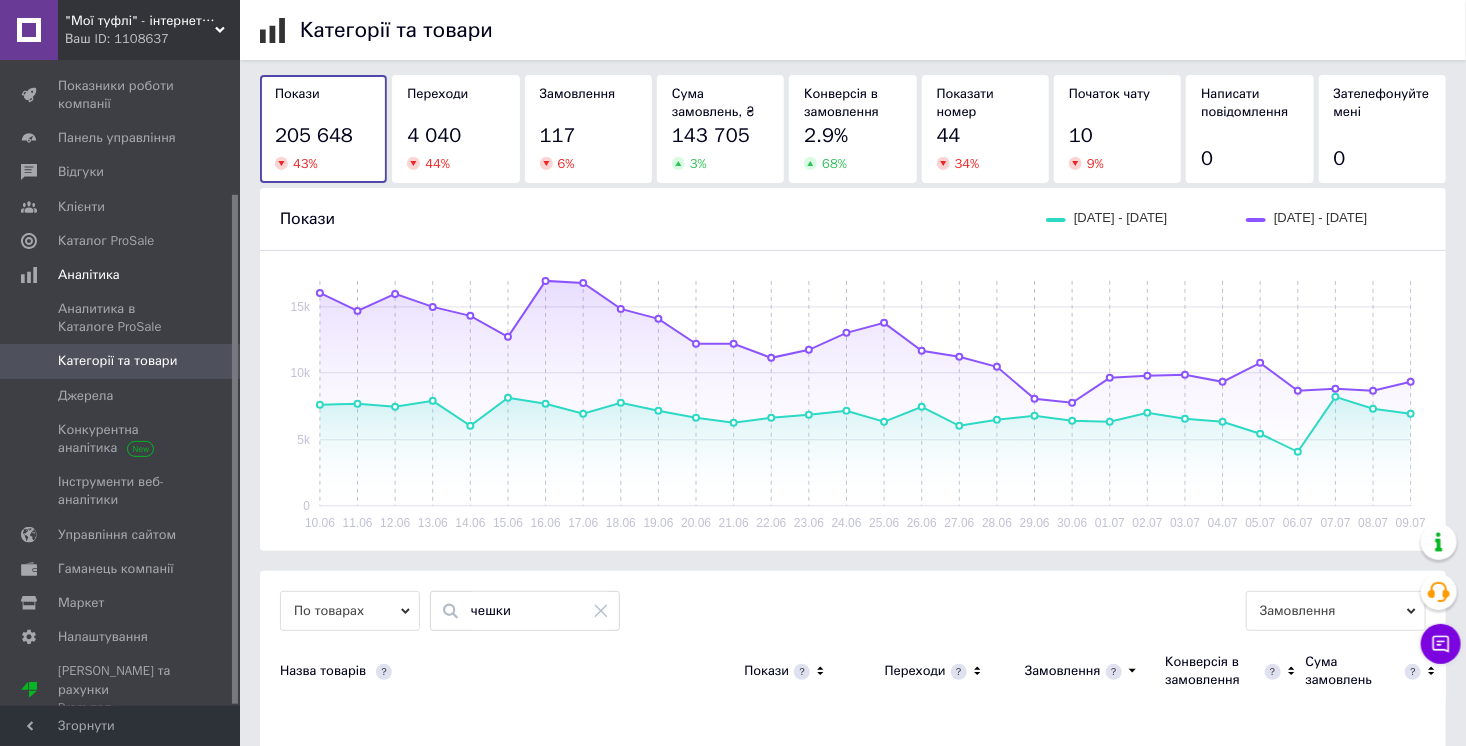 click on "чешки" at bounding box center [540, 611] 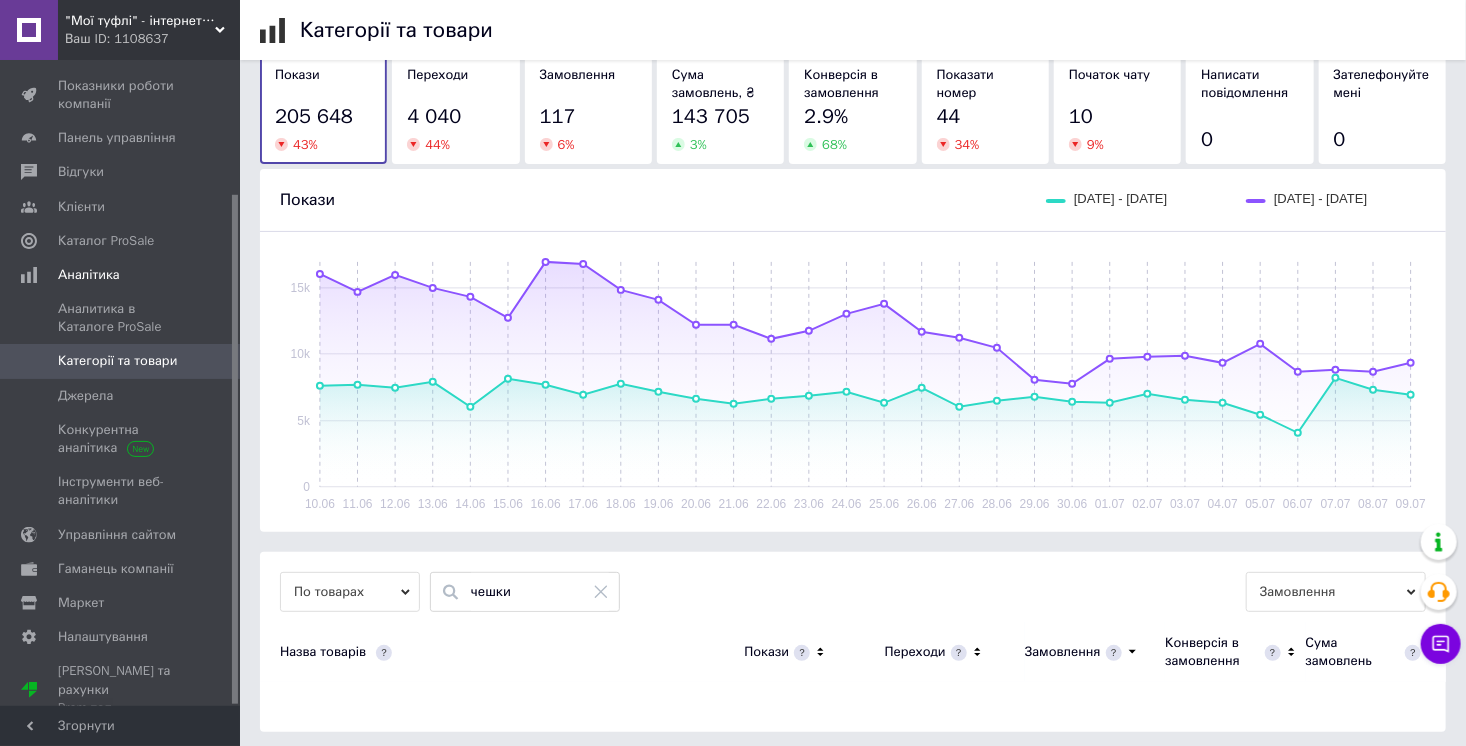 scroll, scrollTop: 120, scrollLeft: 0, axis: vertical 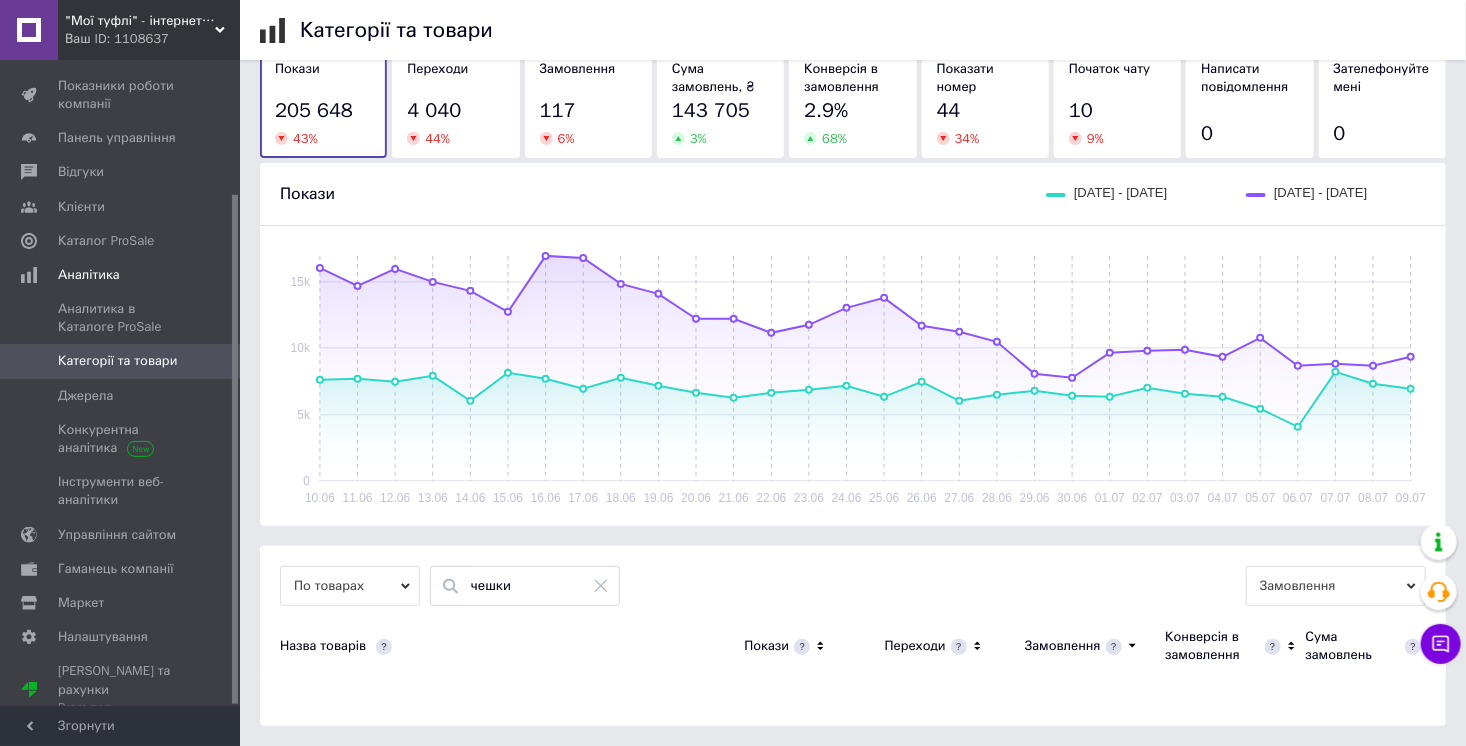 click on "чешки" at bounding box center (540, 586) 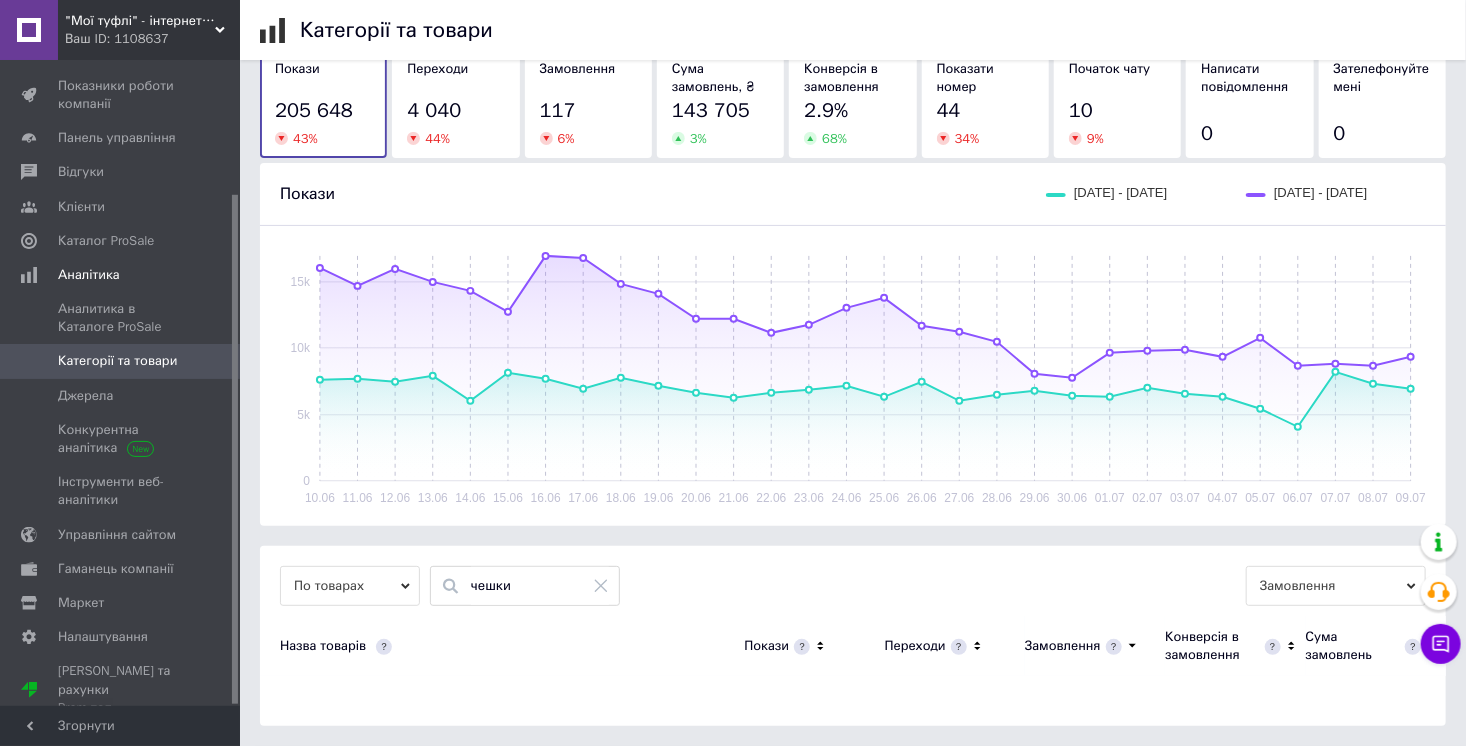 click on "чешки" at bounding box center [540, 586] 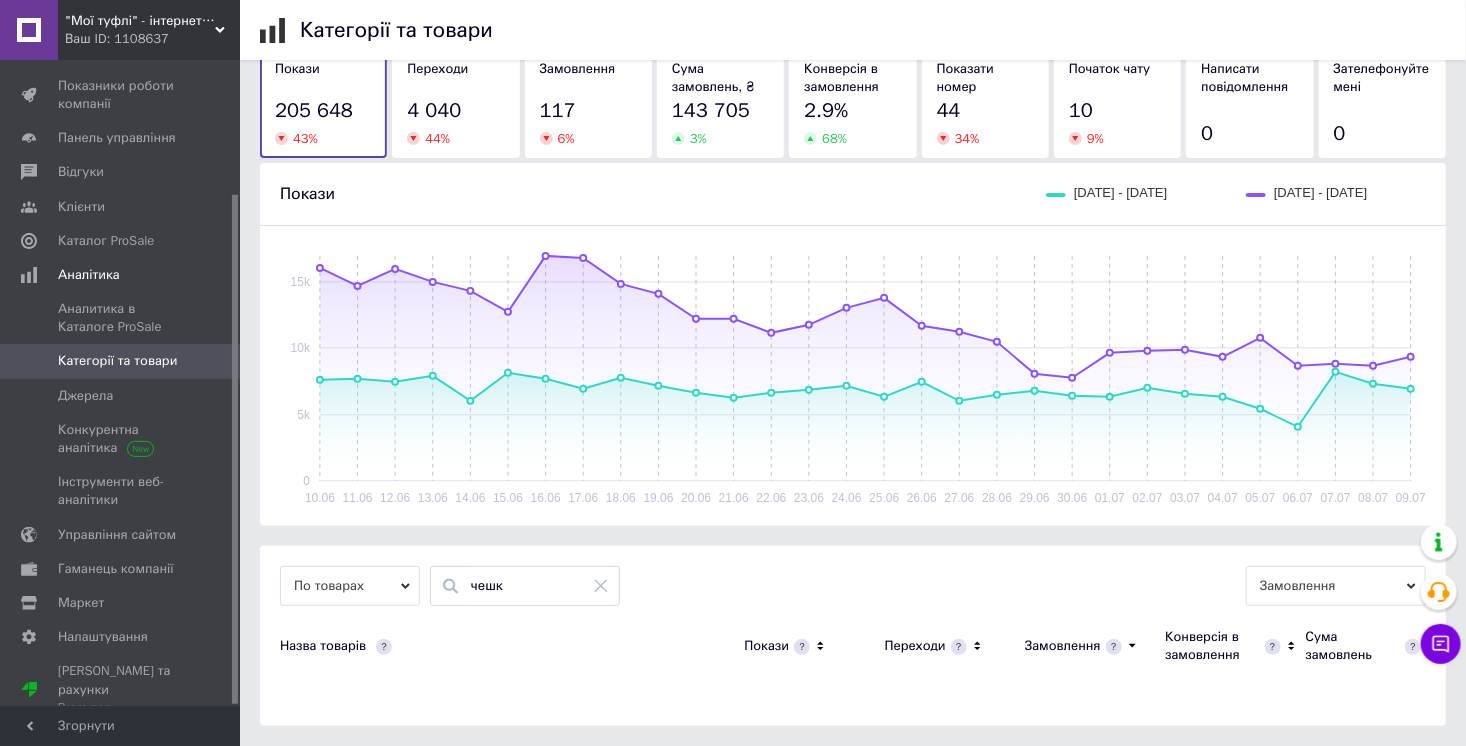 type on "чешк" 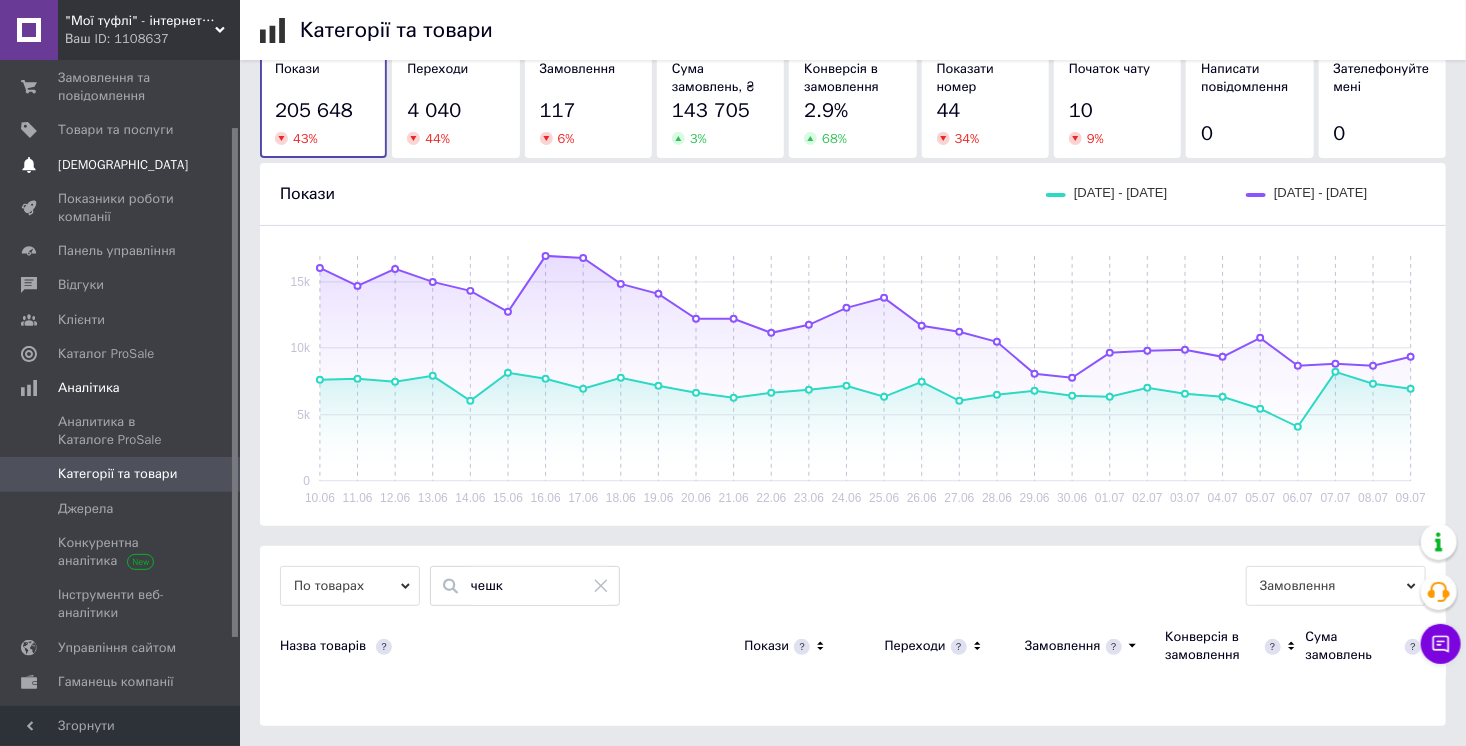 scroll, scrollTop: 0, scrollLeft: 0, axis: both 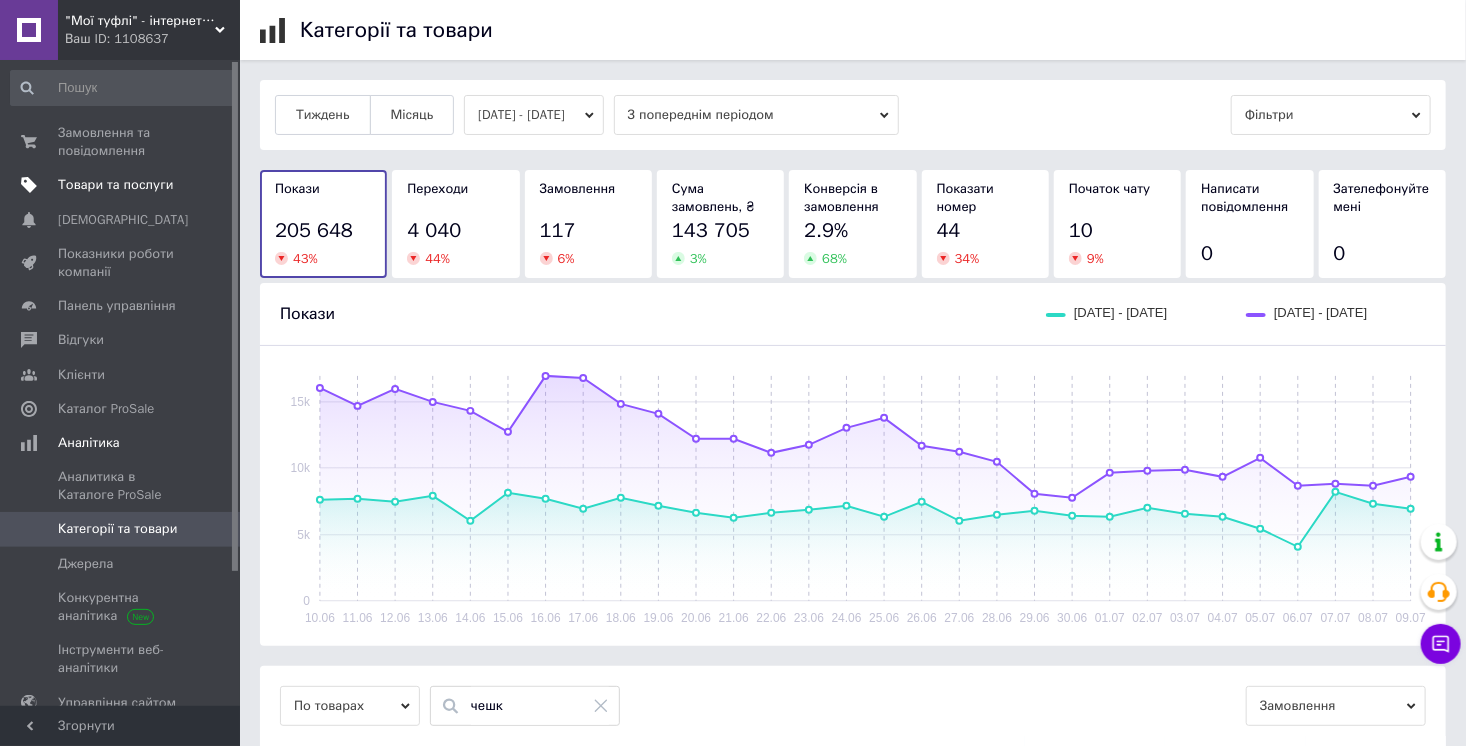 click on "Товари та послуги" at bounding box center (123, 185) 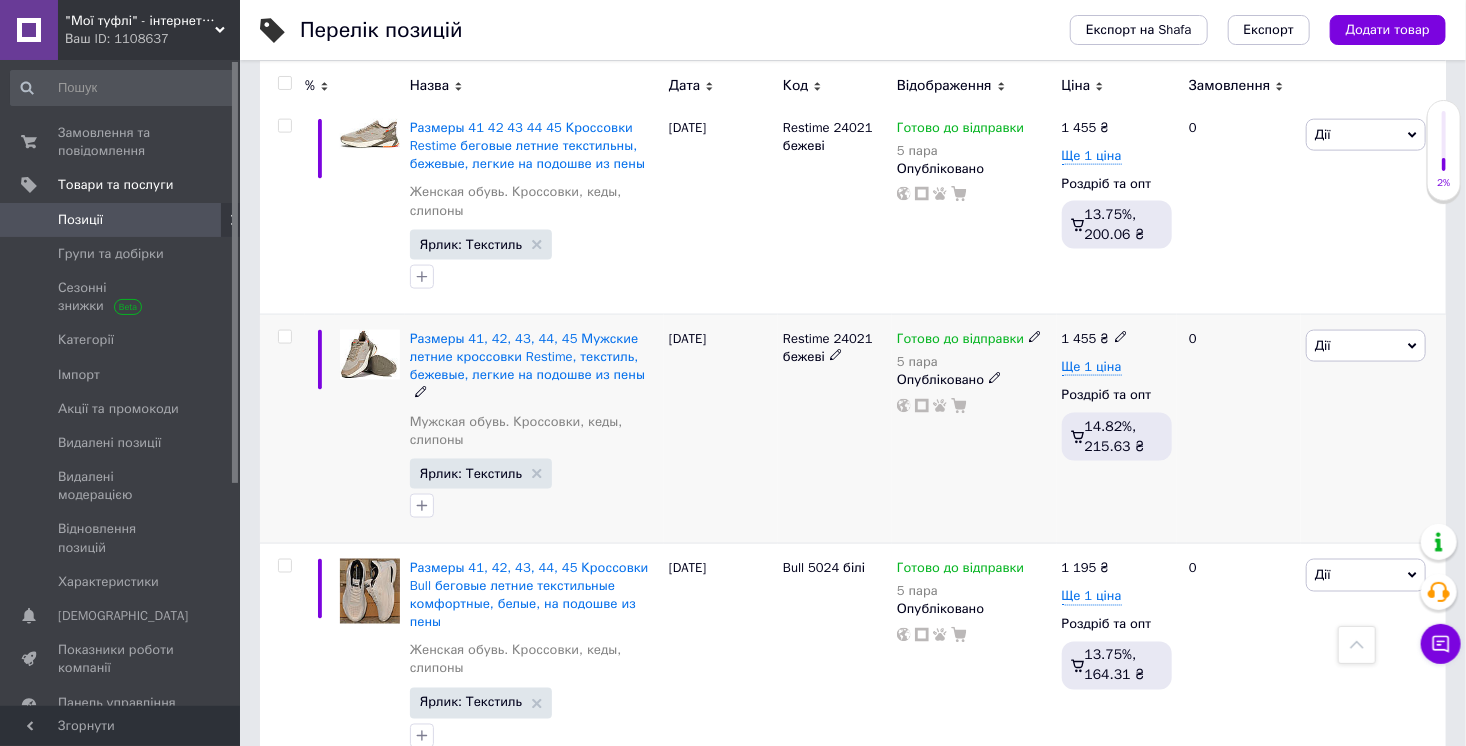 scroll, scrollTop: 1248, scrollLeft: 0, axis: vertical 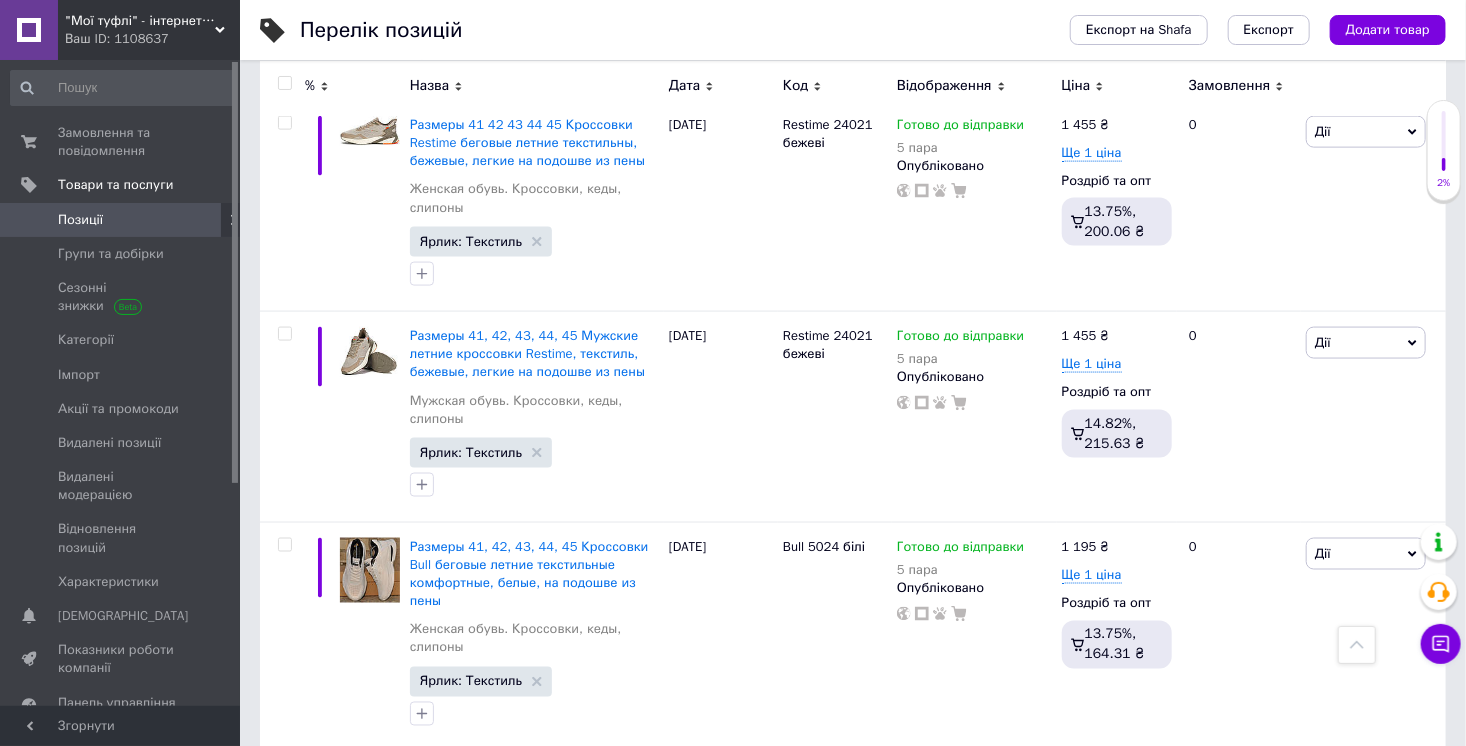 click on "Ваш ID: 1108637" at bounding box center [152, 39] 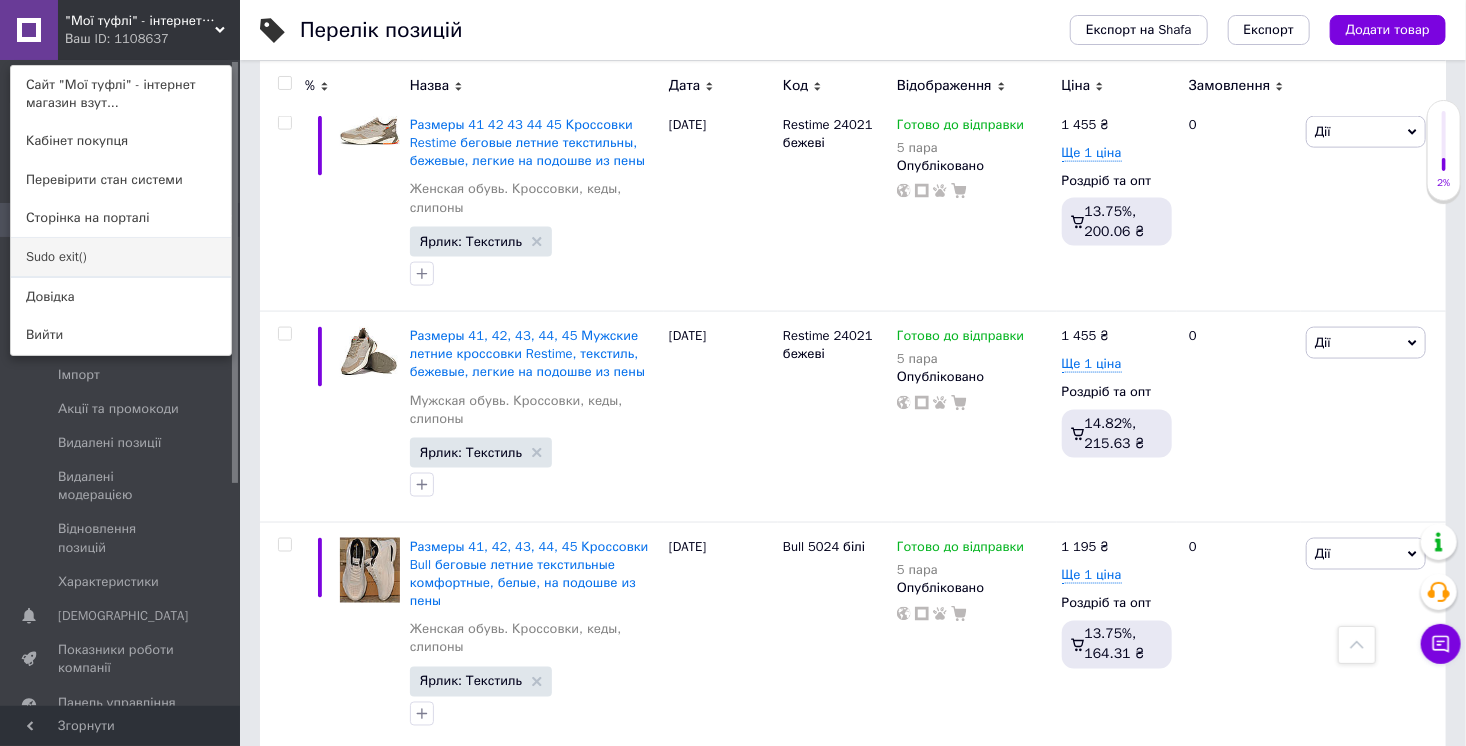 click on "Sudo exit()" at bounding box center [121, 257] 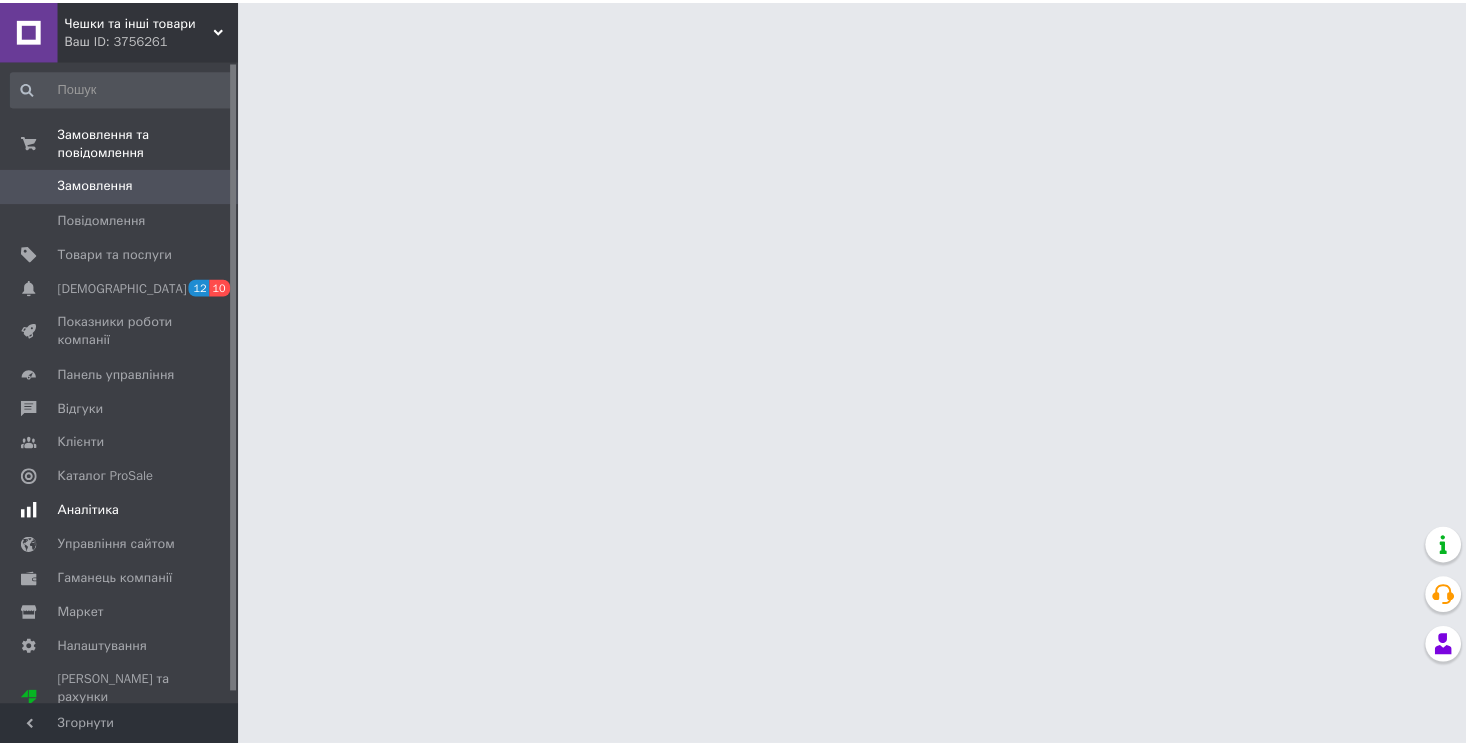 scroll, scrollTop: 0, scrollLeft: 0, axis: both 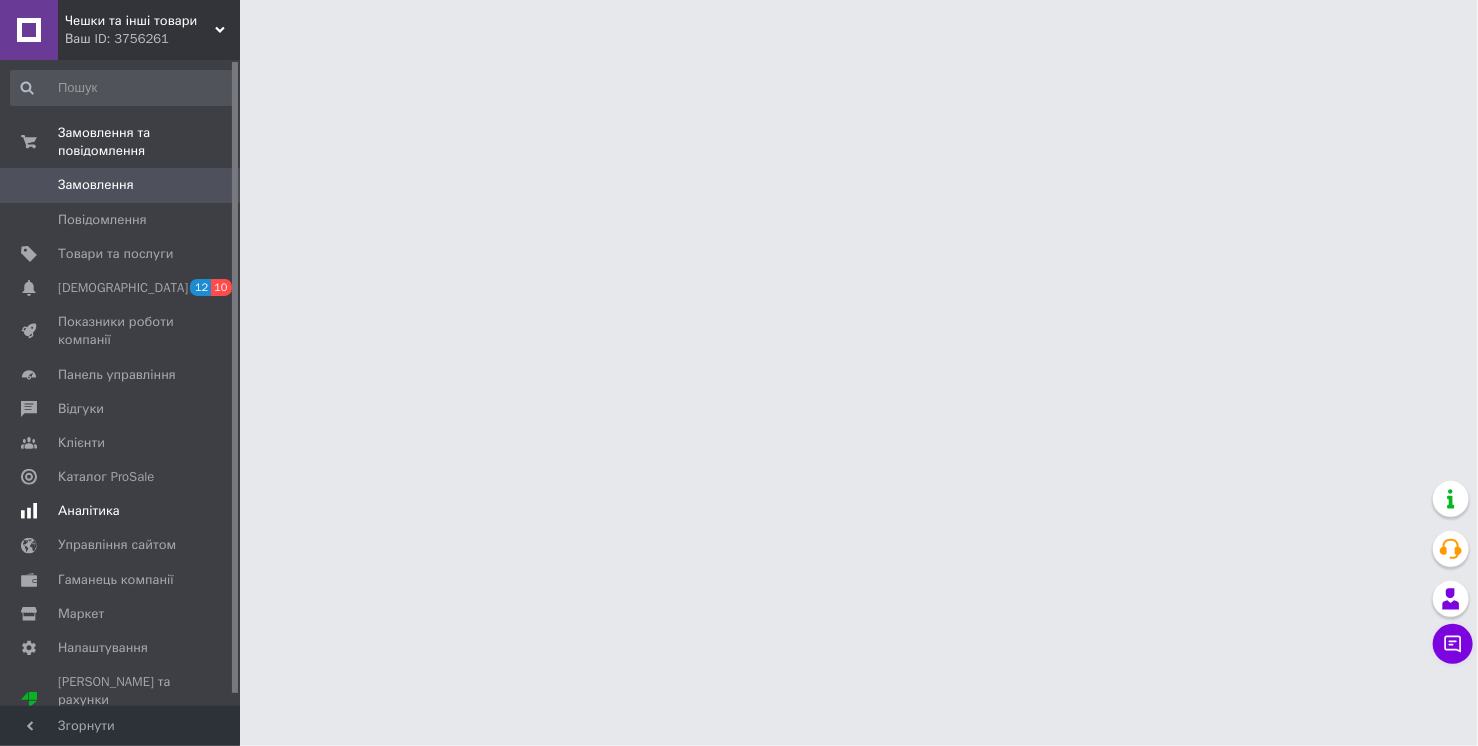 click on "Аналітика" at bounding box center [89, 511] 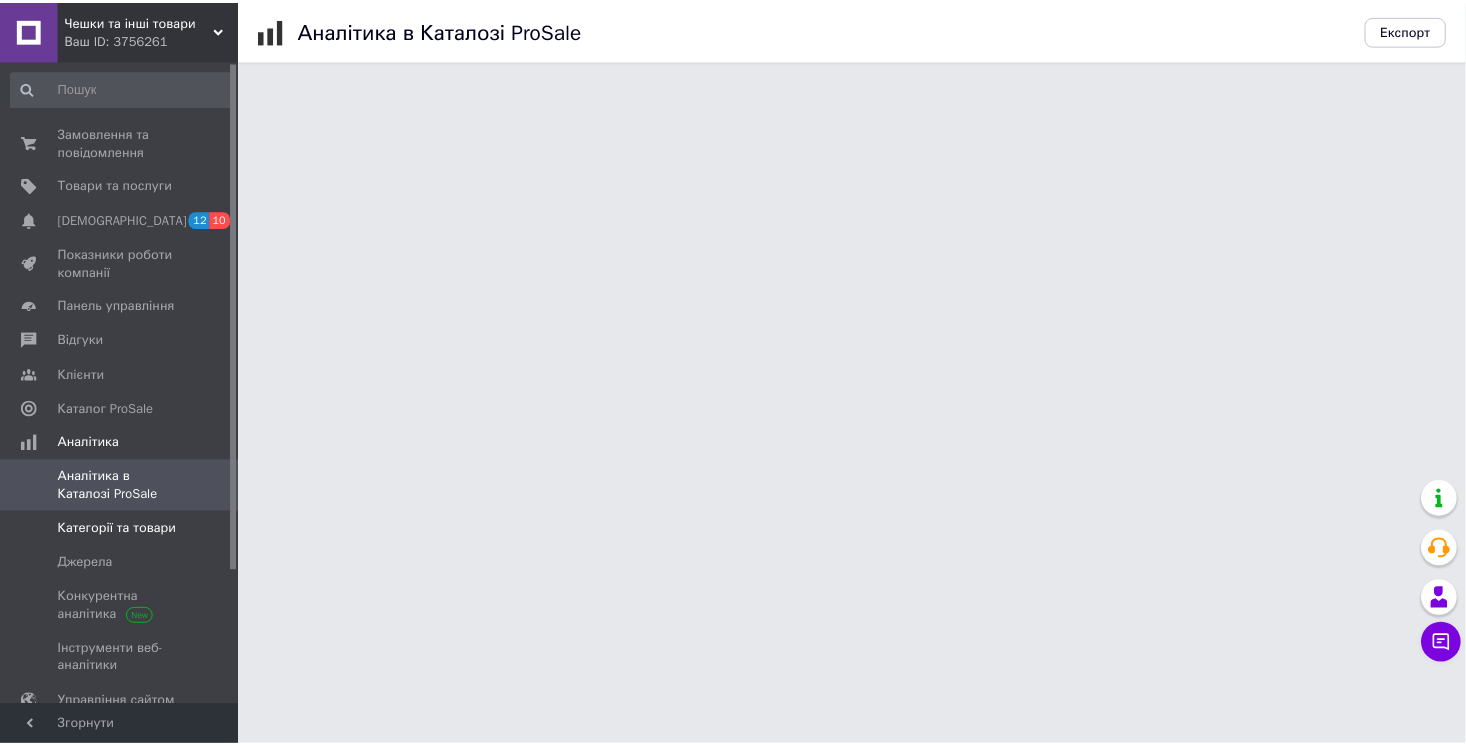 click on "Категорії та товари" at bounding box center [117, 529] 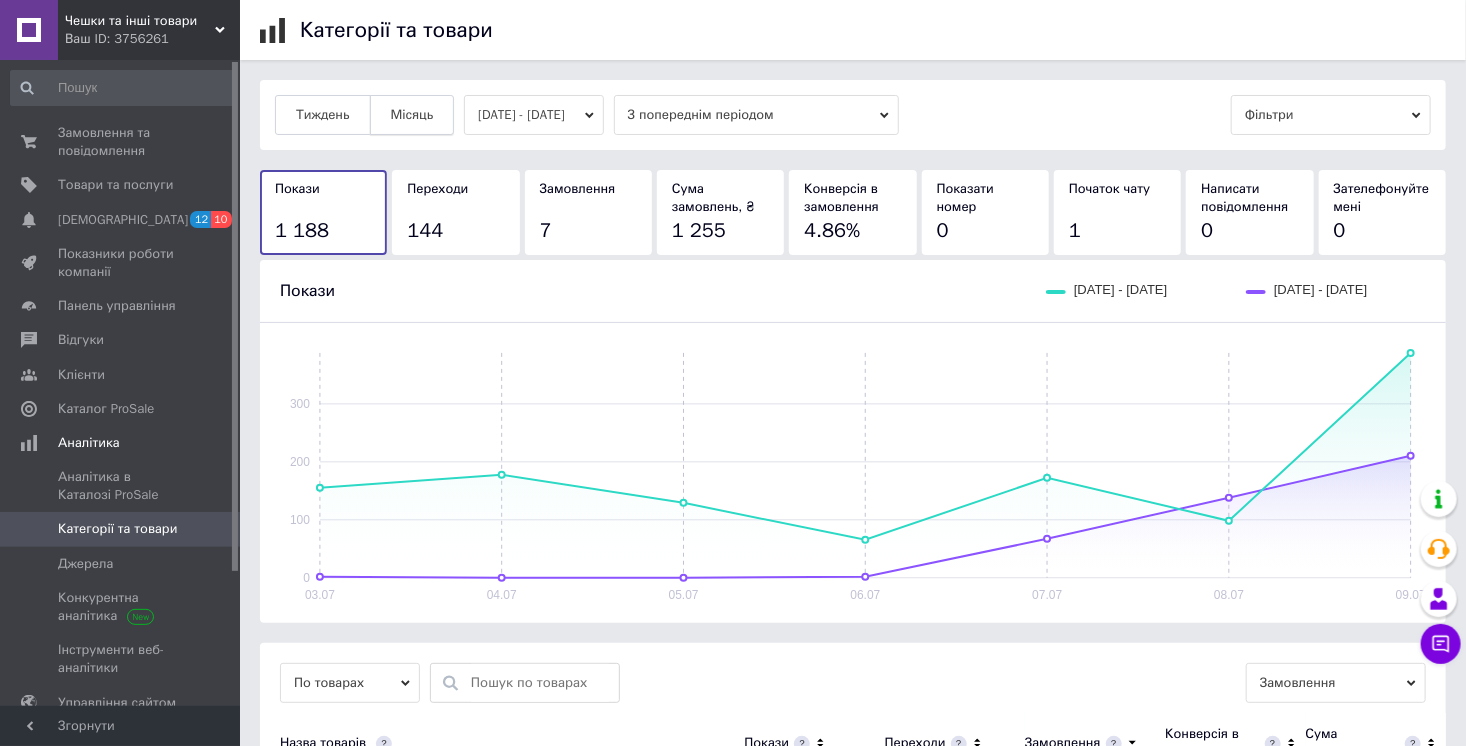 click on "Місяць" at bounding box center [412, 115] 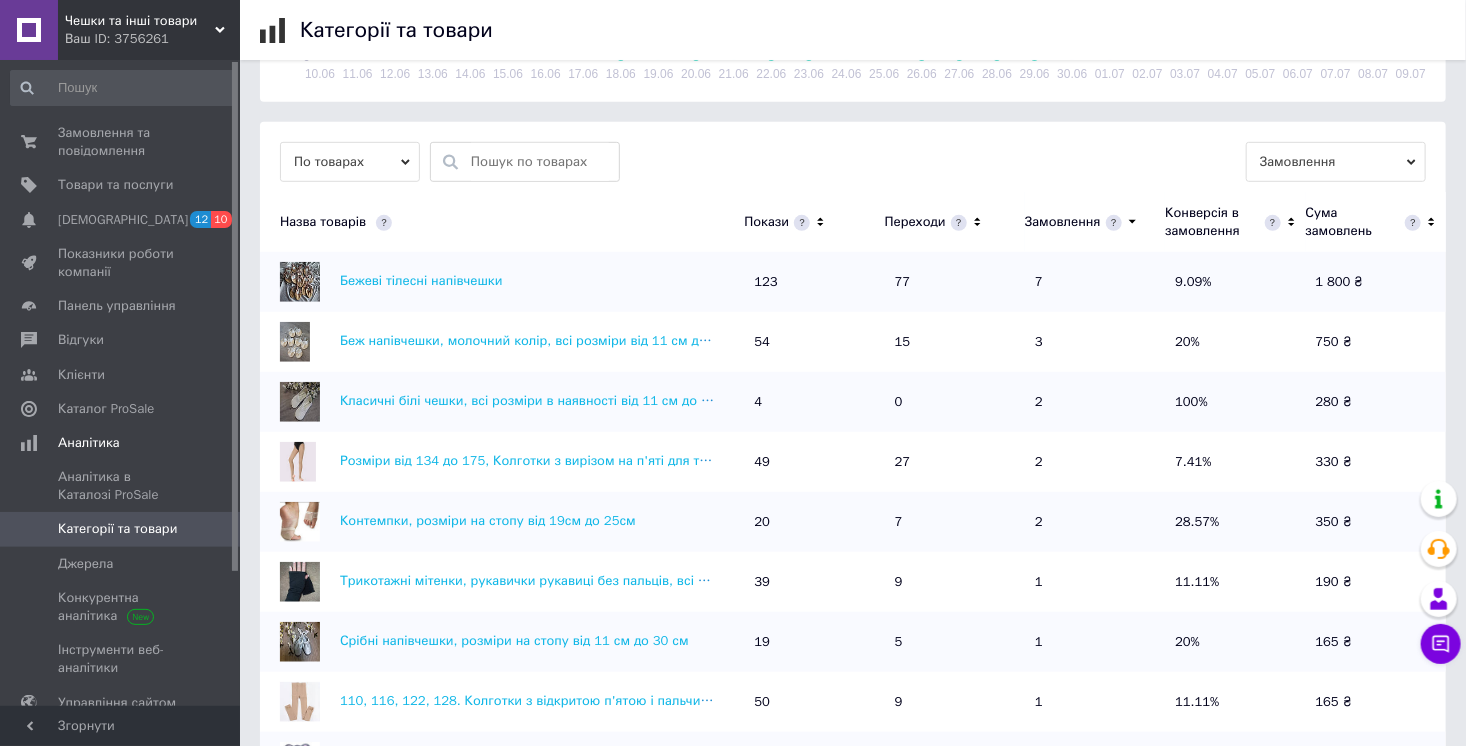 scroll, scrollTop: 576, scrollLeft: 0, axis: vertical 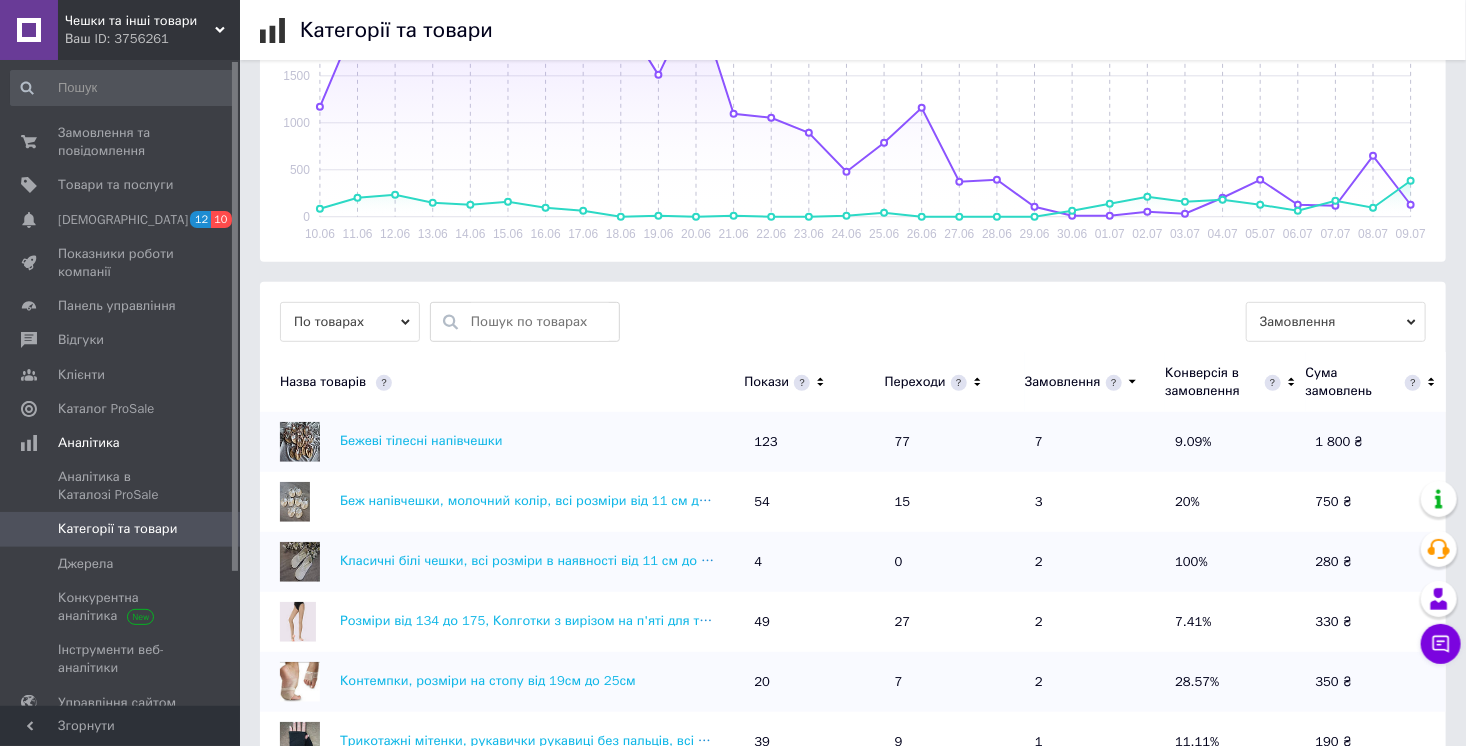 drag, startPoint x: 386, startPoint y: 325, endPoint x: 386, endPoint y: 339, distance: 14 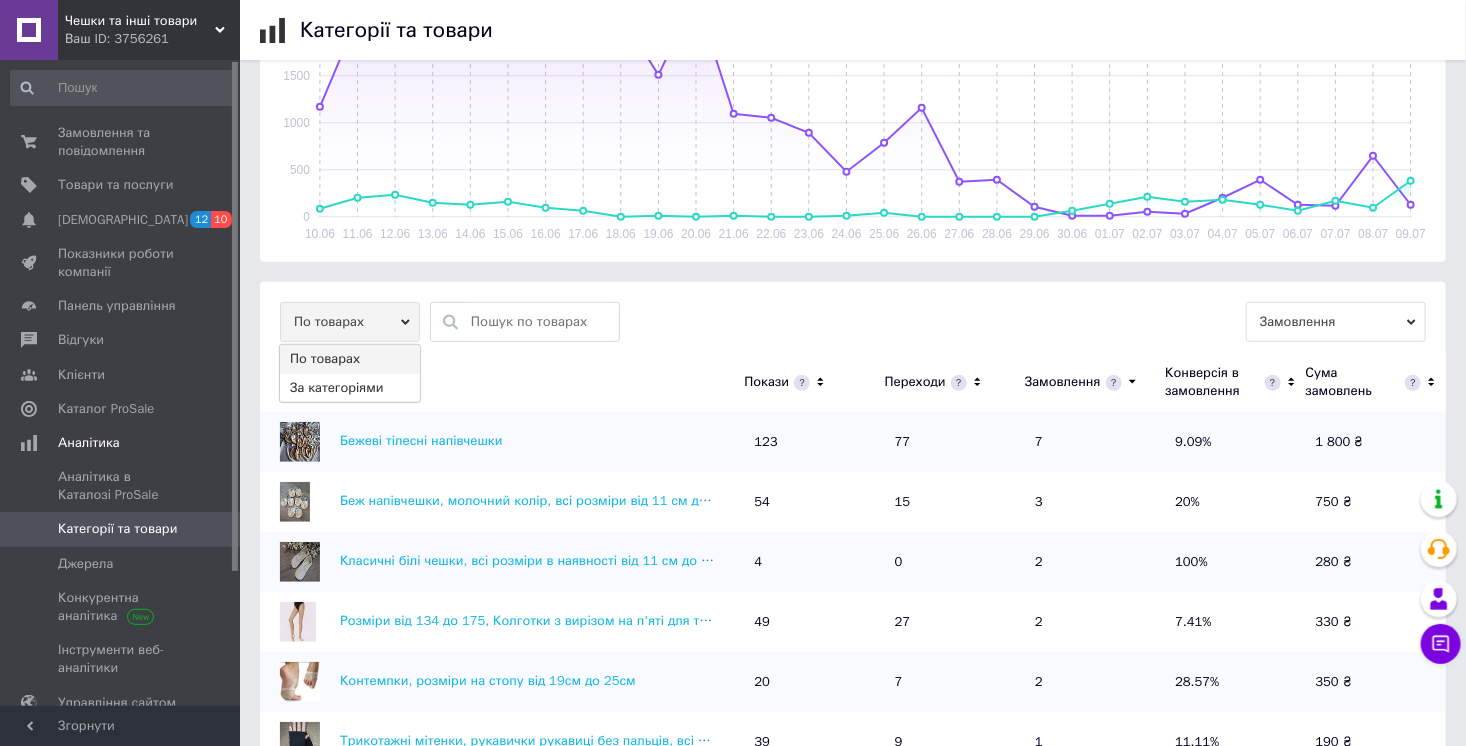 click on "За категоріями" at bounding box center [350, 388] 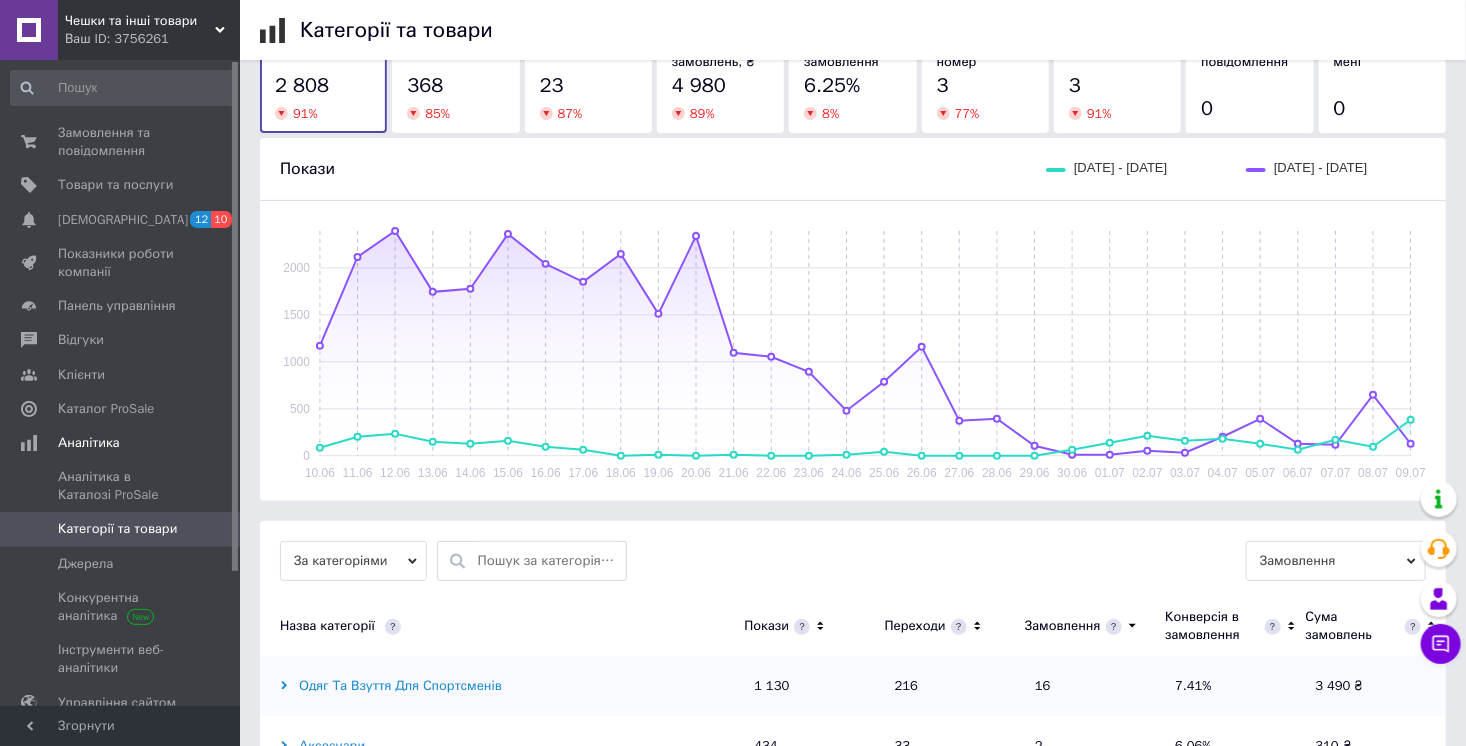 scroll, scrollTop: 384, scrollLeft: 0, axis: vertical 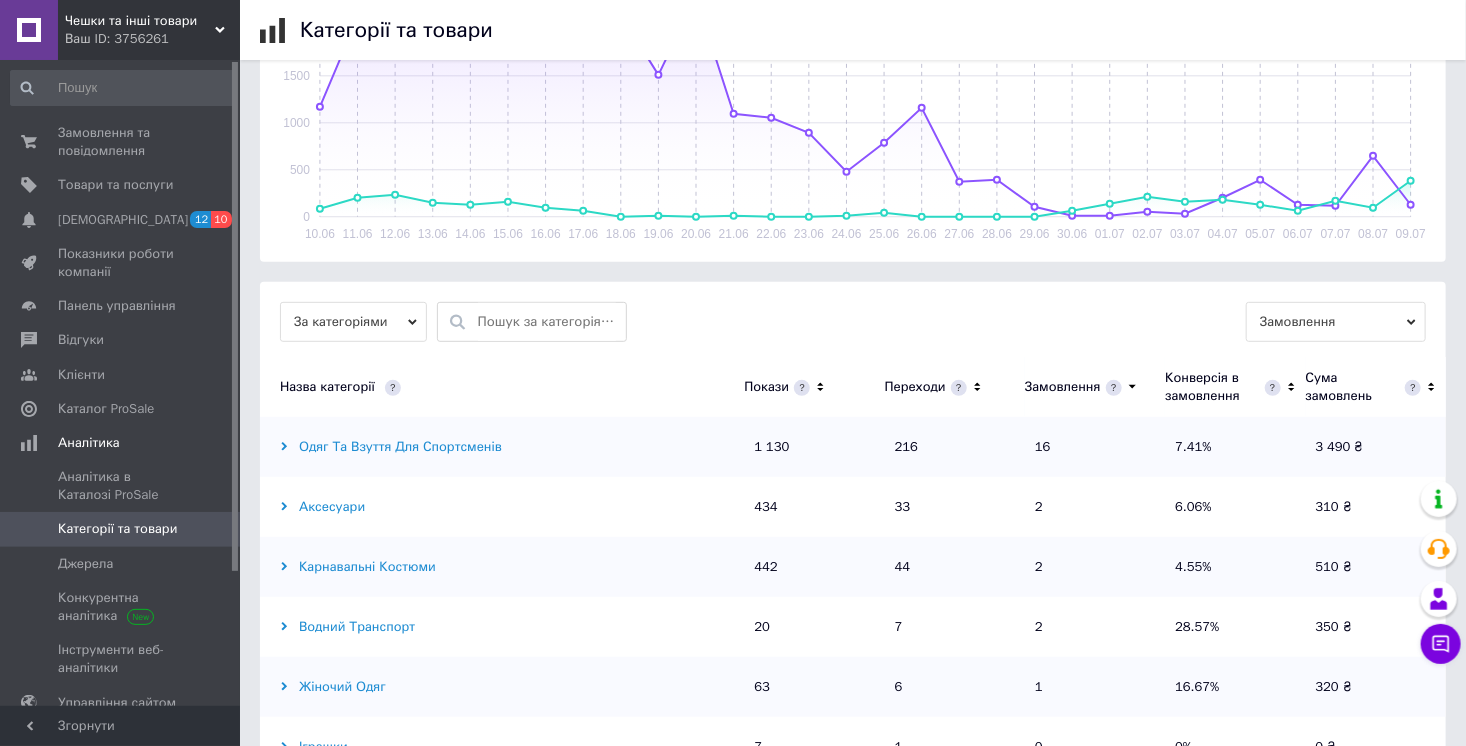 click on "Одяг та взуття для спортсменів" at bounding box center (502, 447) 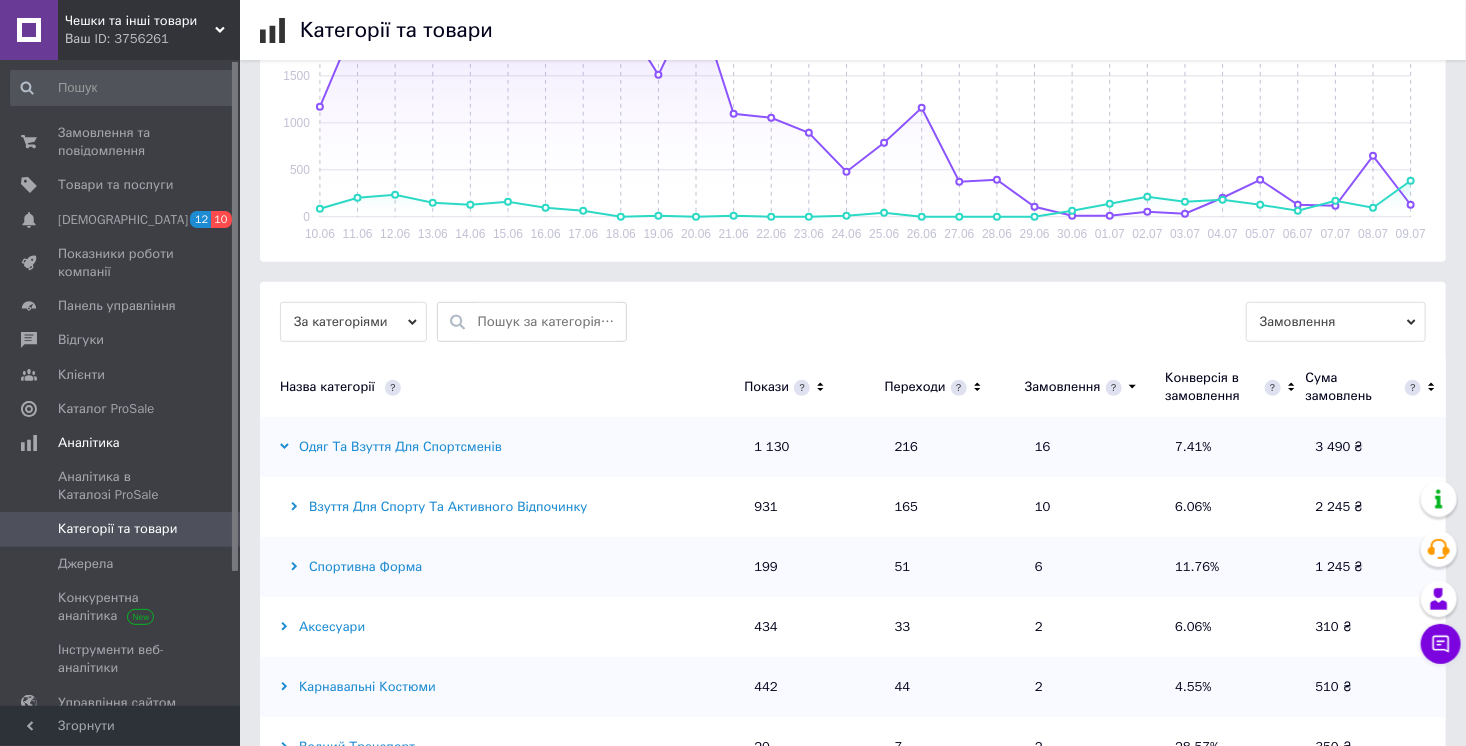 click on "Взуття для спорту та активного відпочинку" at bounding box center [497, 507] 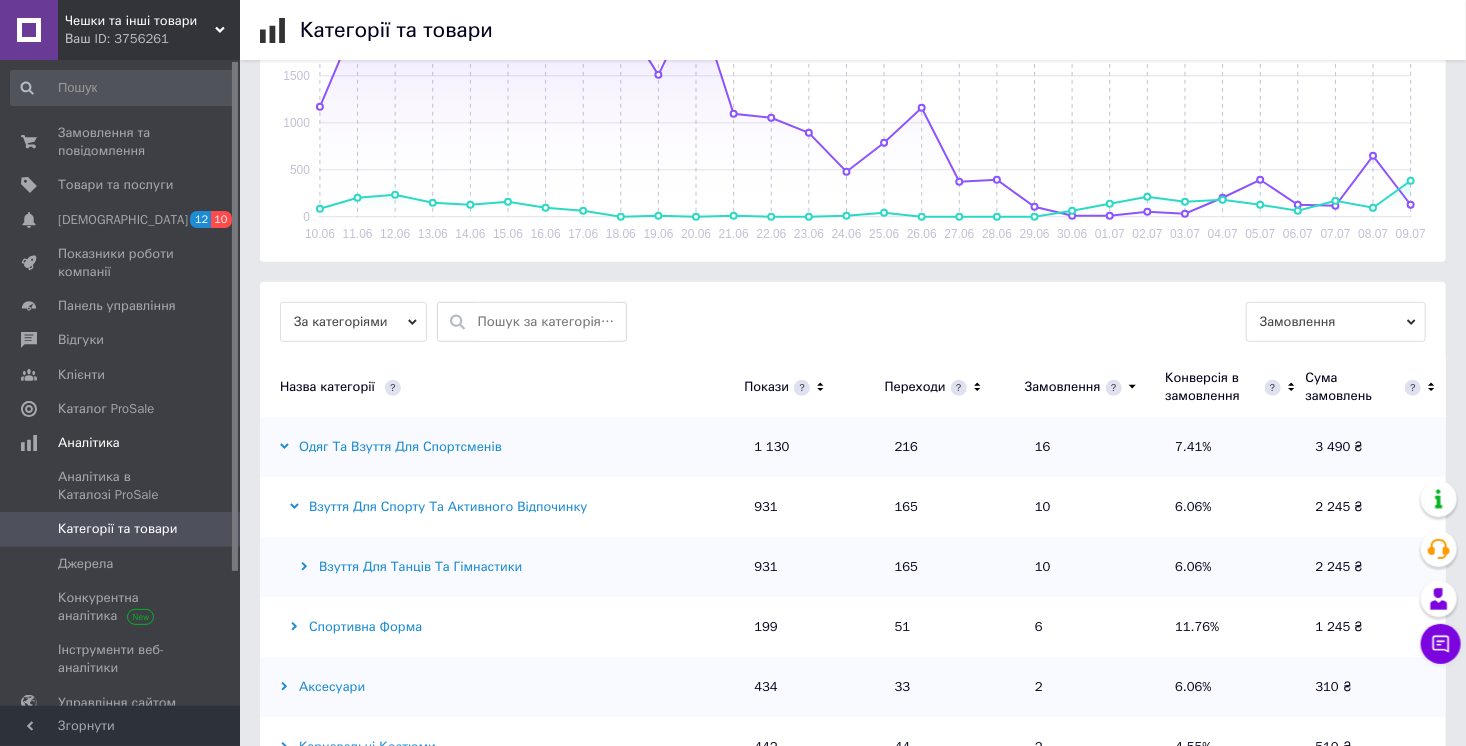 scroll, scrollTop: 96, scrollLeft: 0, axis: vertical 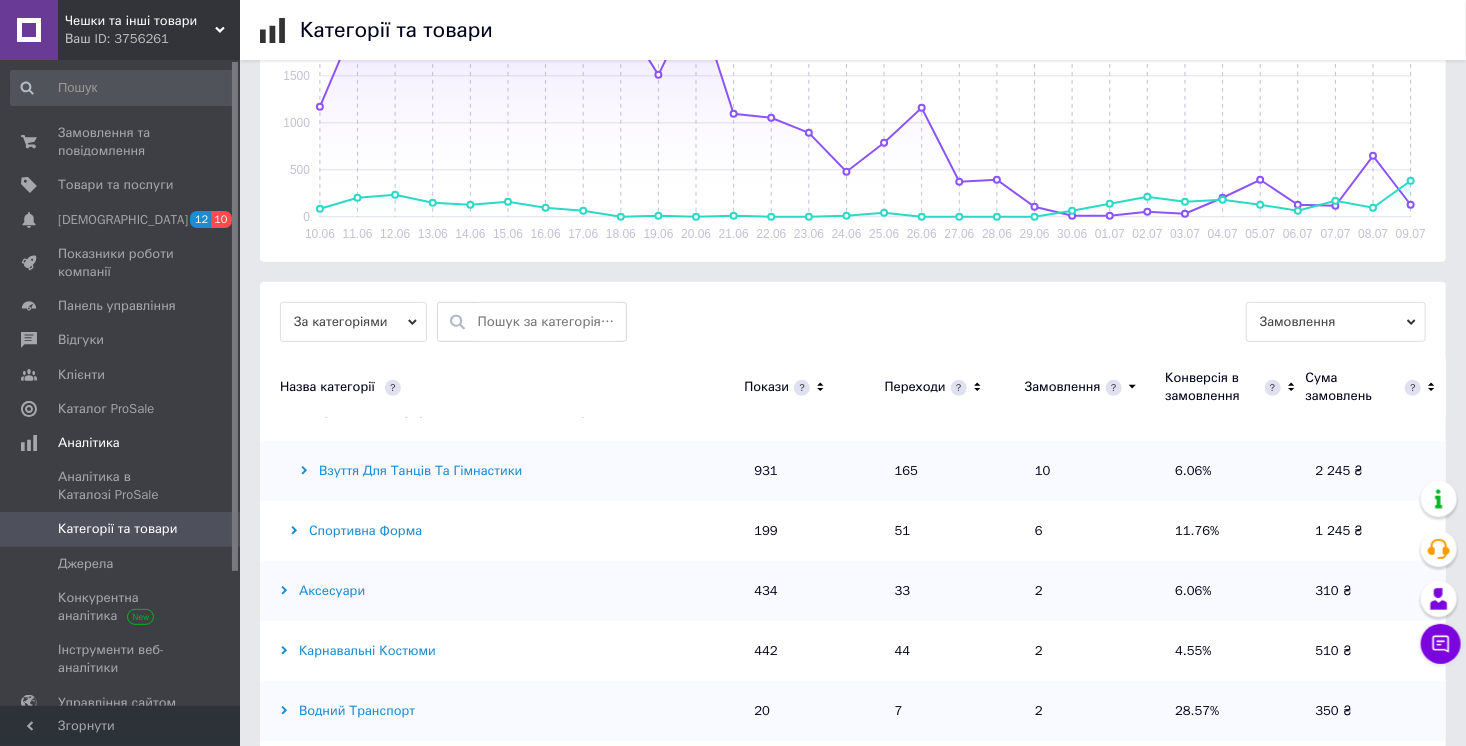 click on "Взуття для танців та гімнастики" at bounding box center [497, 471] 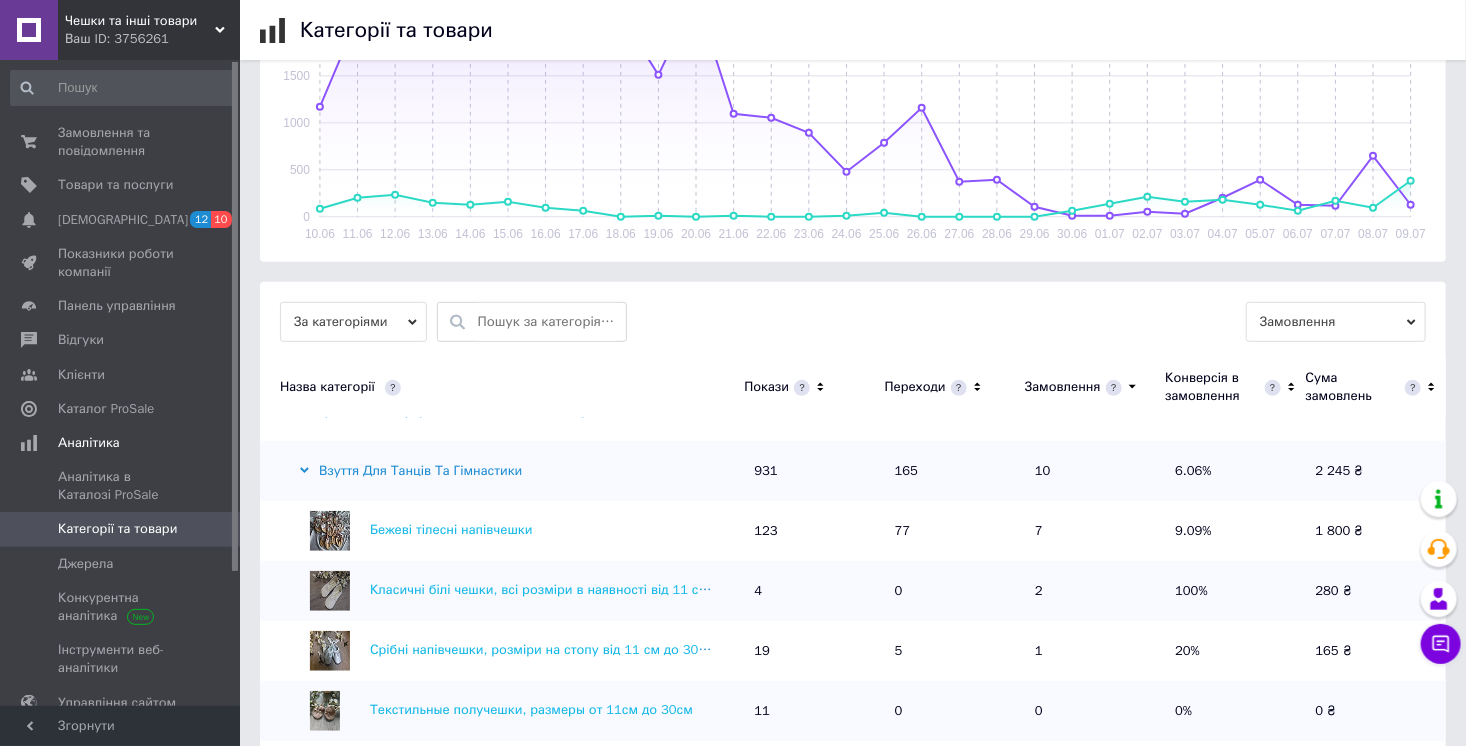 scroll, scrollTop: 480, scrollLeft: 0, axis: vertical 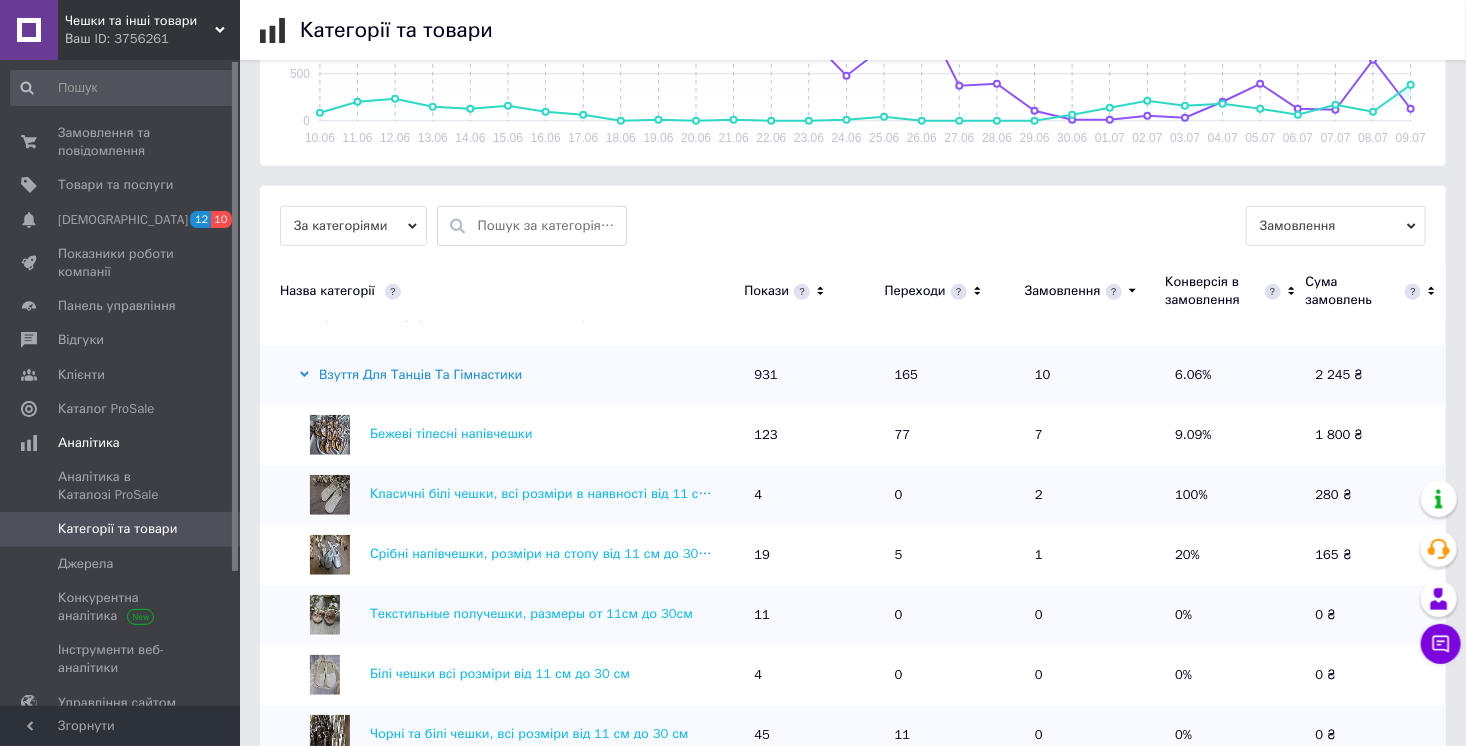 drag, startPoint x: 152, startPoint y: 32, endPoint x: 155, endPoint y: 52, distance: 20.22375 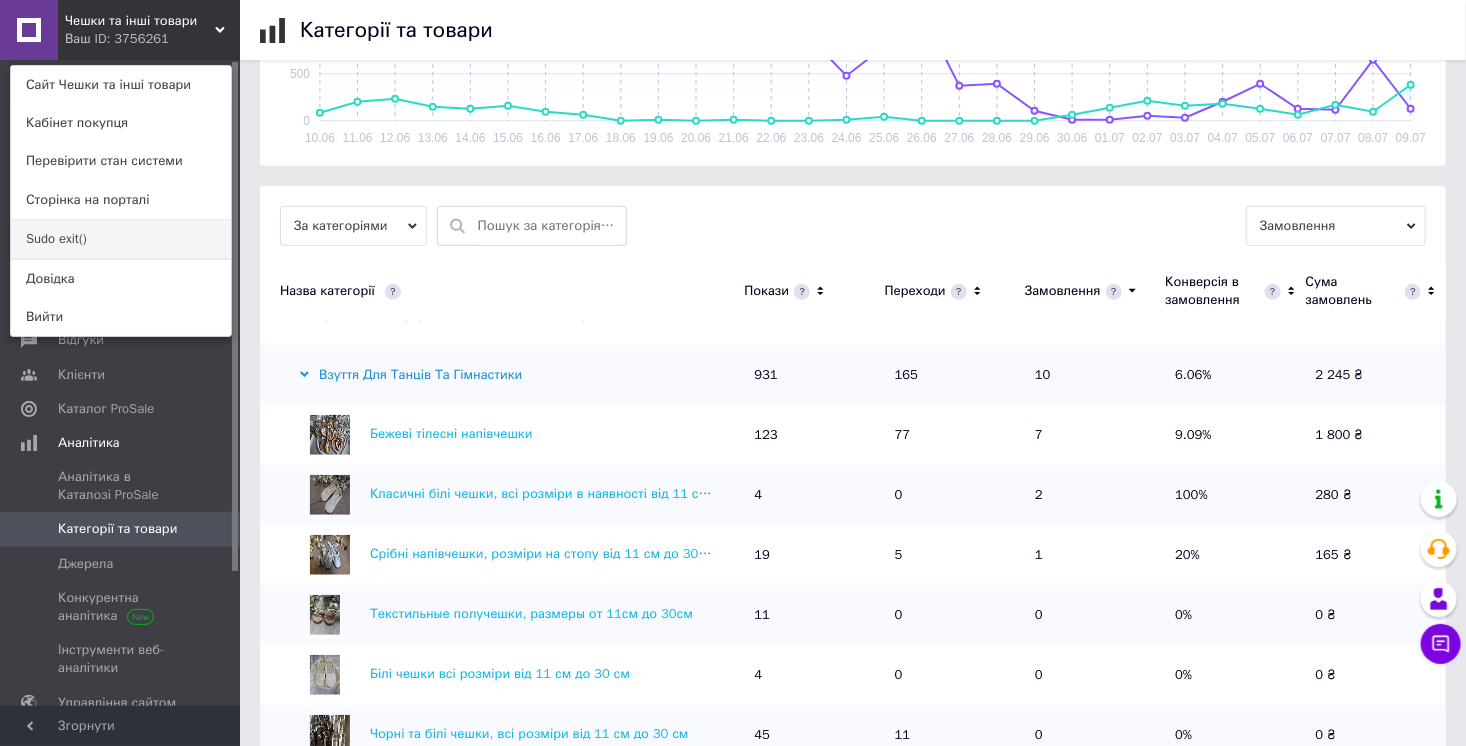 click on "Sudo exit()" at bounding box center (121, 239) 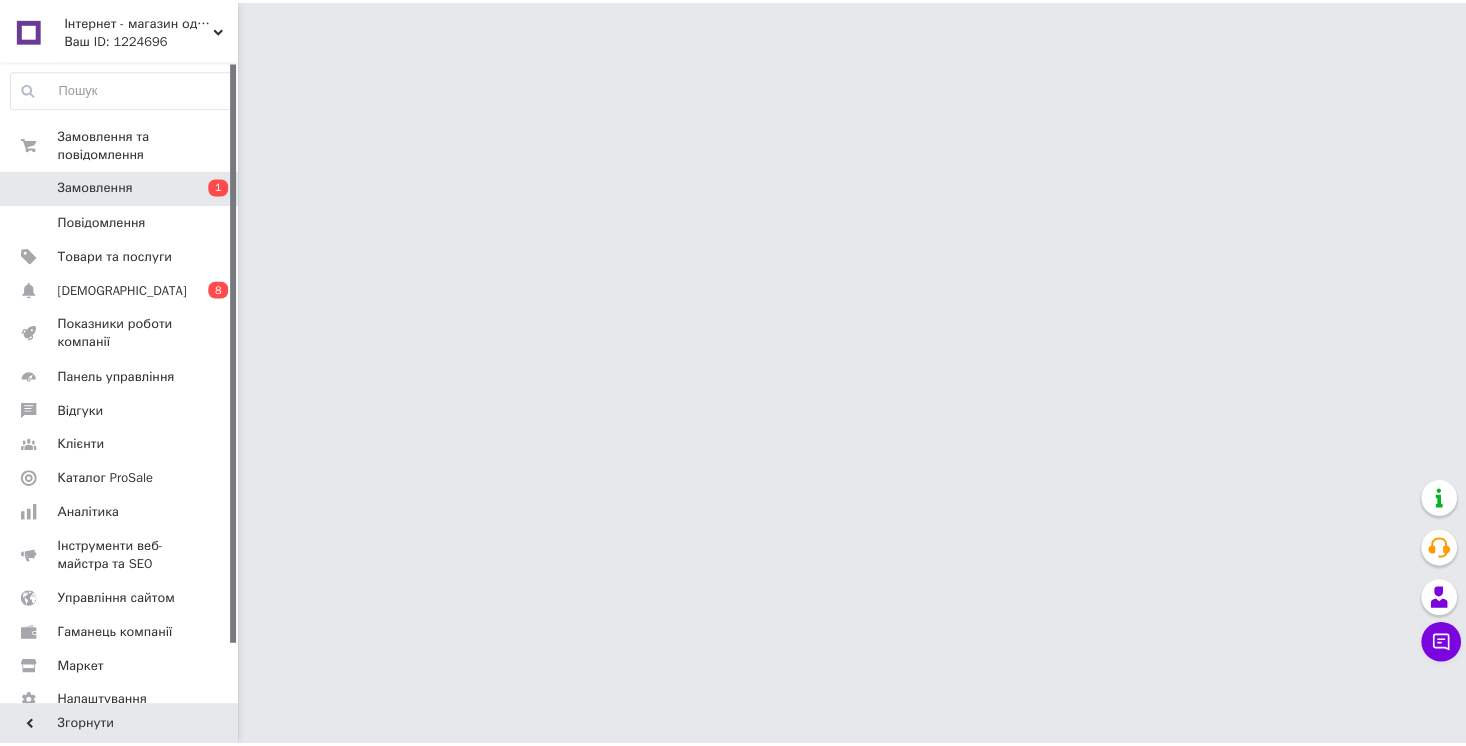 scroll, scrollTop: 0, scrollLeft: 0, axis: both 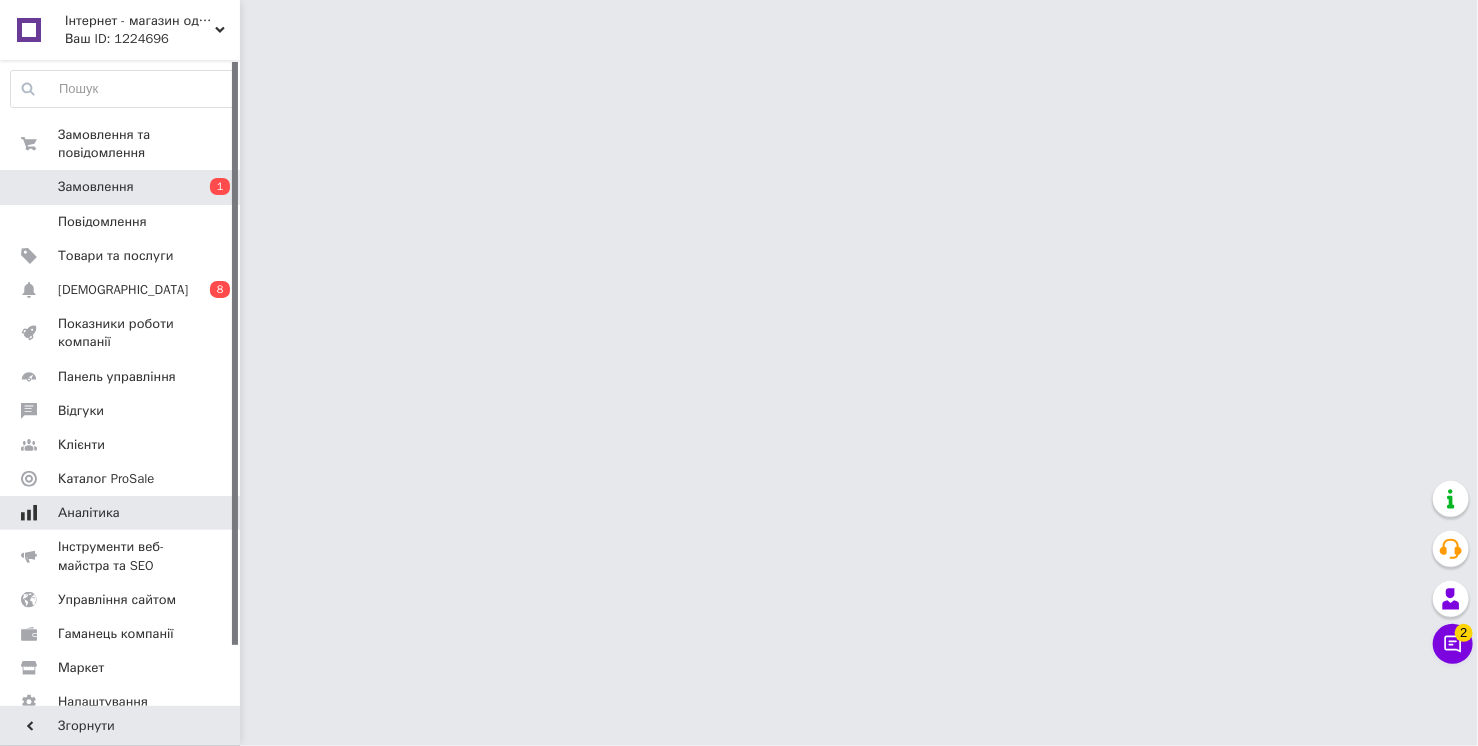 click on "Аналітика" at bounding box center [123, 513] 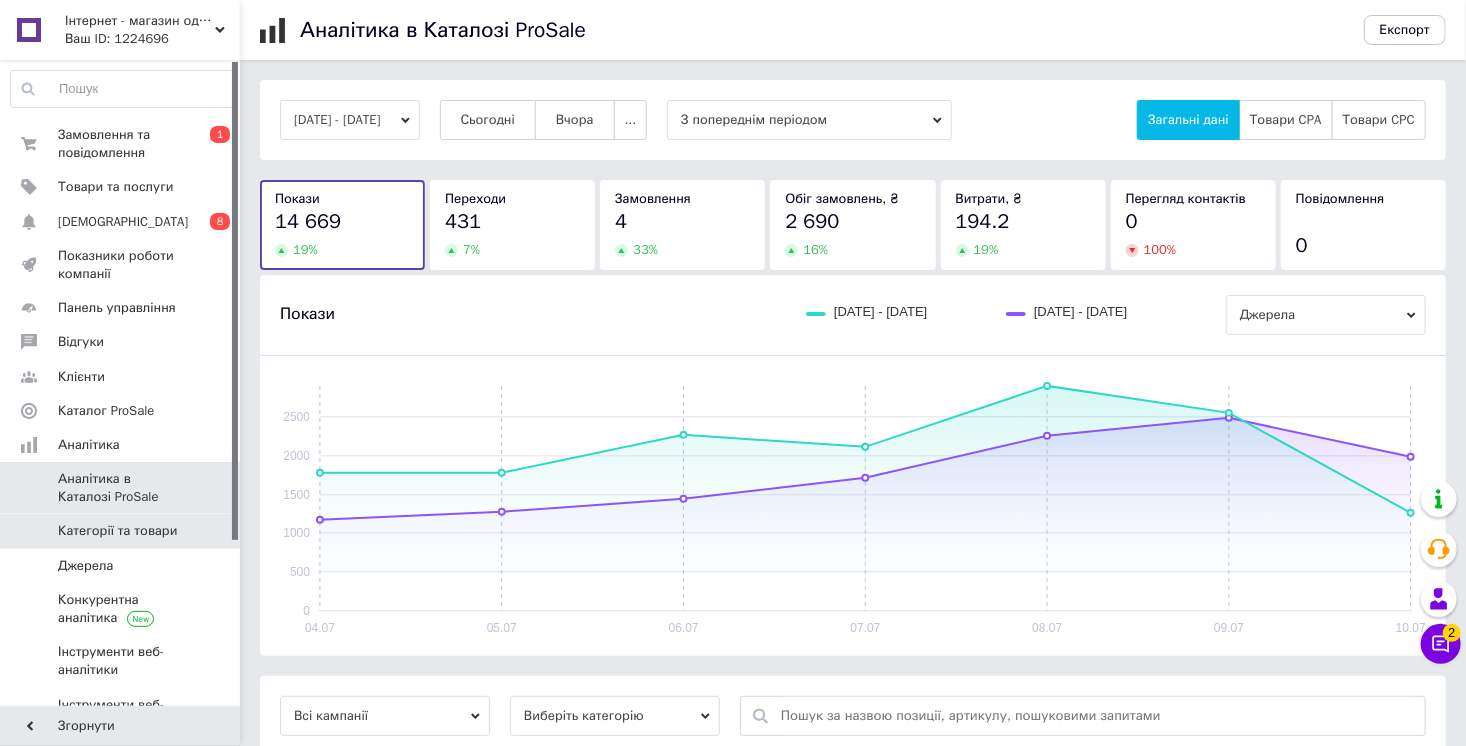 click on "Категорії та товари" at bounding box center [117, 531] 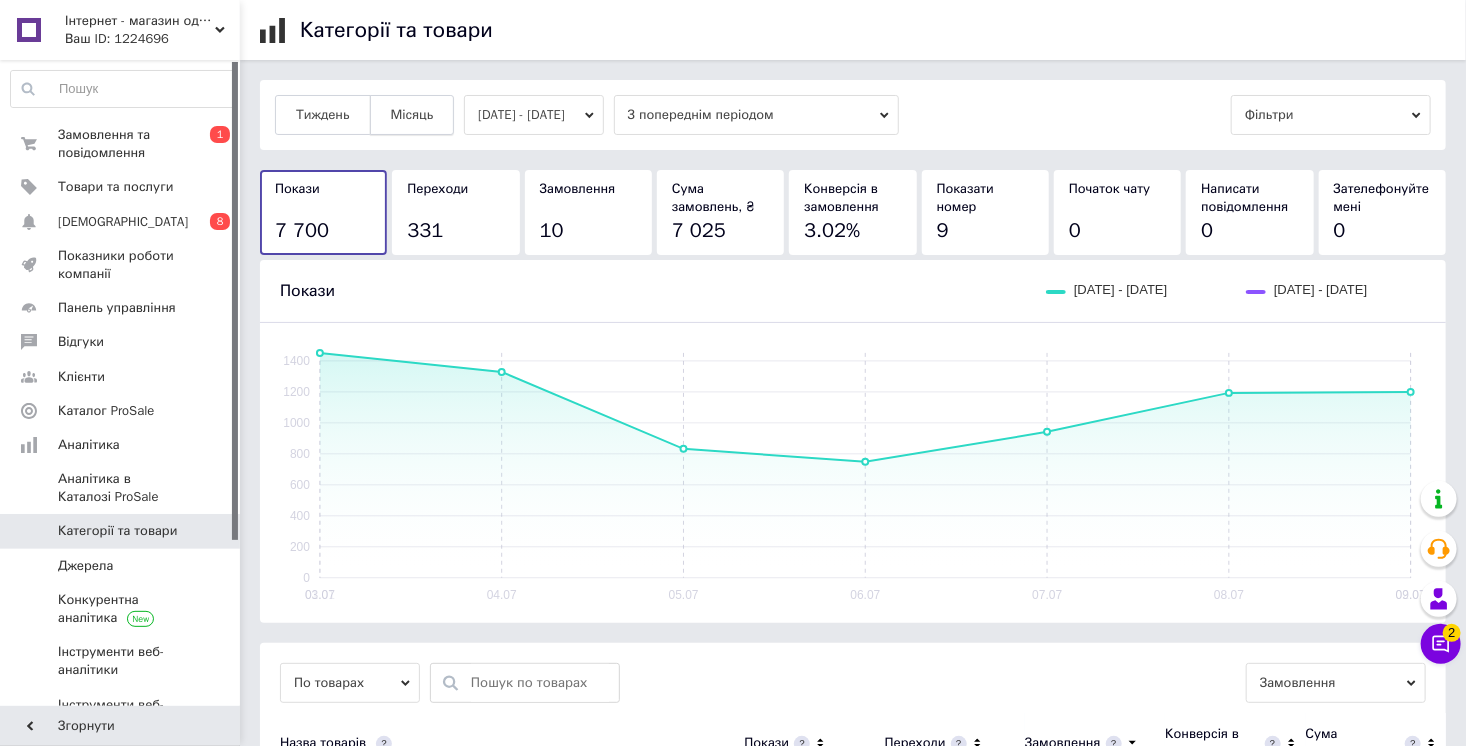 click on "Місяць" at bounding box center [412, 115] 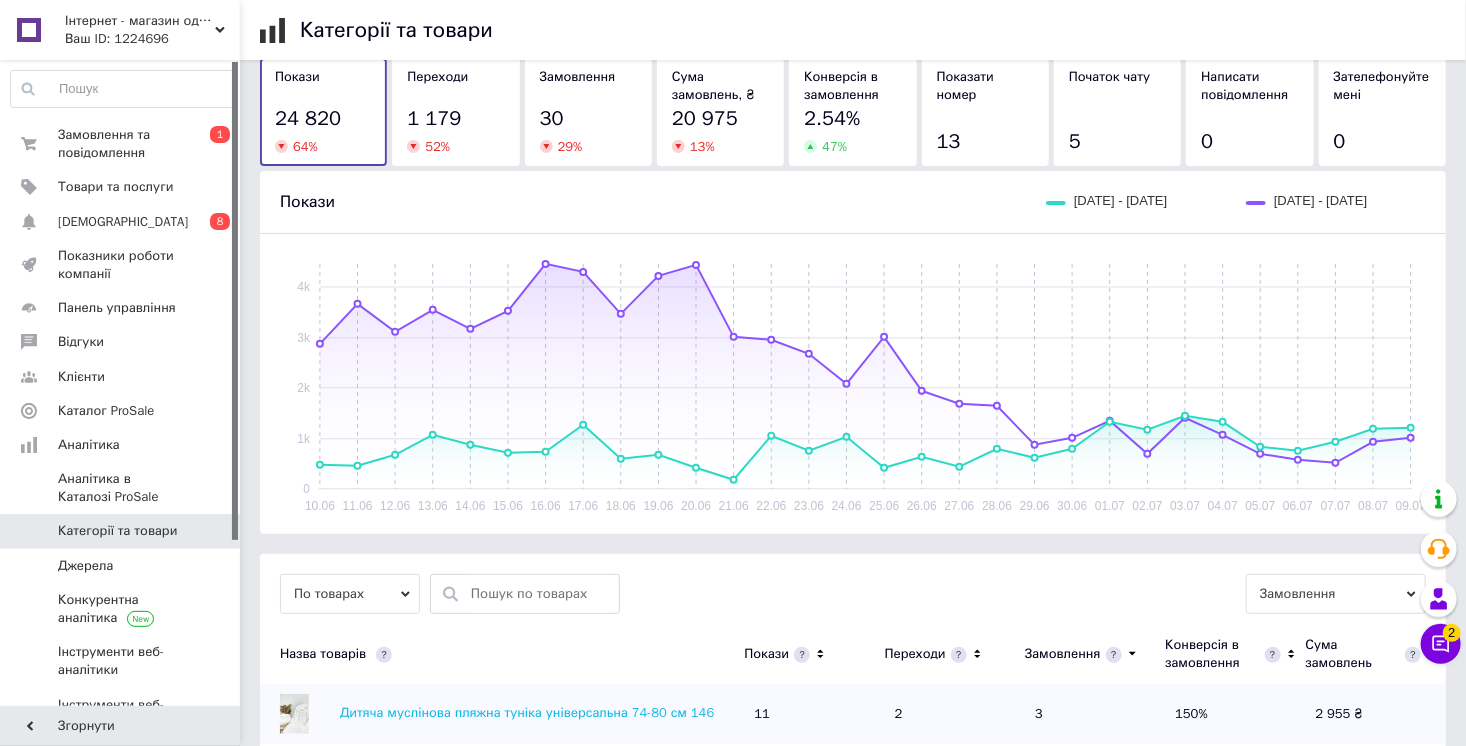 scroll, scrollTop: 192, scrollLeft: 0, axis: vertical 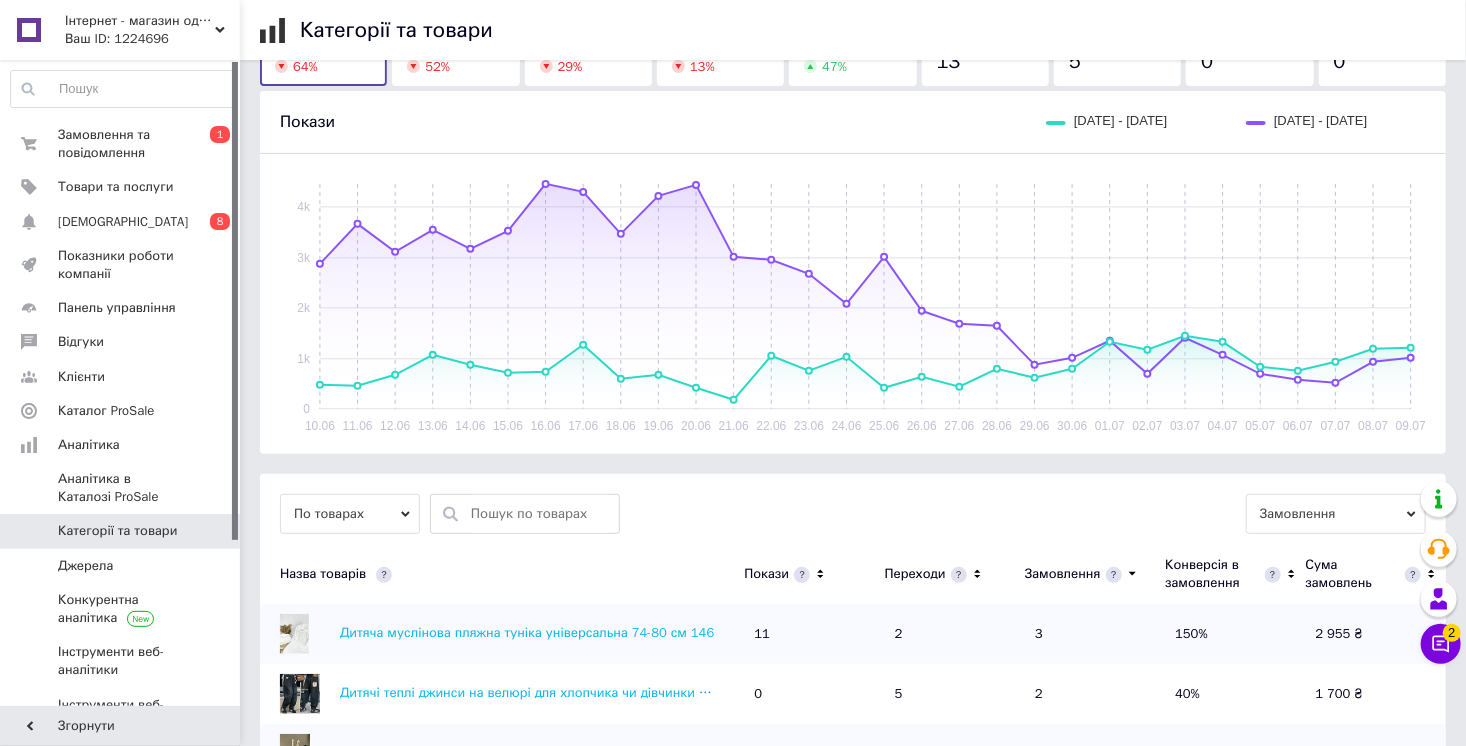 click on "По товарах" at bounding box center (350, 514) 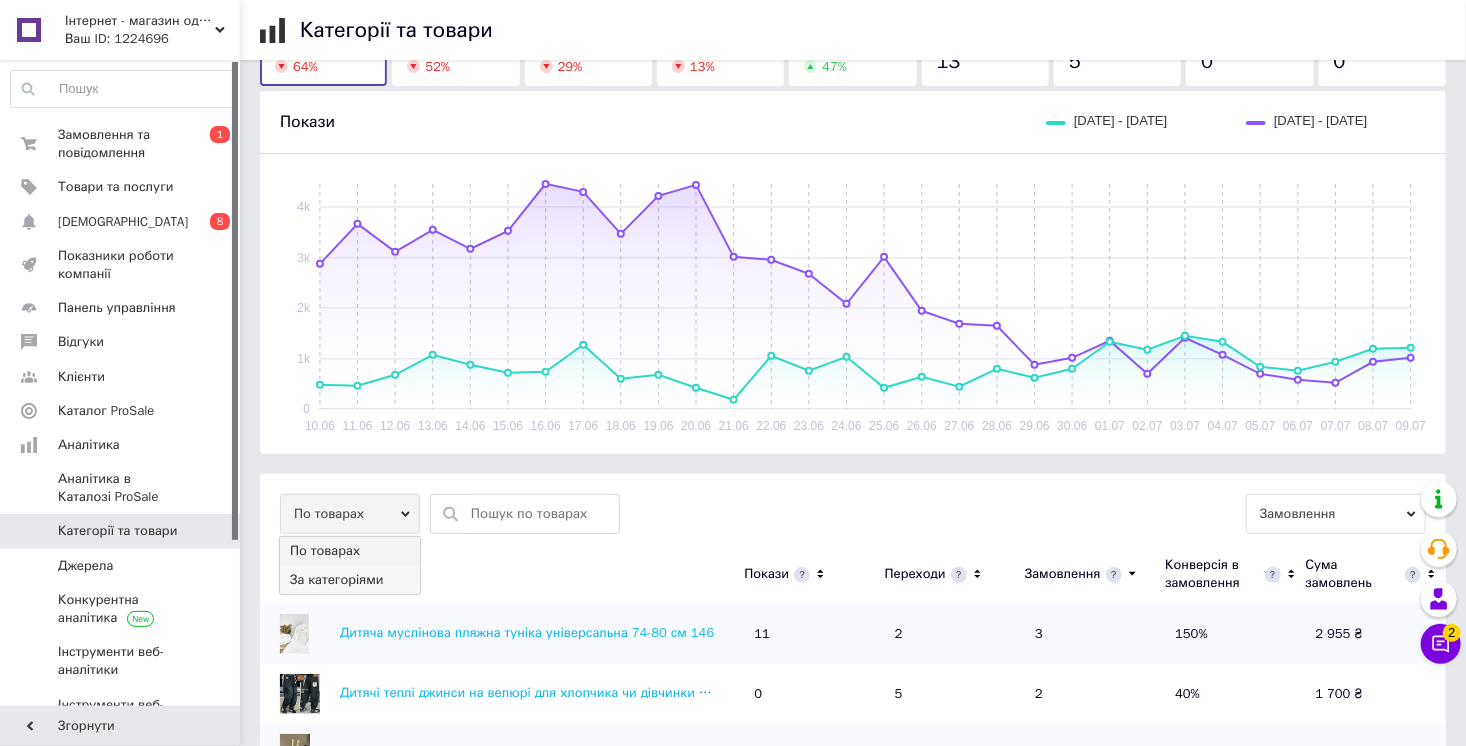 click on "За категоріями" at bounding box center [350, 580] 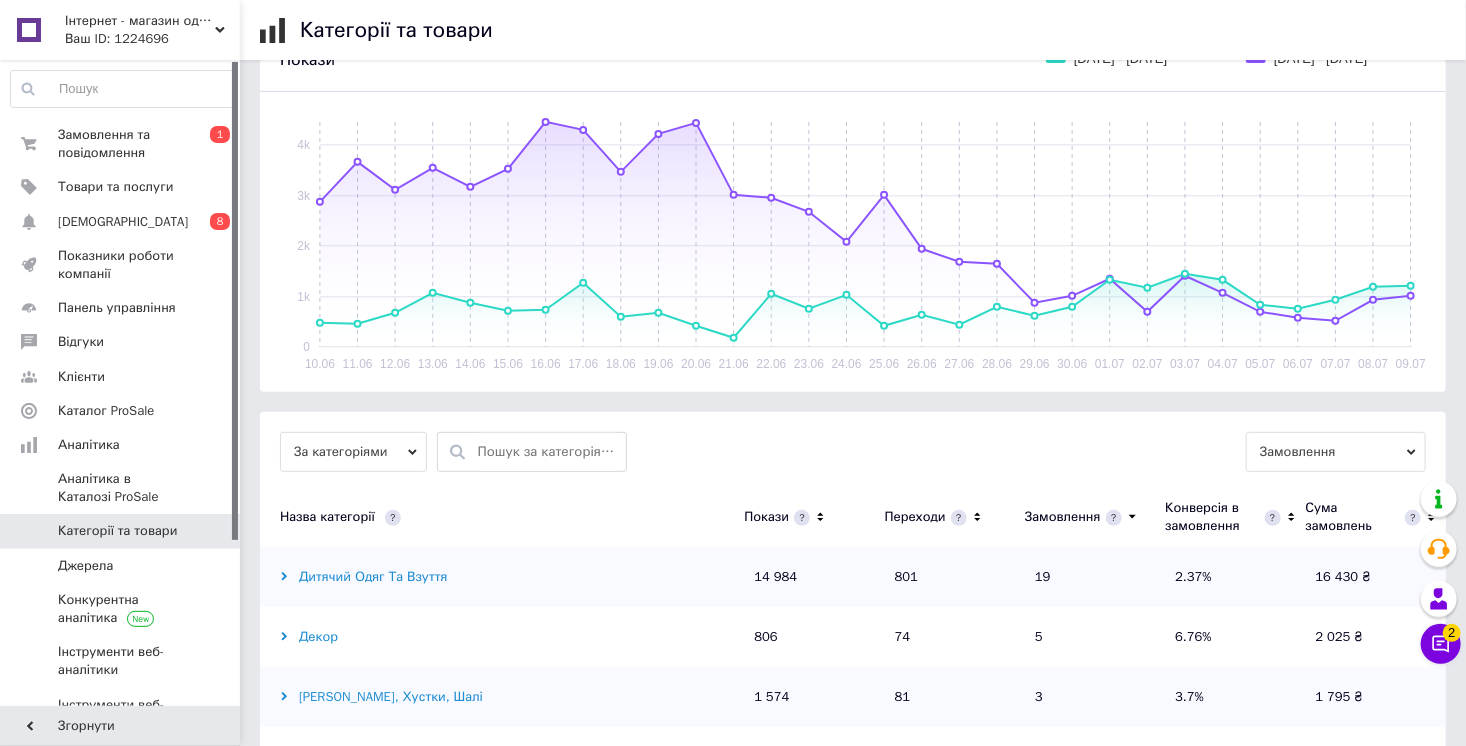 scroll, scrollTop: 384, scrollLeft: 0, axis: vertical 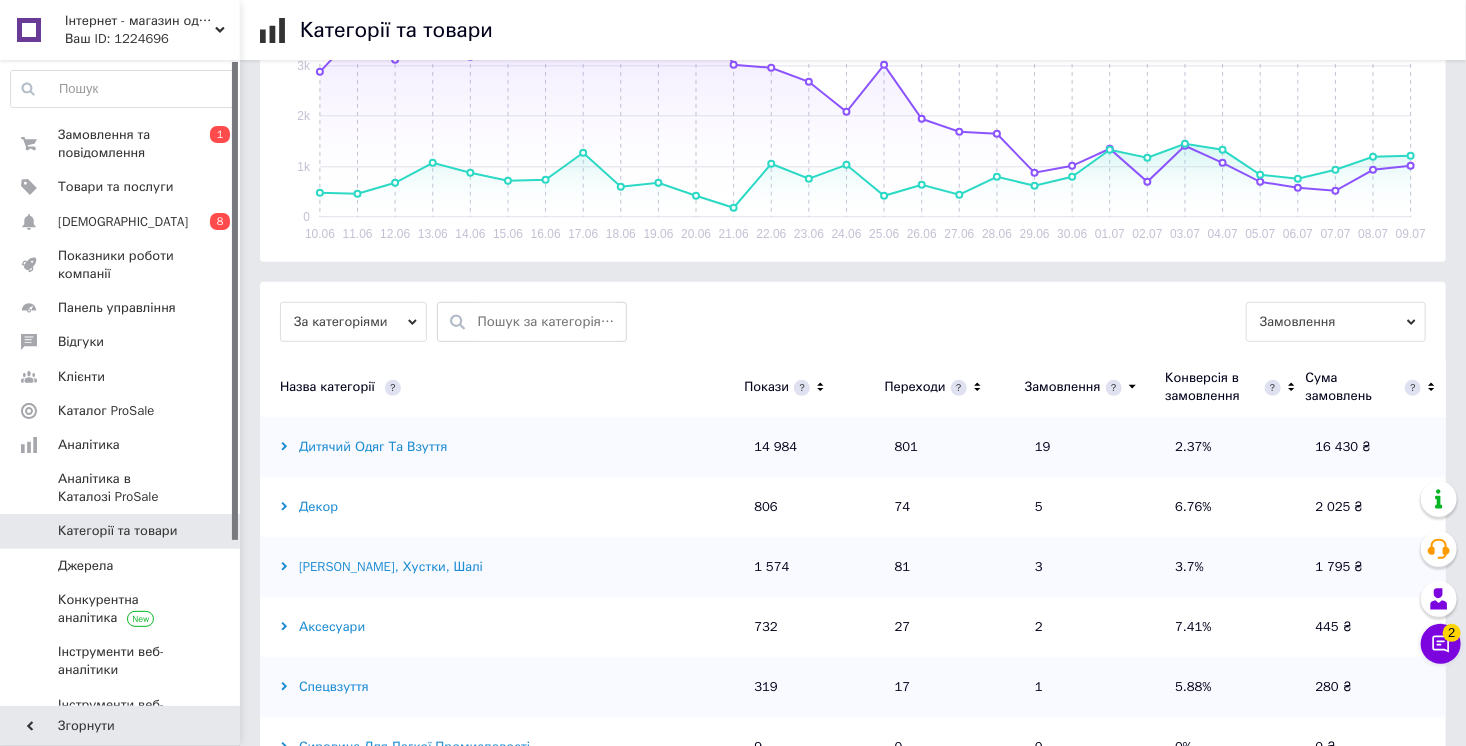 click on "Дитячий одяг та взуття" at bounding box center [497, 447] 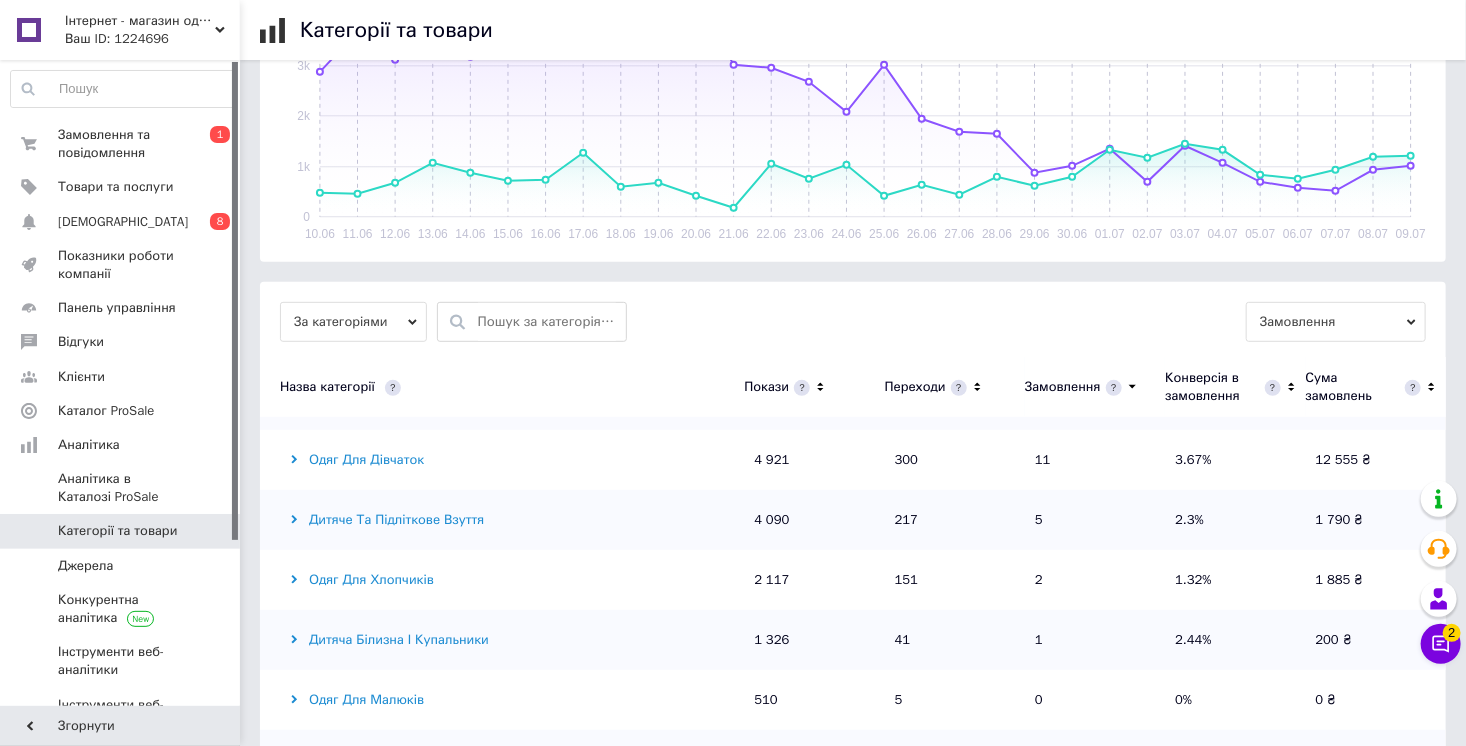 scroll, scrollTop: 0, scrollLeft: 0, axis: both 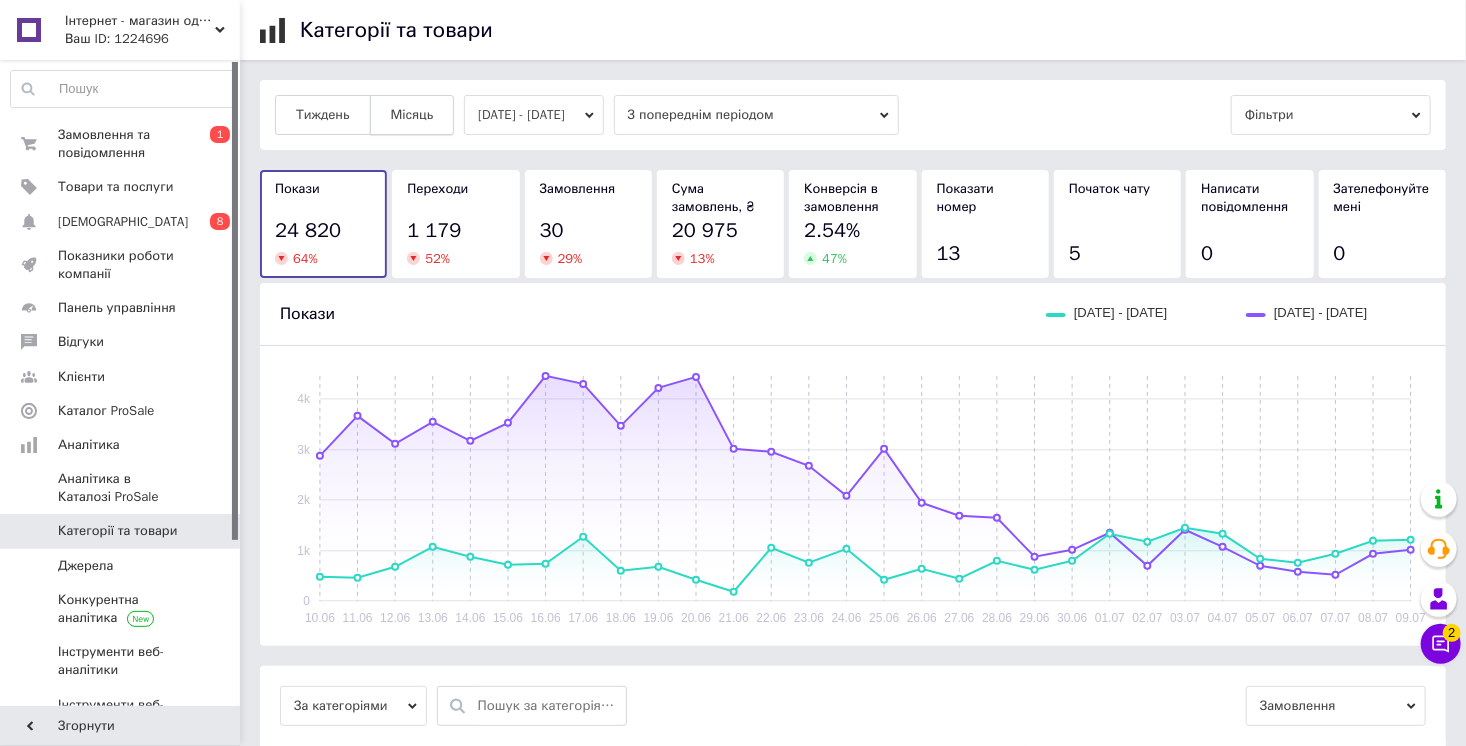 click on "Місяць" at bounding box center (412, 115) 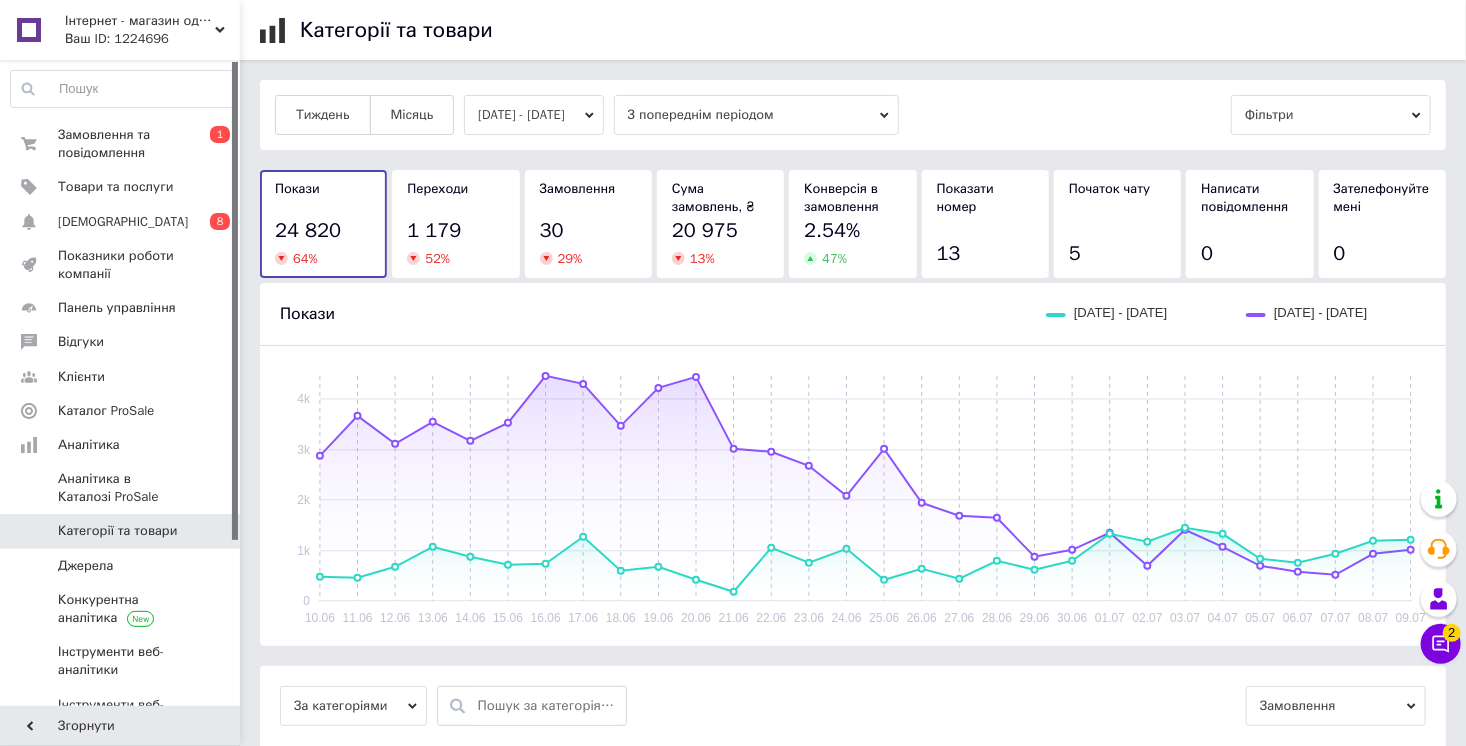 drag, startPoint x: 405, startPoint y: 110, endPoint x: 376, endPoint y: 144, distance: 44.687805 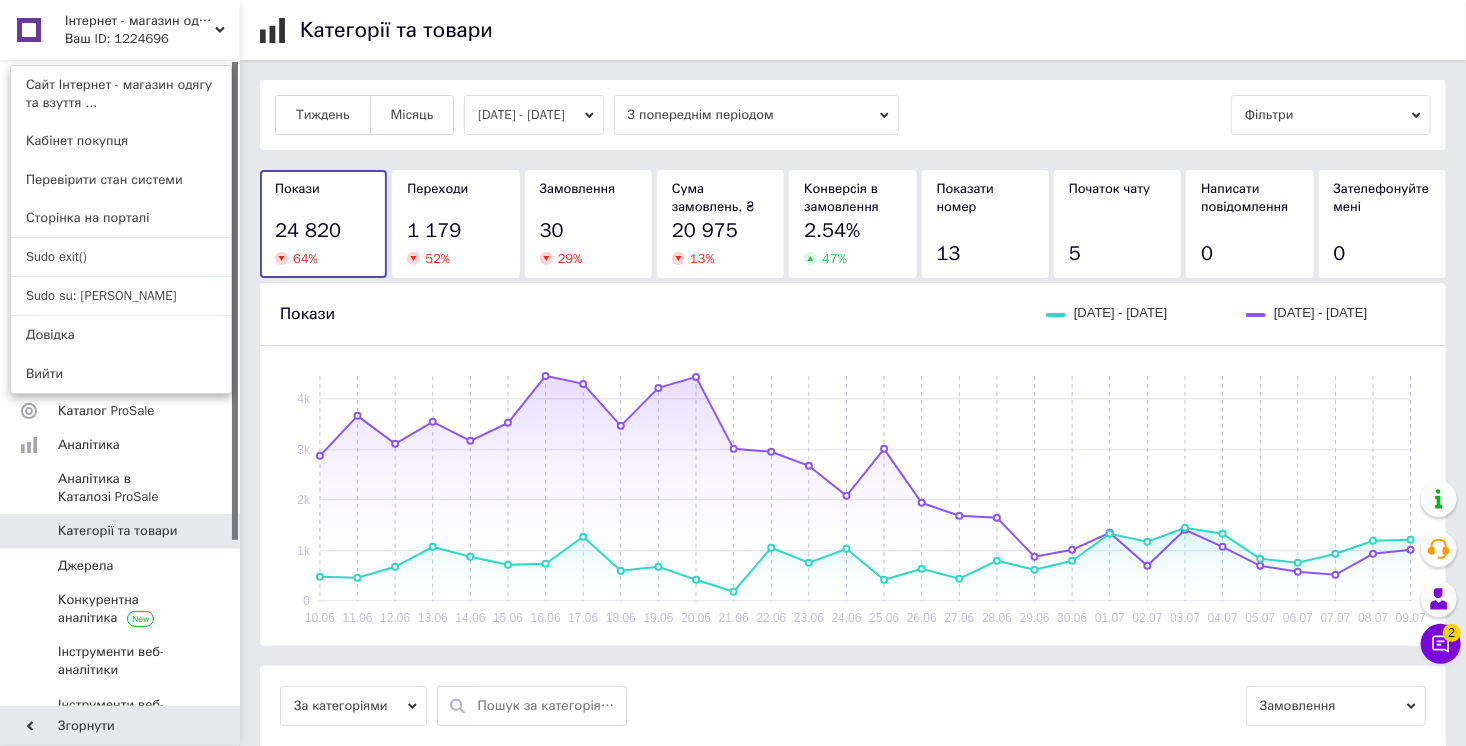 drag, startPoint x: 130, startPoint y: 245, endPoint x: 157, endPoint y: 10, distance: 236.54597 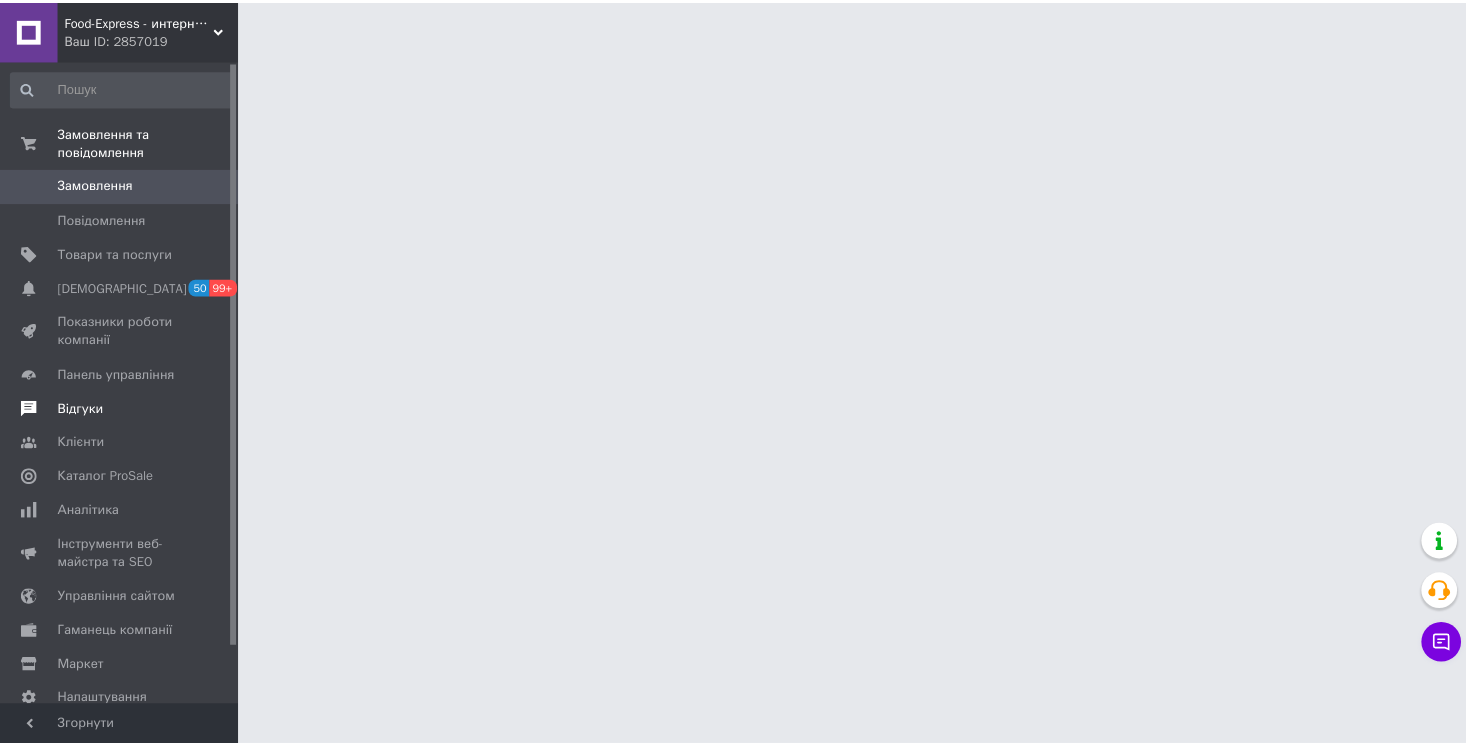 scroll, scrollTop: 0, scrollLeft: 0, axis: both 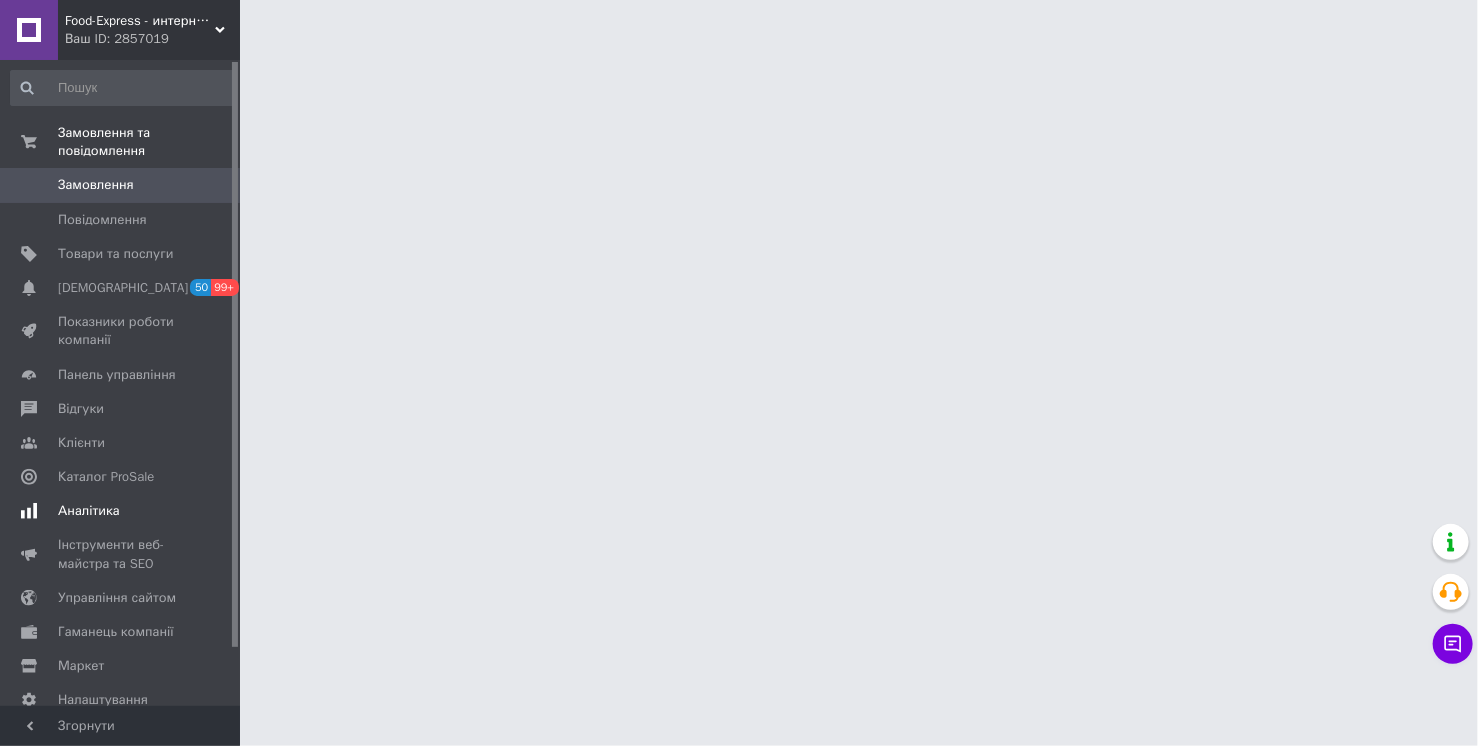 click on "Аналітика" at bounding box center [121, 511] 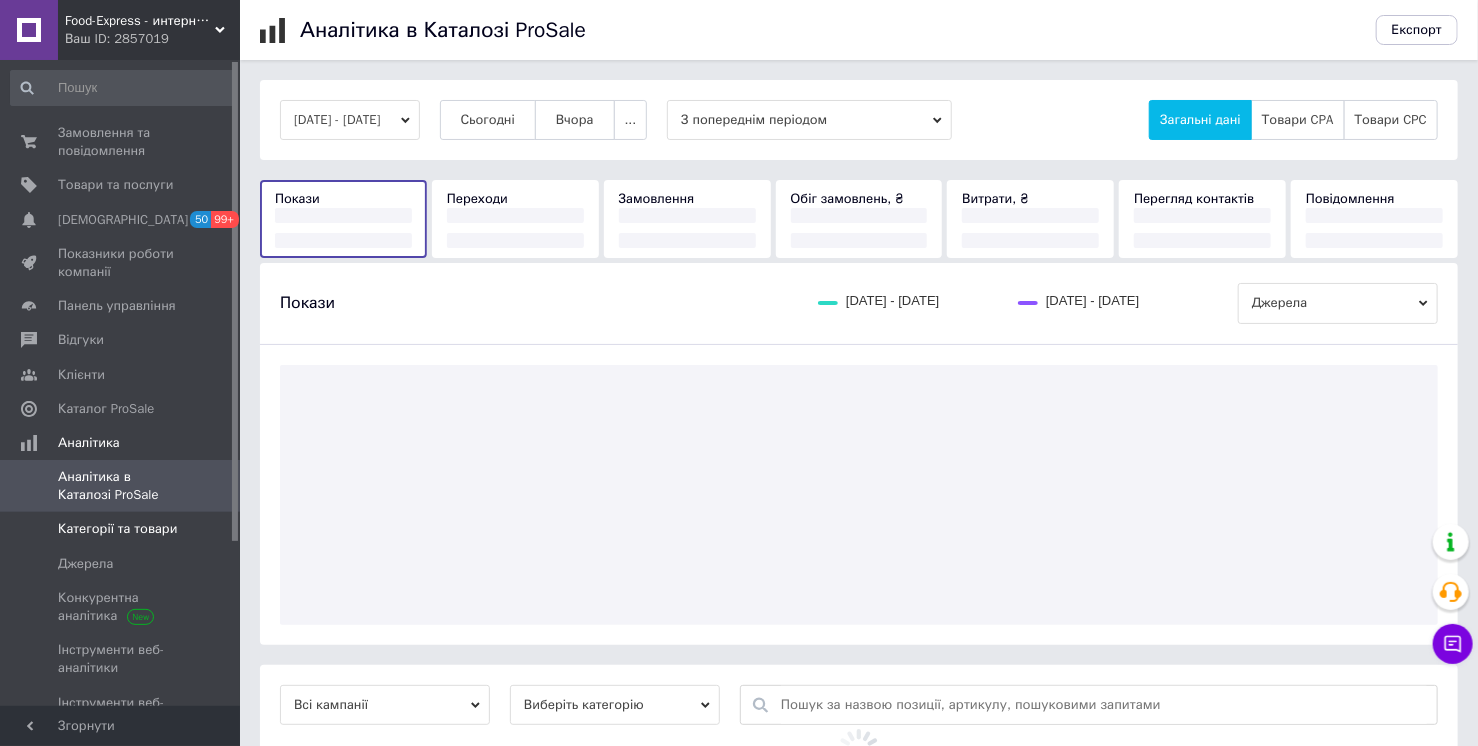 click on "Категорії та товари" at bounding box center [117, 529] 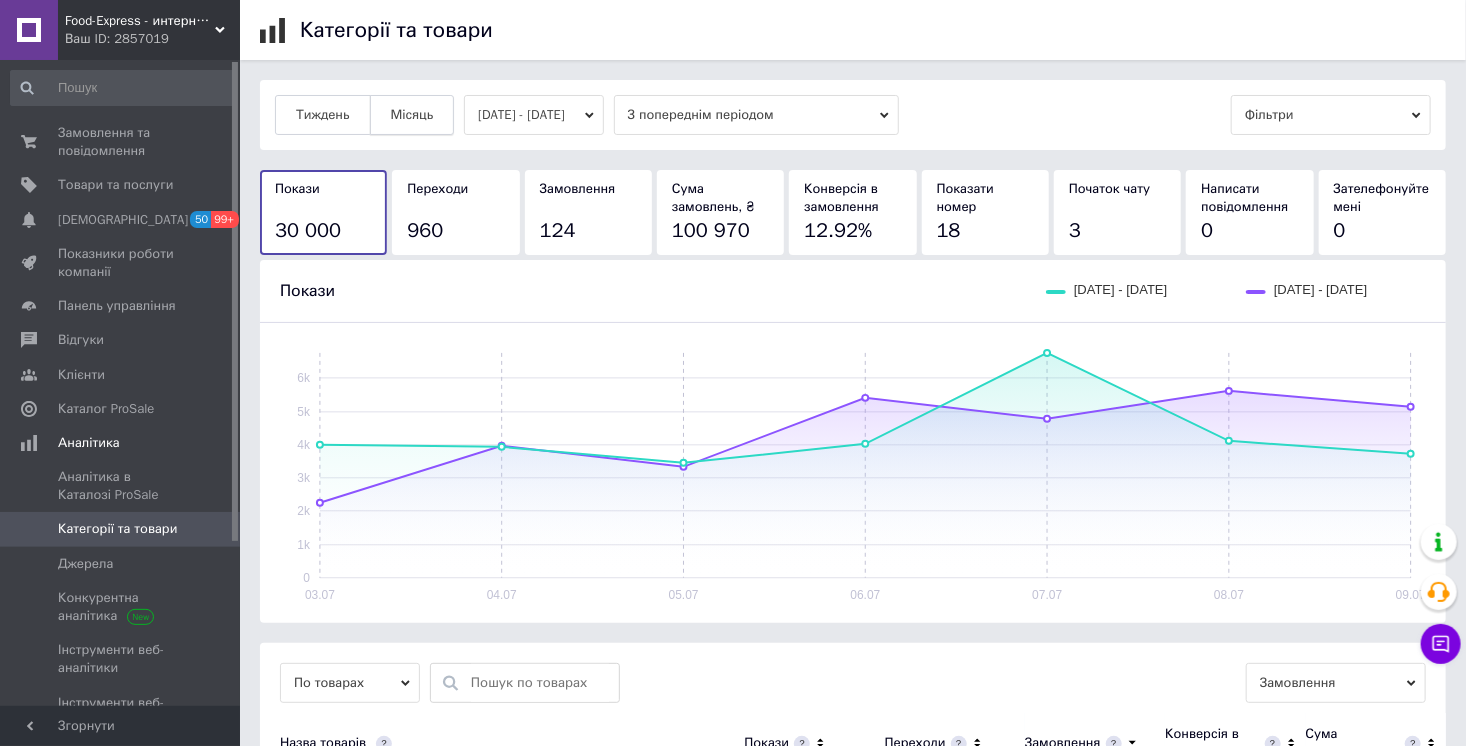 click on "Місяць" at bounding box center (412, 115) 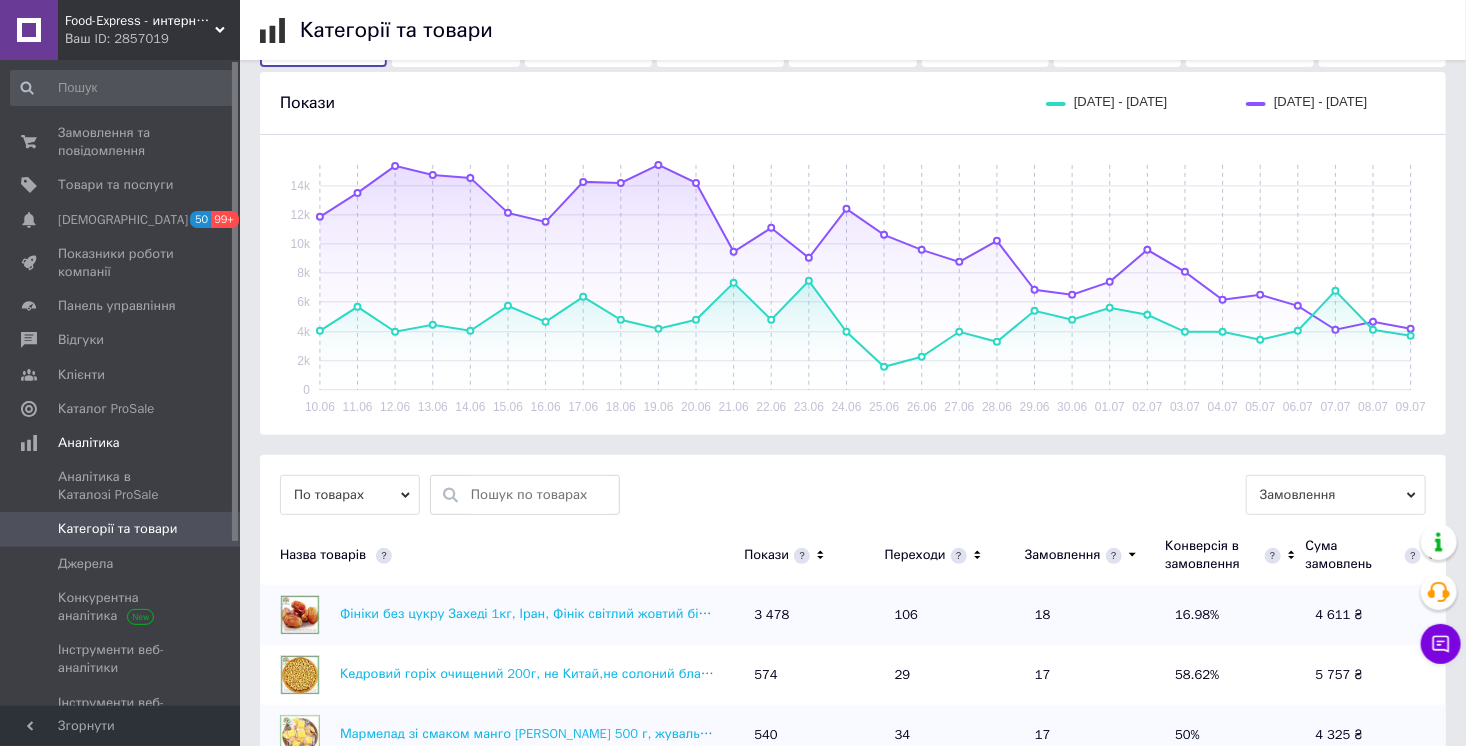 scroll, scrollTop: 384, scrollLeft: 0, axis: vertical 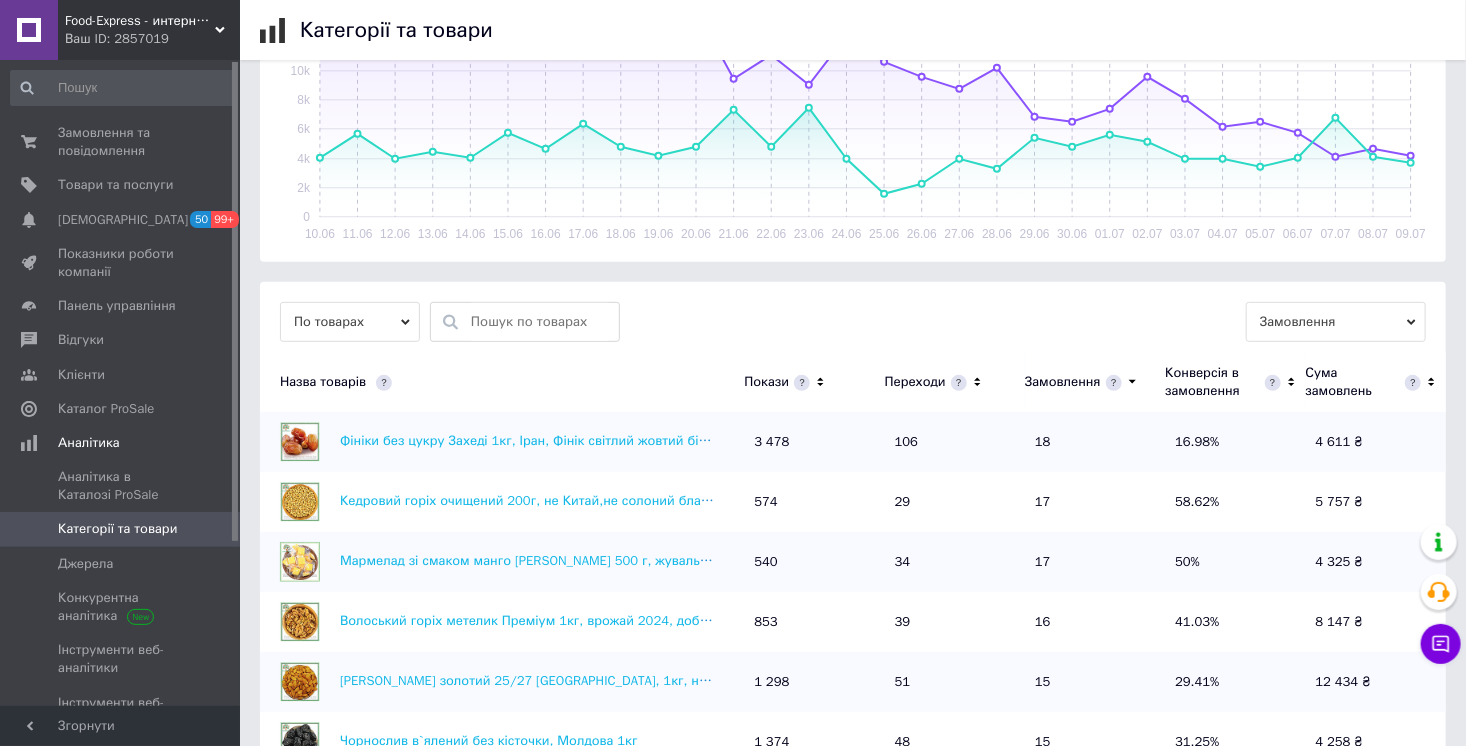 click on "По товарах" at bounding box center [350, 322] 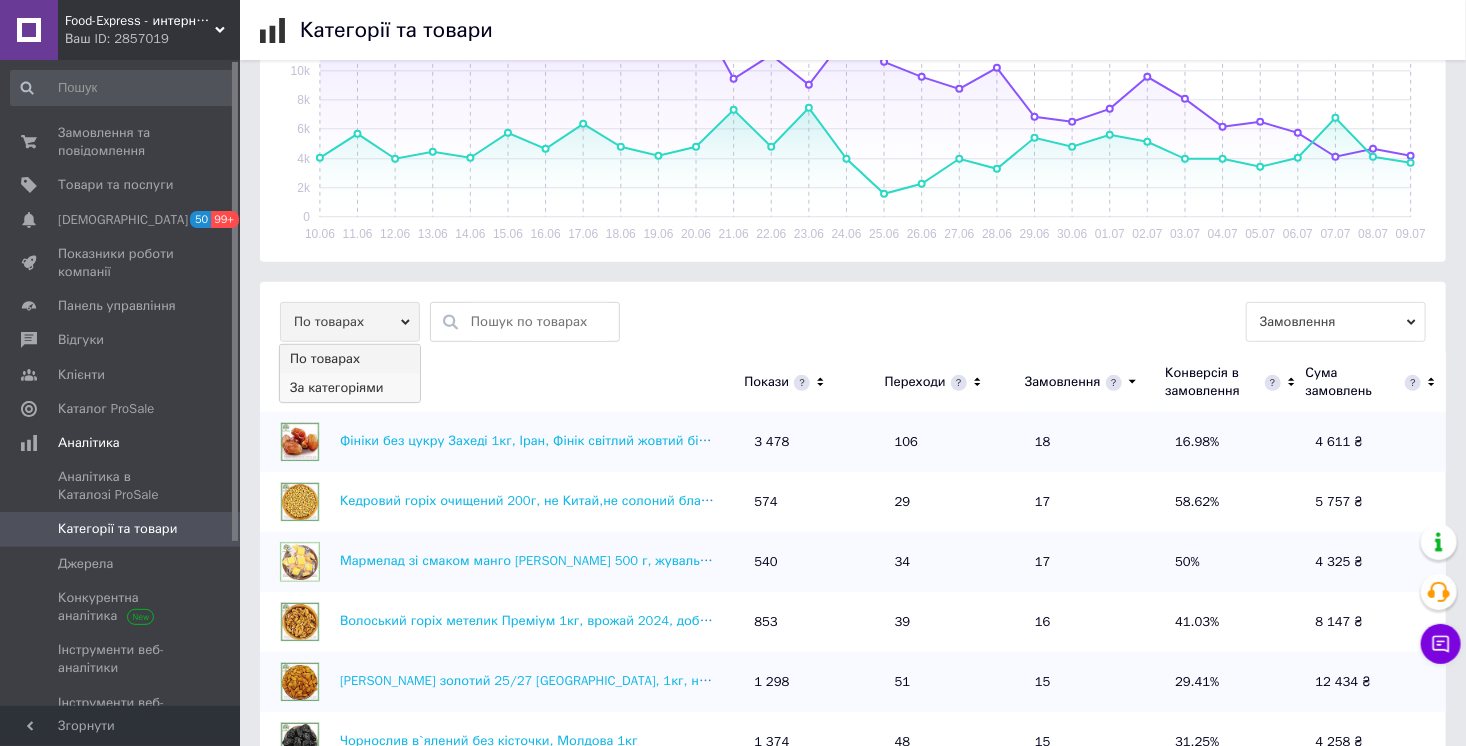 click on "За категоріями" at bounding box center (350, 388) 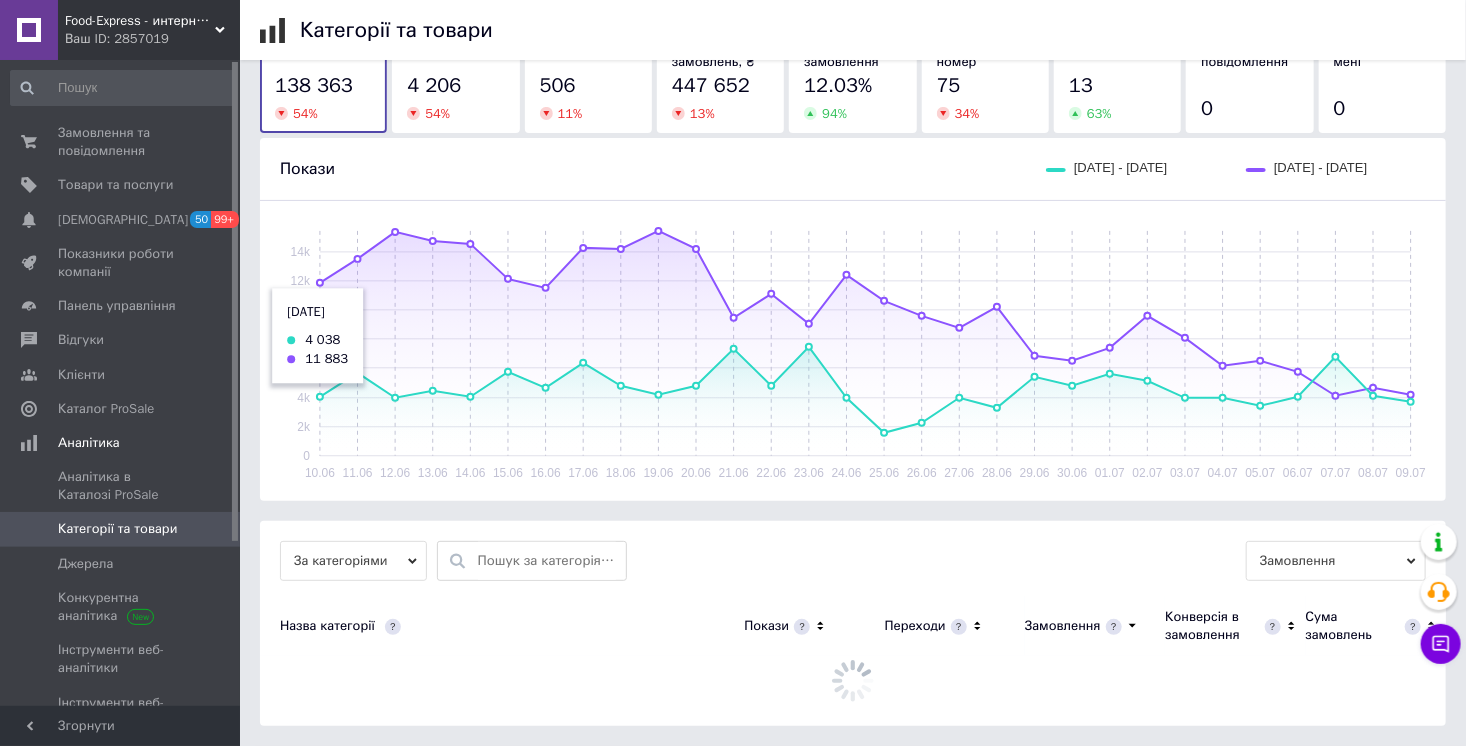 scroll, scrollTop: 384, scrollLeft: 0, axis: vertical 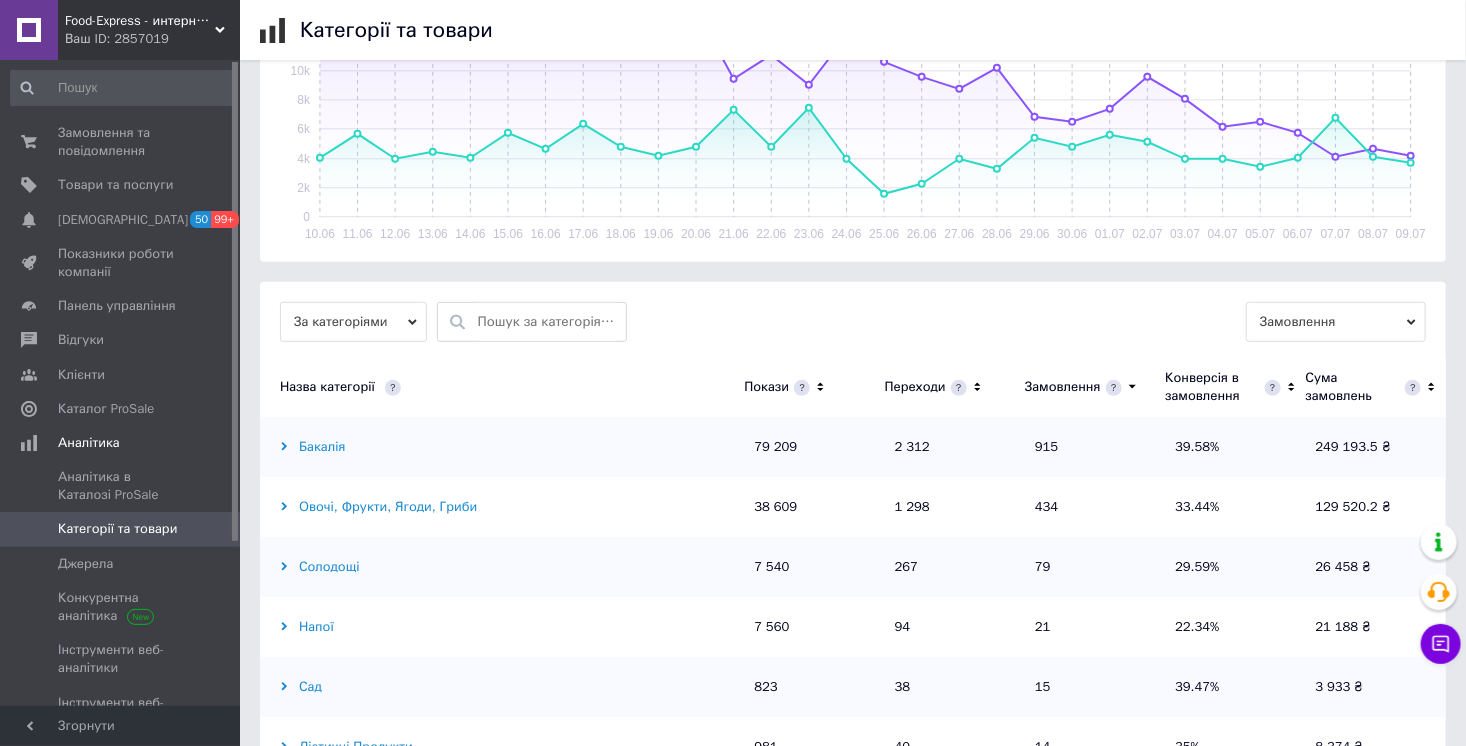 click on "Бакалія" at bounding box center [497, 447] 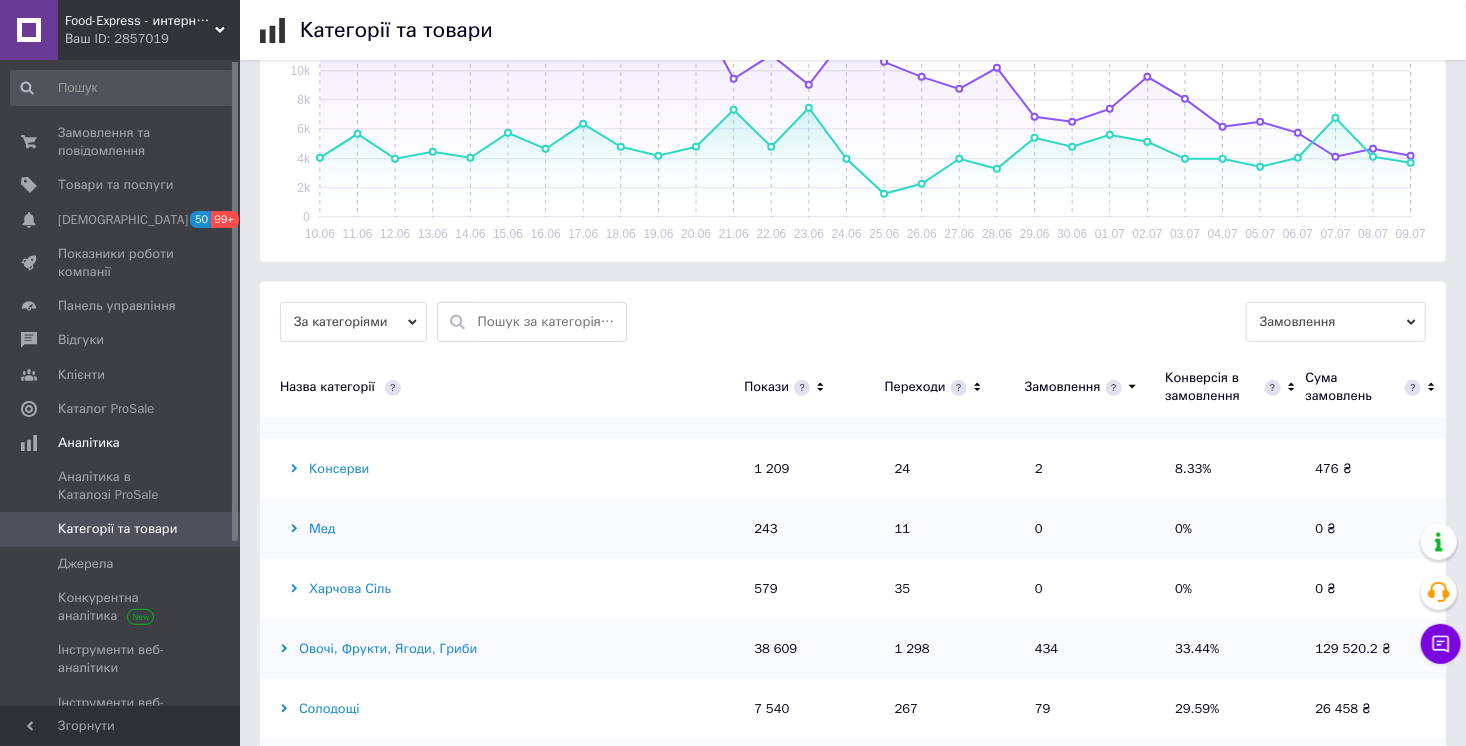 scroll, scrollTop: 672, scrollLeft: 0, axis: vertical 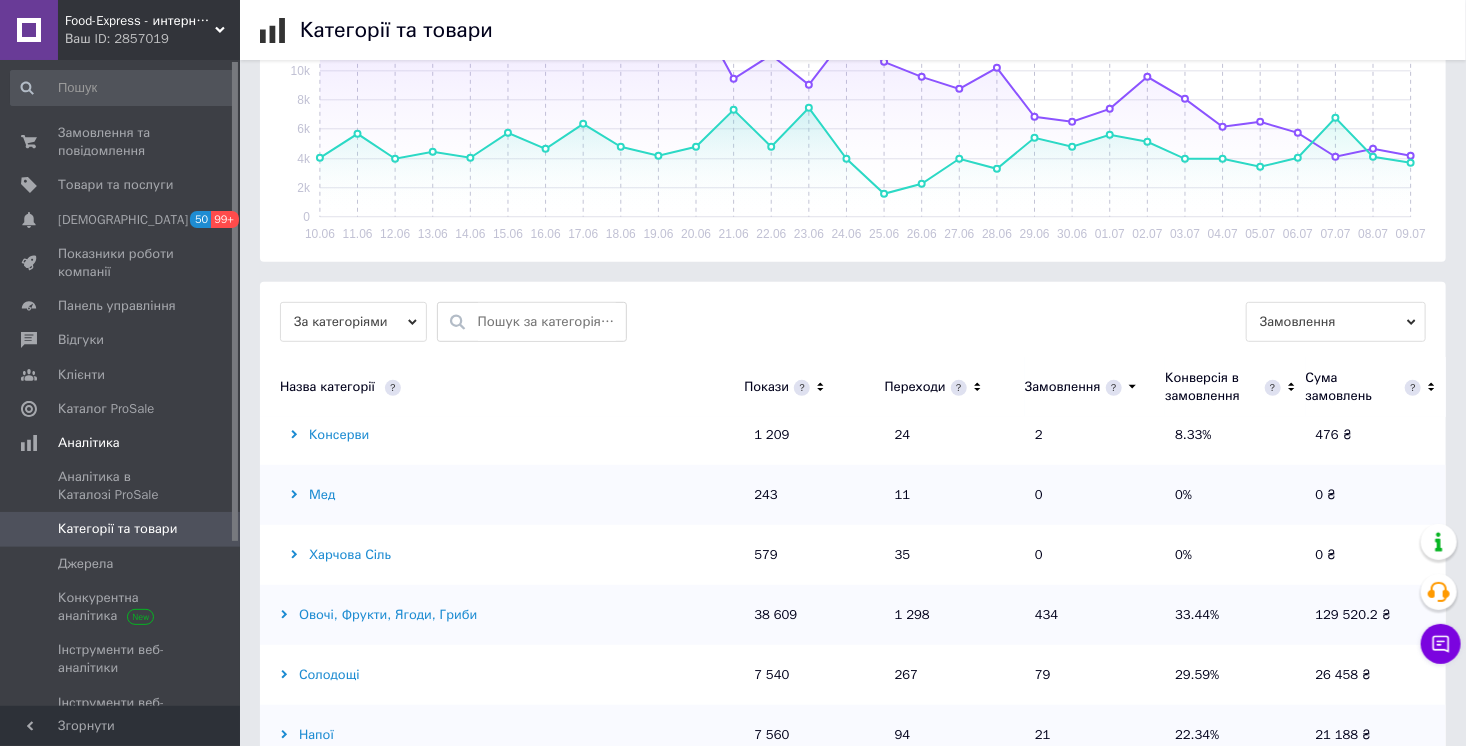click on "Овочі, фрукти, ягоди, гриби" at bounding box center [497, 615] 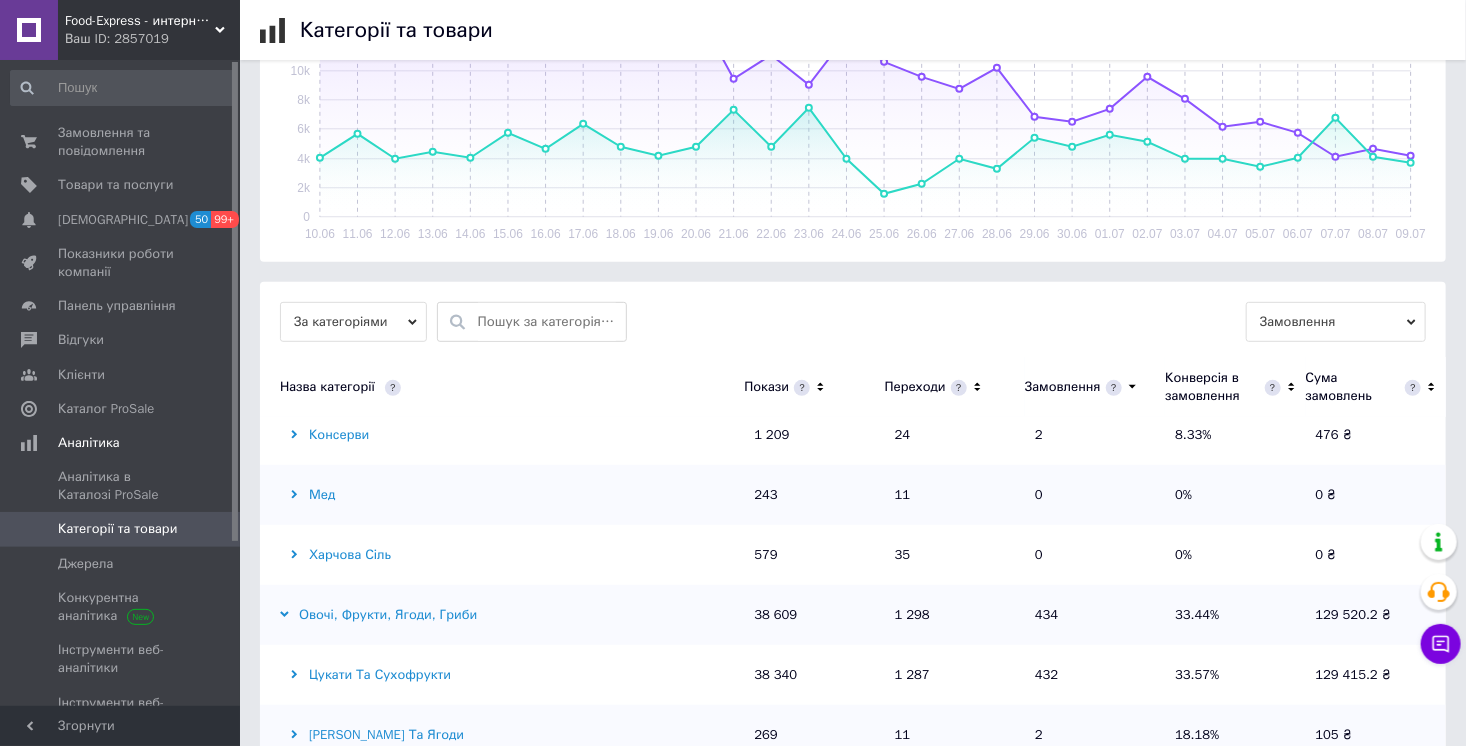 scroll, scrollTop: 864, scrollLeft: 0, axis: vertical 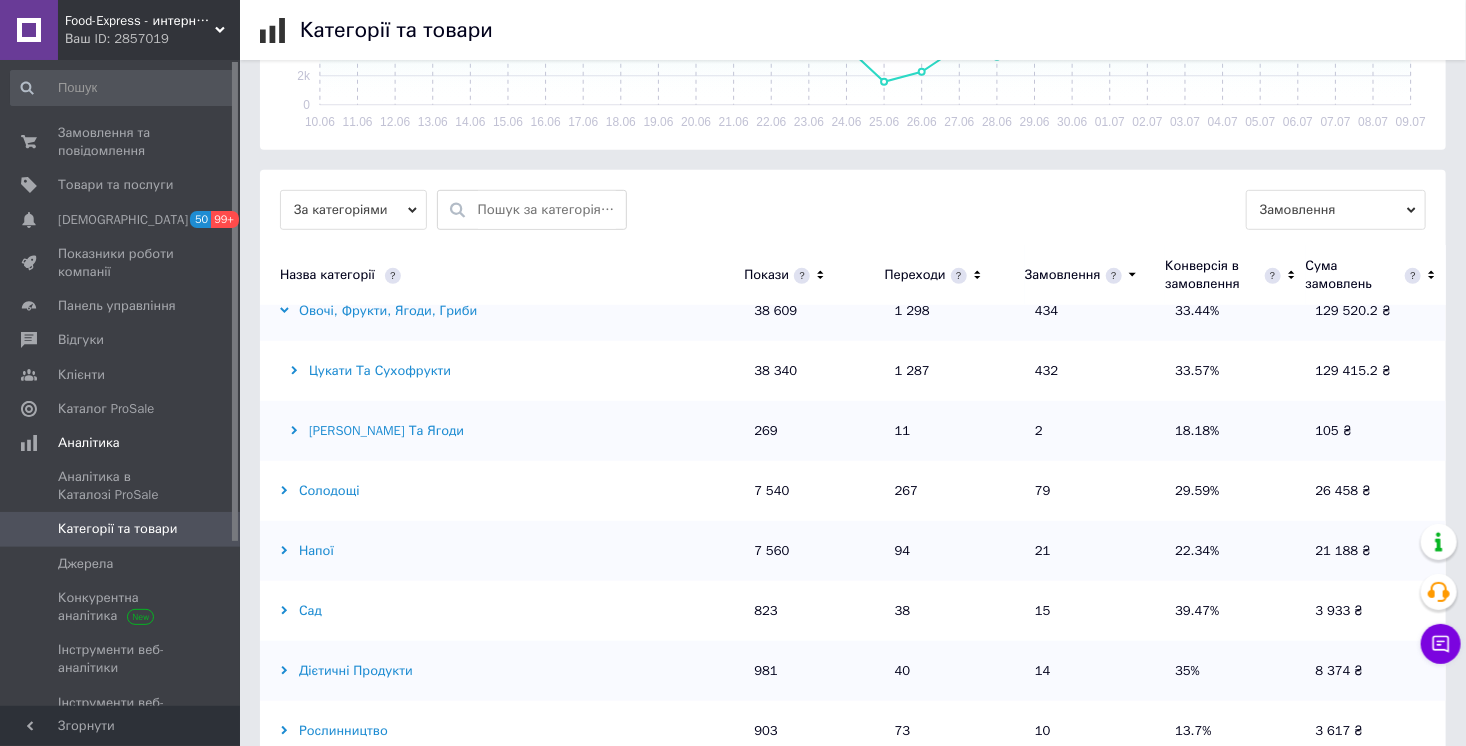 click on "Цукати та сухофрукти" at bounding box center (497, 371) 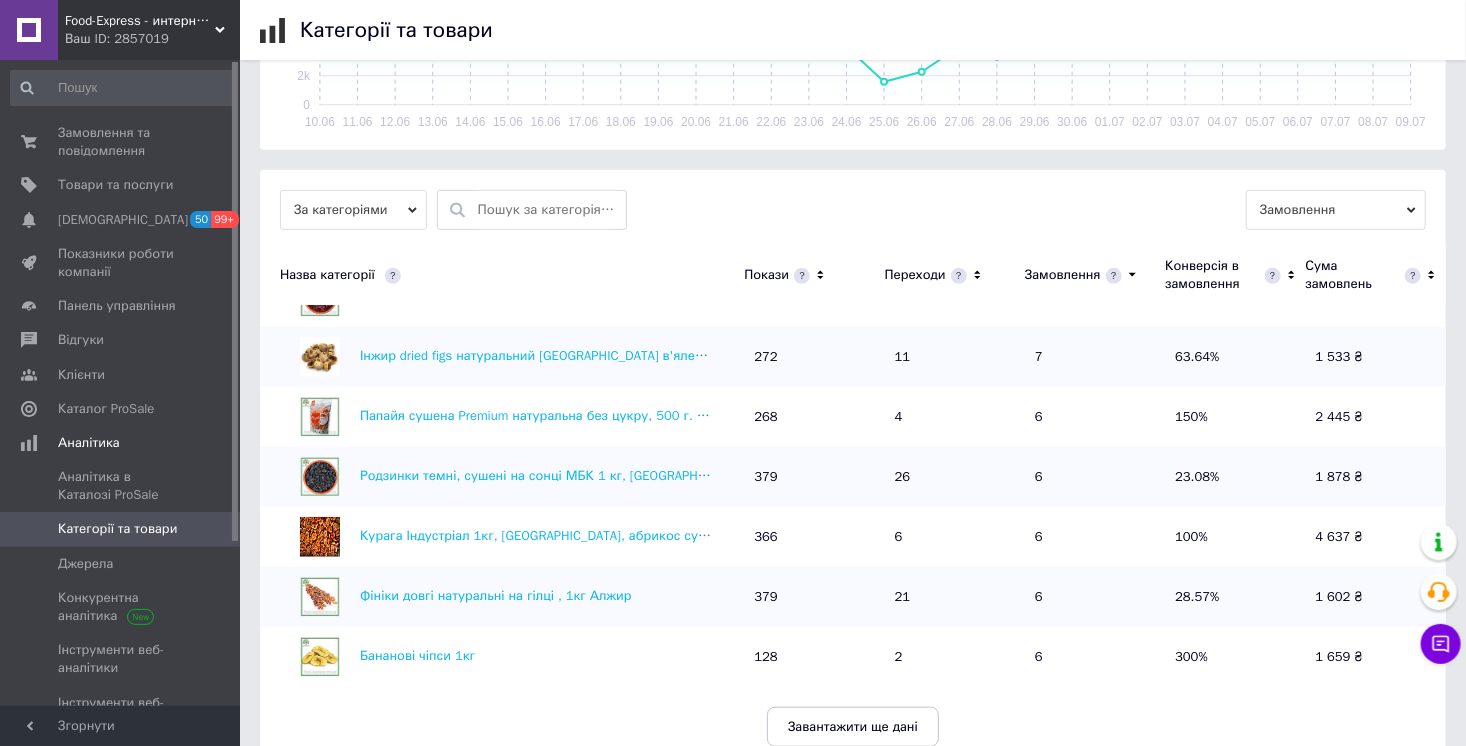 scroll, scrollTop: 1824, scrollLeft: 0, axis: vertical 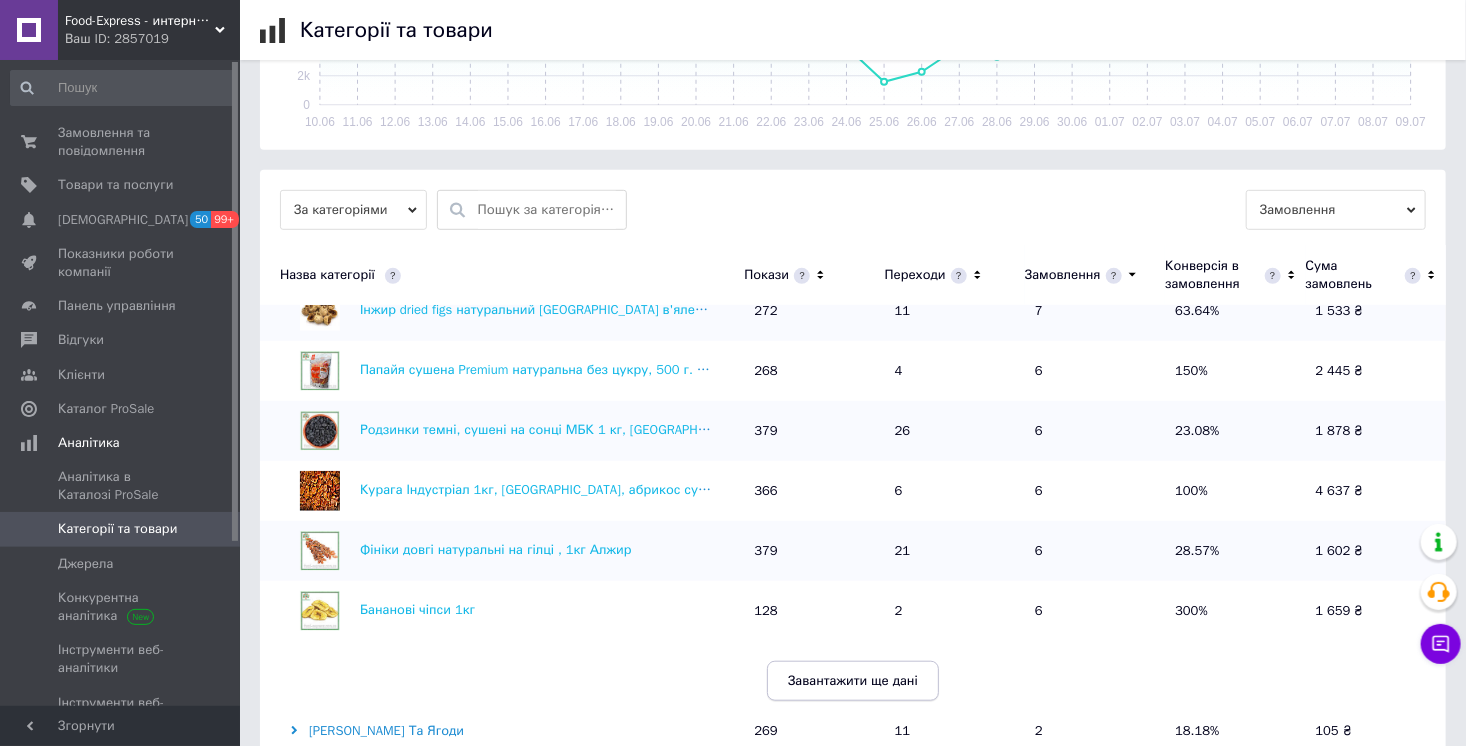 click on "Завантажити ще дані" at bounding box center [853, 681] 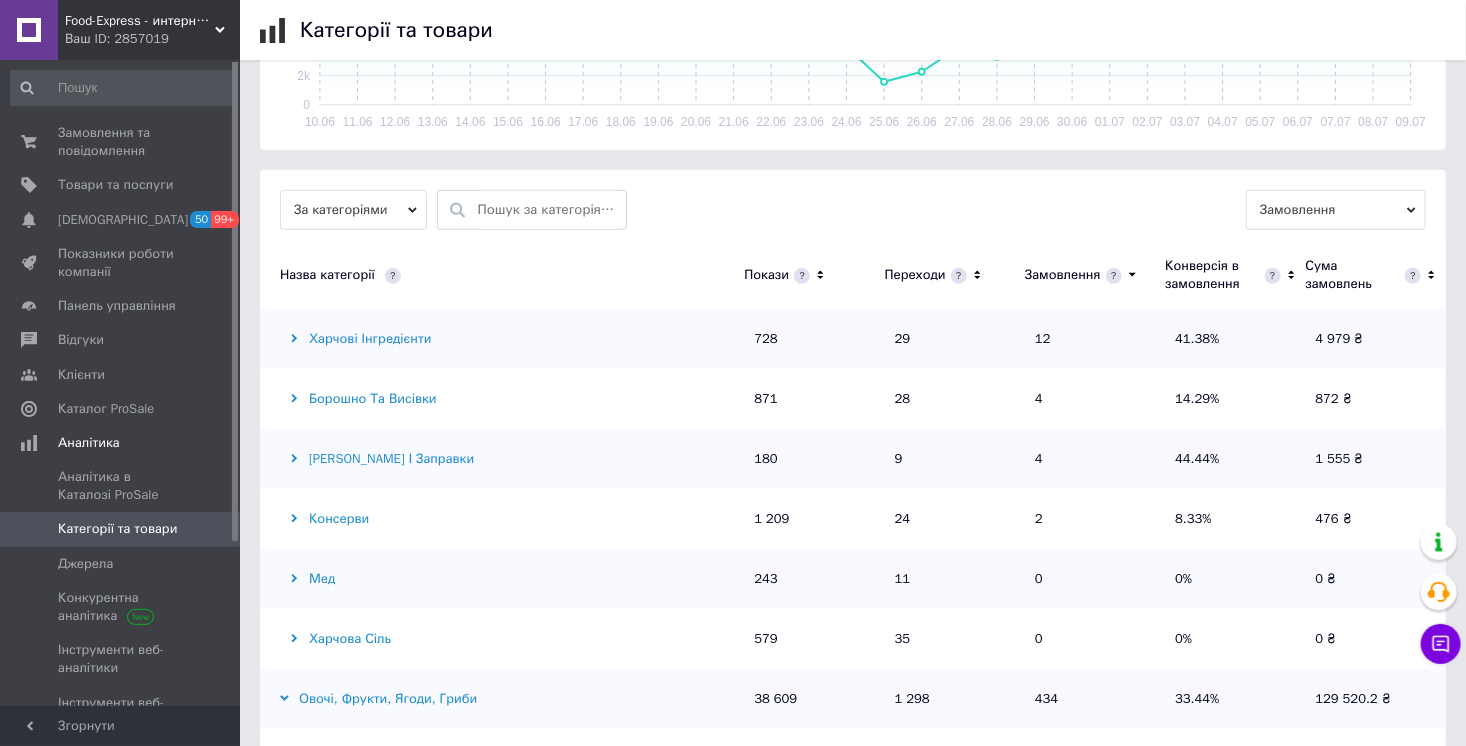 scroll, scrollTop: 576, scrollLeft: 0, axis: vertical 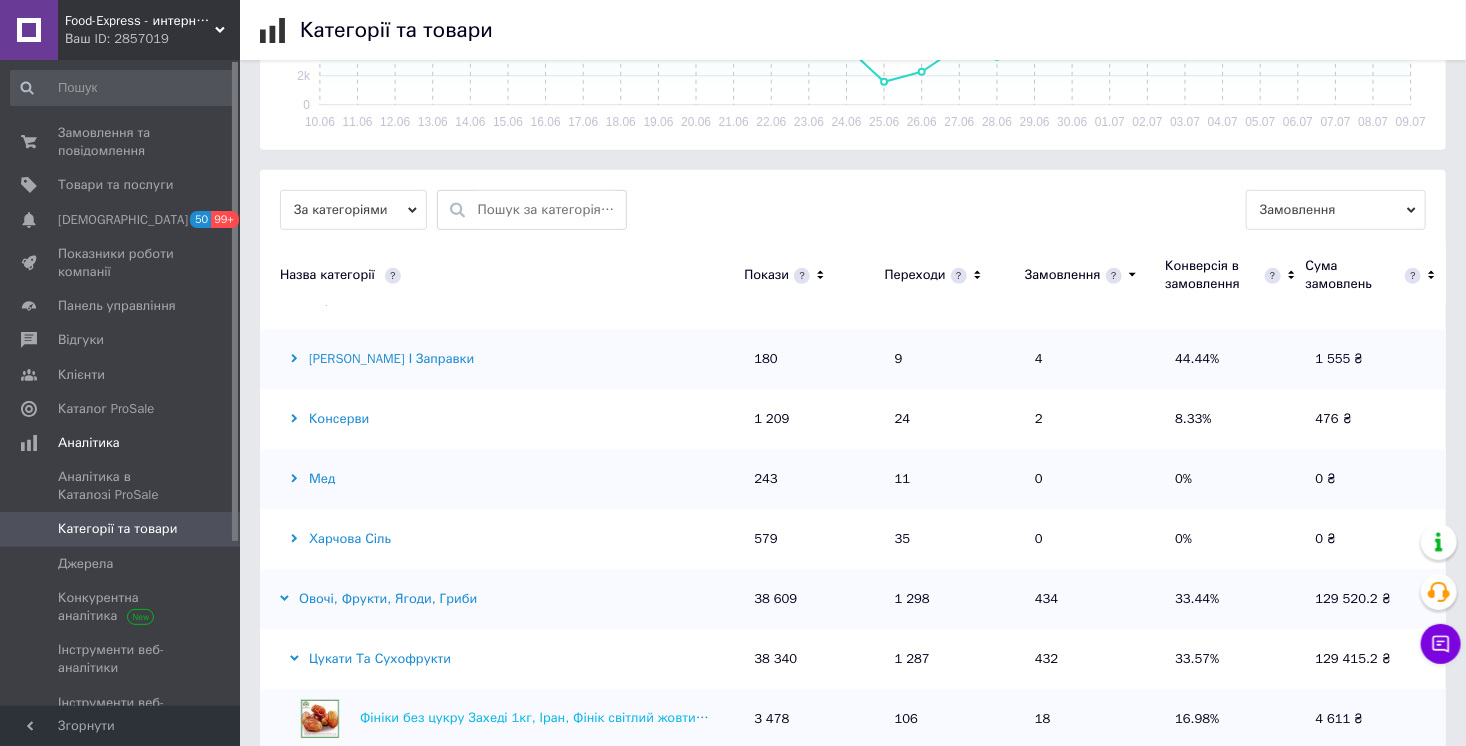 click on "Цукати та сухофрукти" at bounding box center [497, 659] 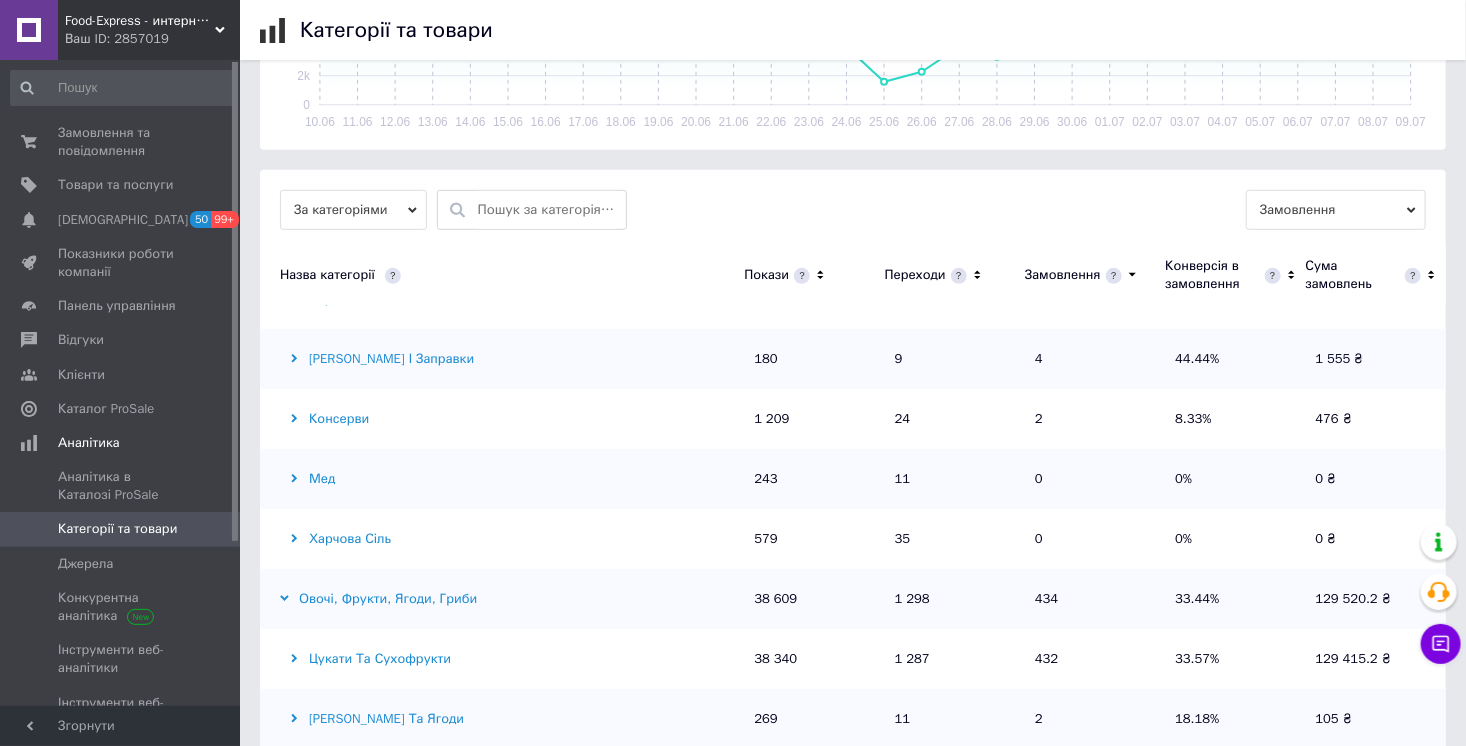click on "Ваш ID: 2857019" at bounding box center (152, 39) 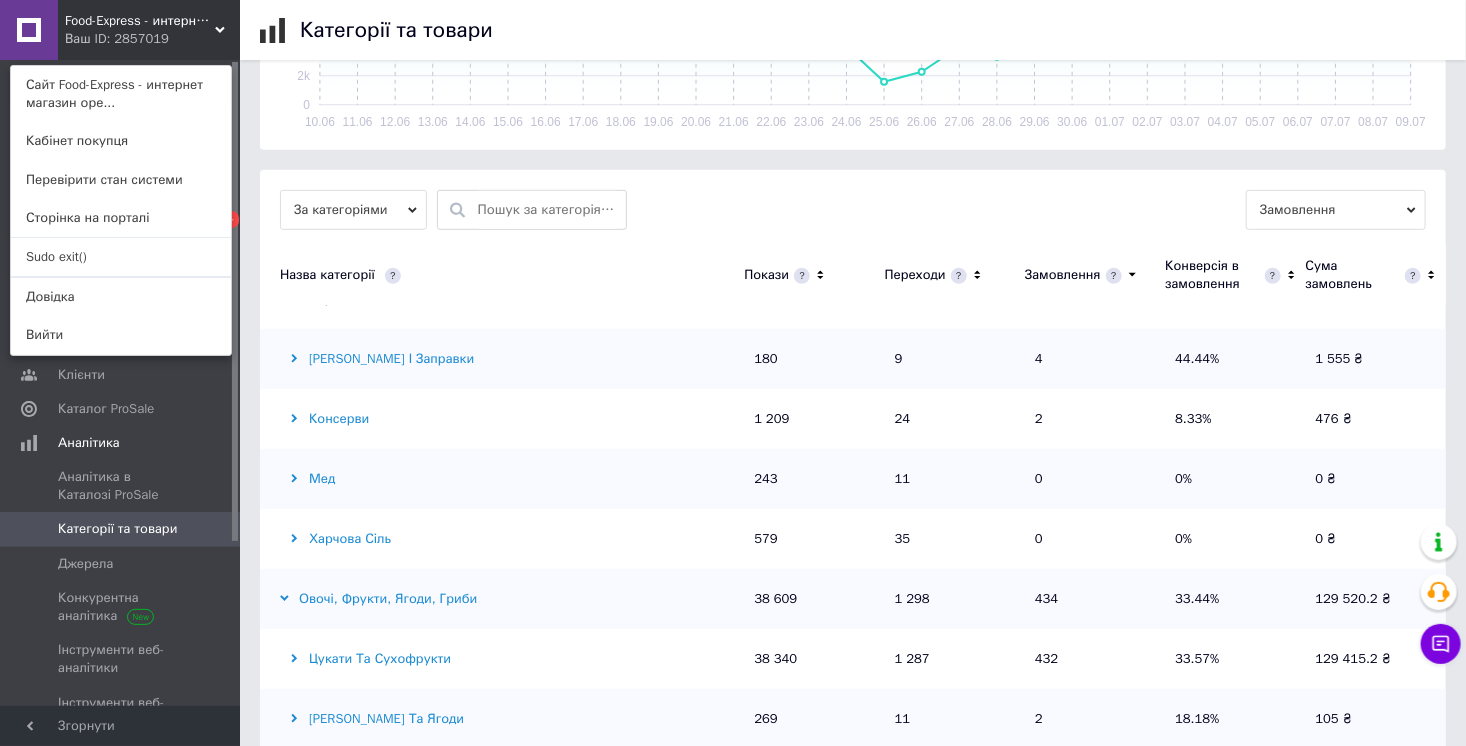 drag, startPoint x: 113, startPoint y: 244, endPoint x: 94, endPoint y: 120, distance: 125.4472 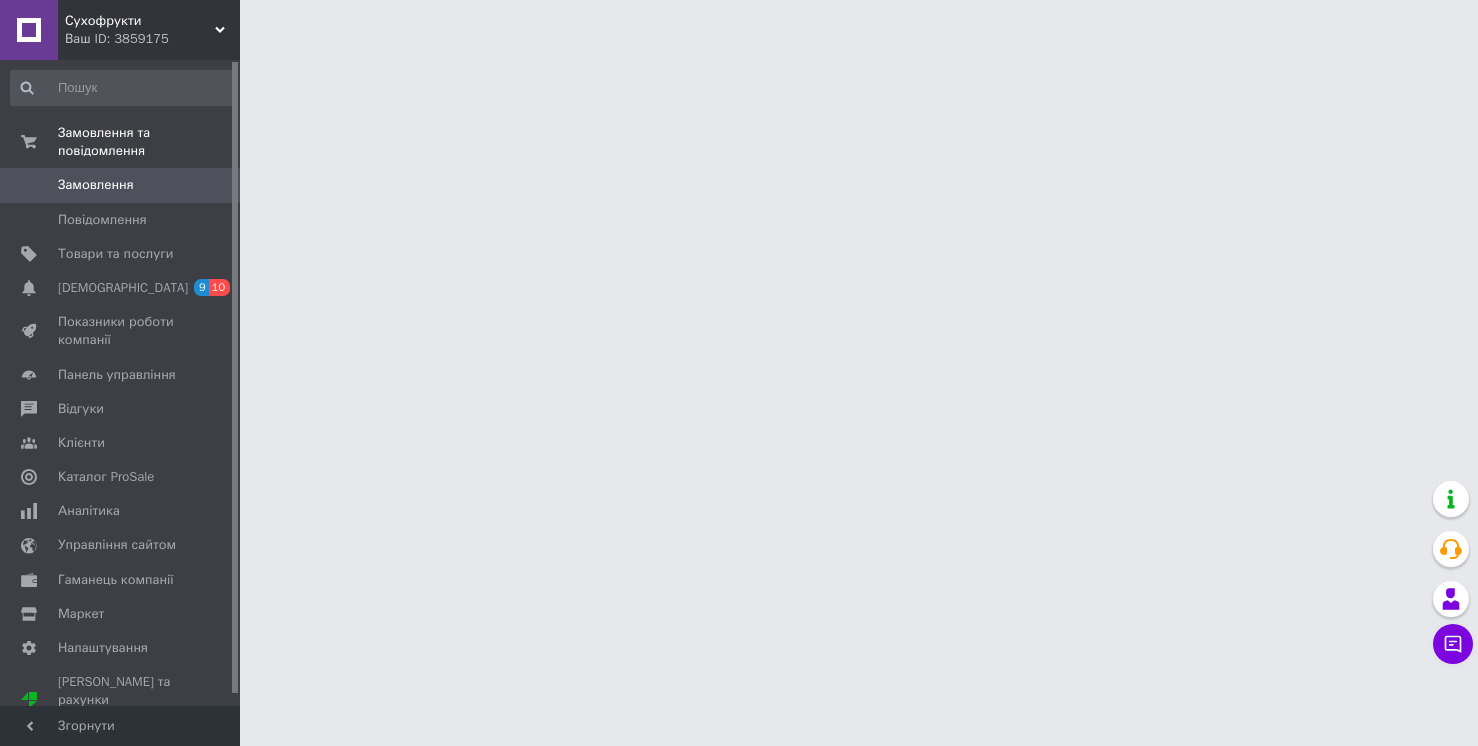 scroll, scrollTop: 0, scrollLeft: 0, axis: both 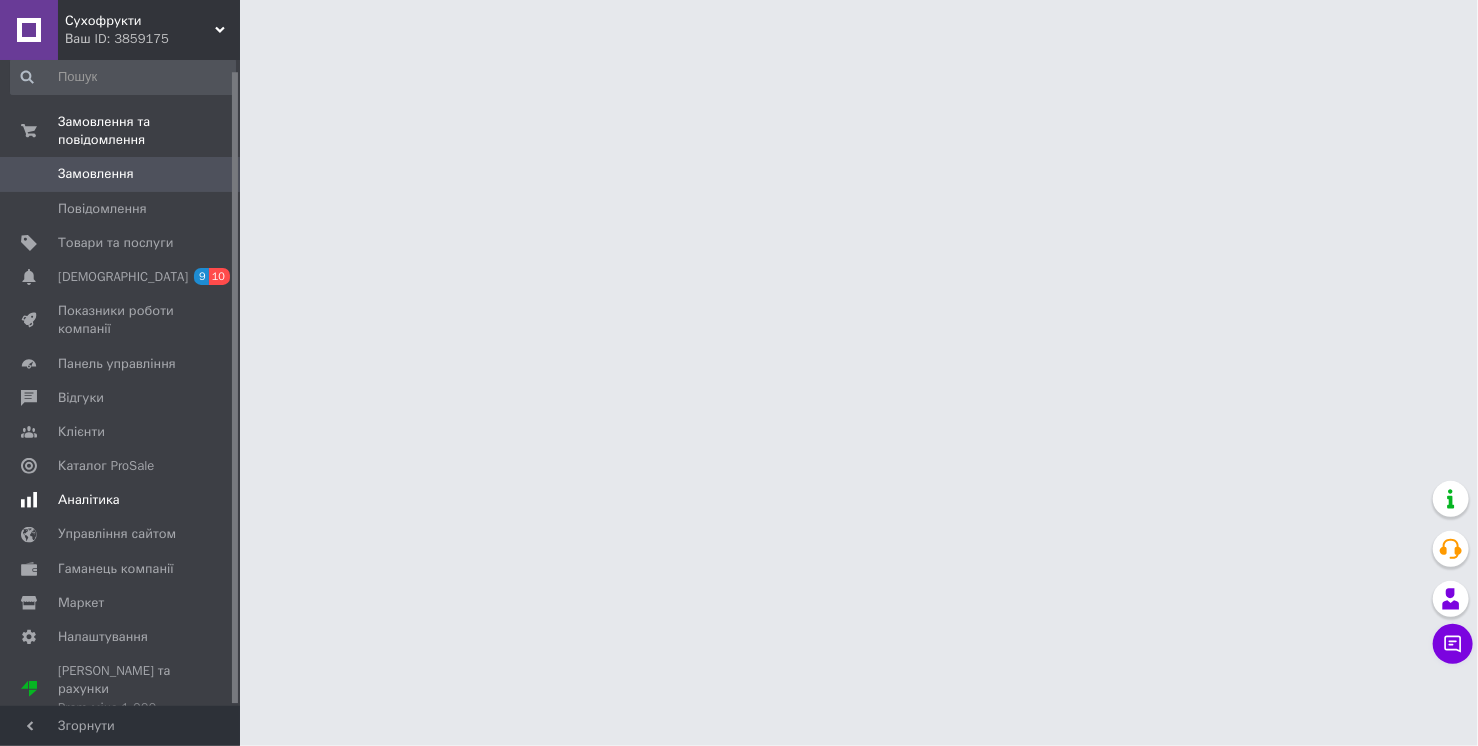 click on "Аналітика" at bounding box center (89, 500) 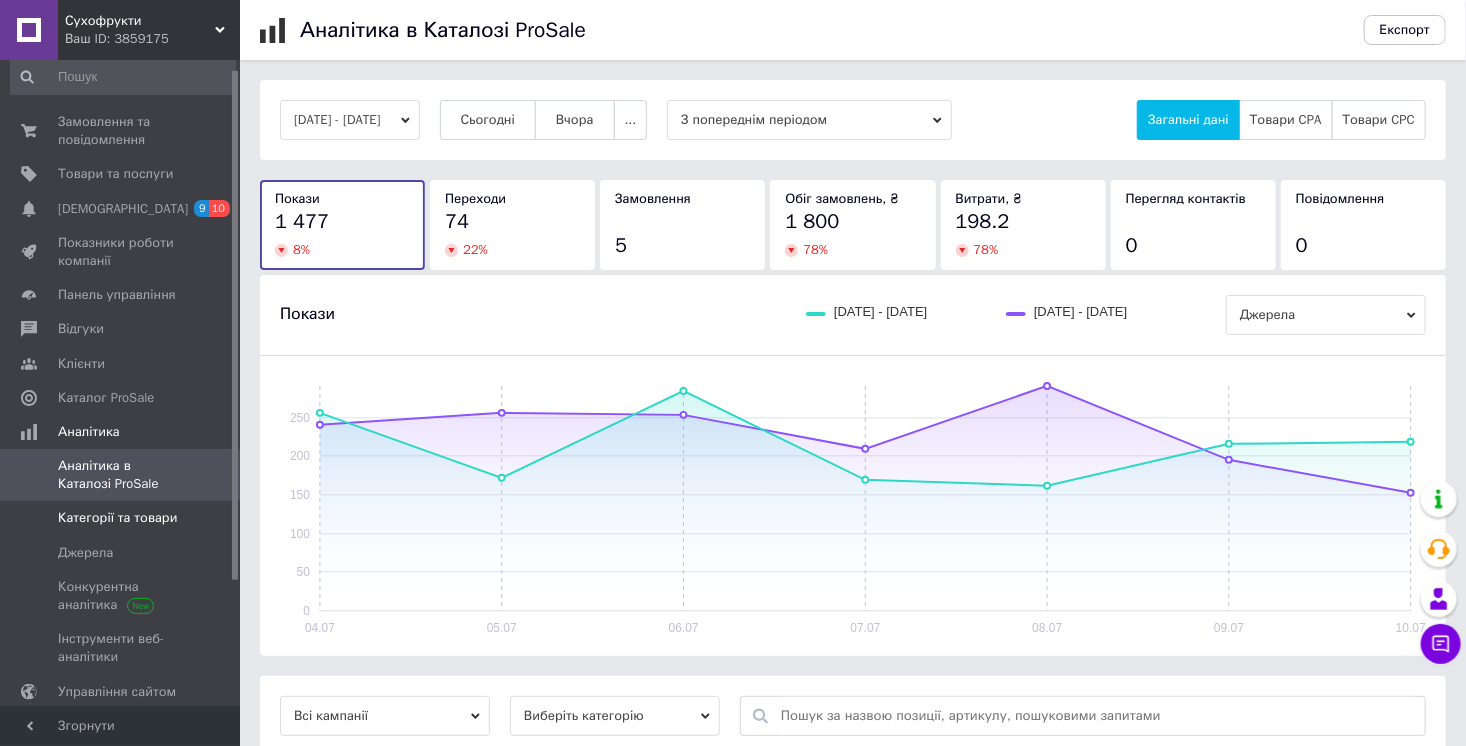 click on "Категорії та товари" at bounding box center [117, 518] 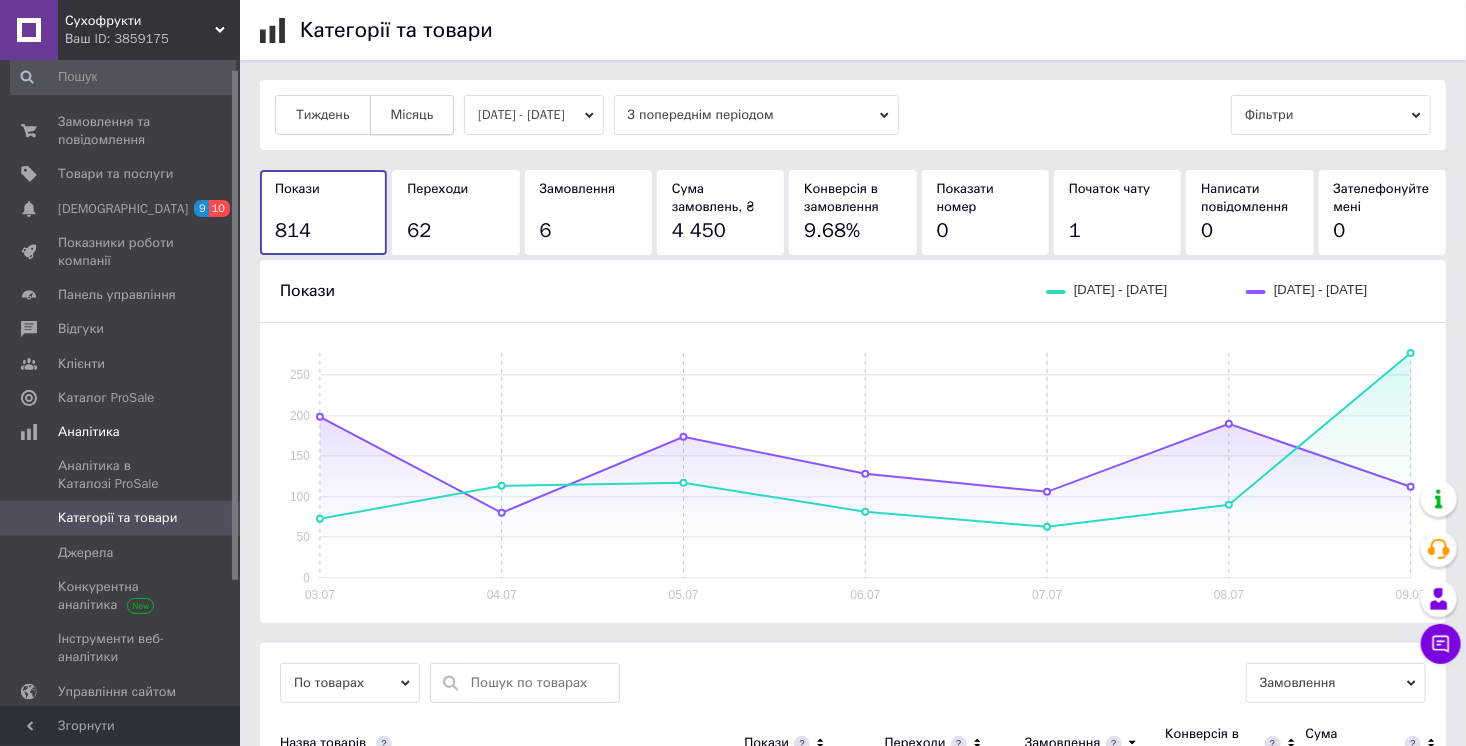 click on "Місяць" at bounding box center (412, 115) 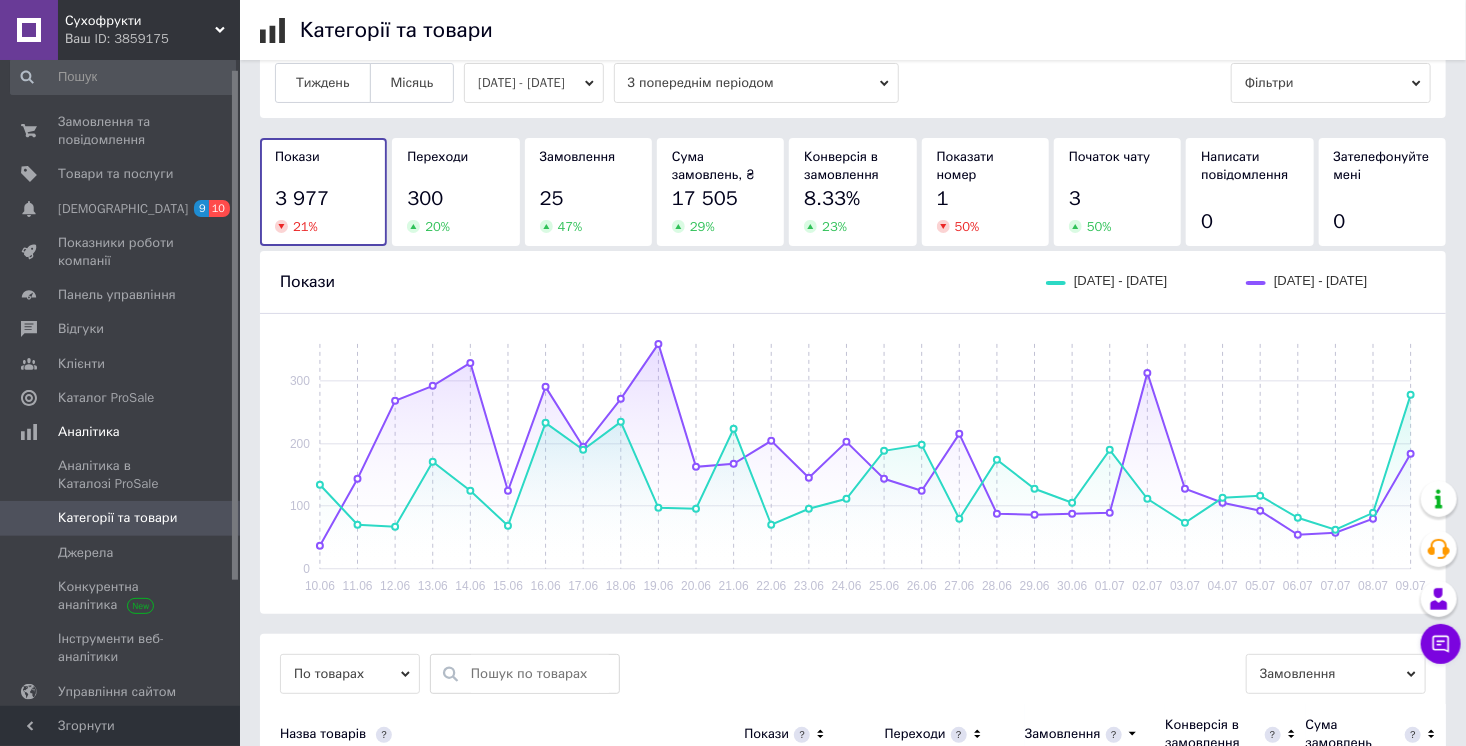 scroll, scrollTop: 0, scrollLeft: 0, axis: both 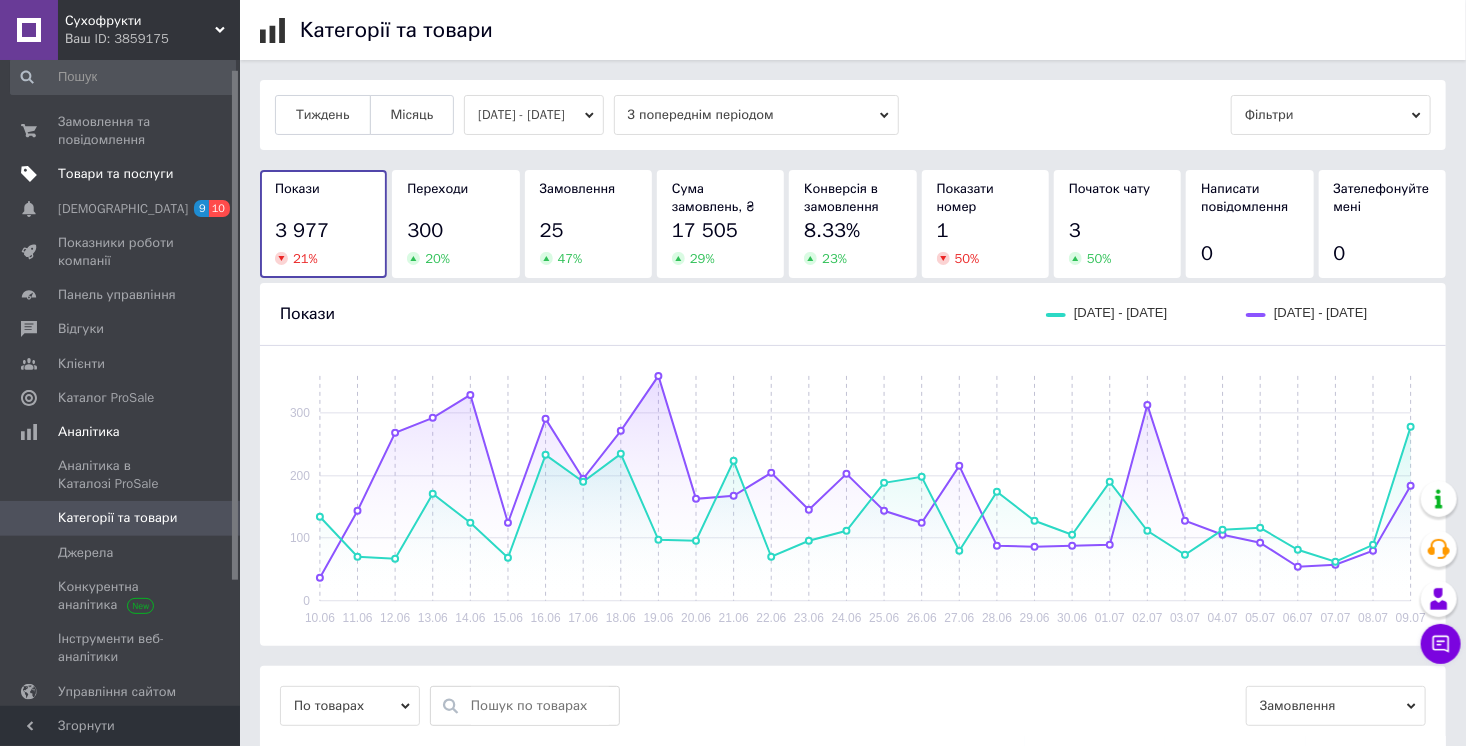 click on "Товари та послуги" at bounding box center [115, 174] 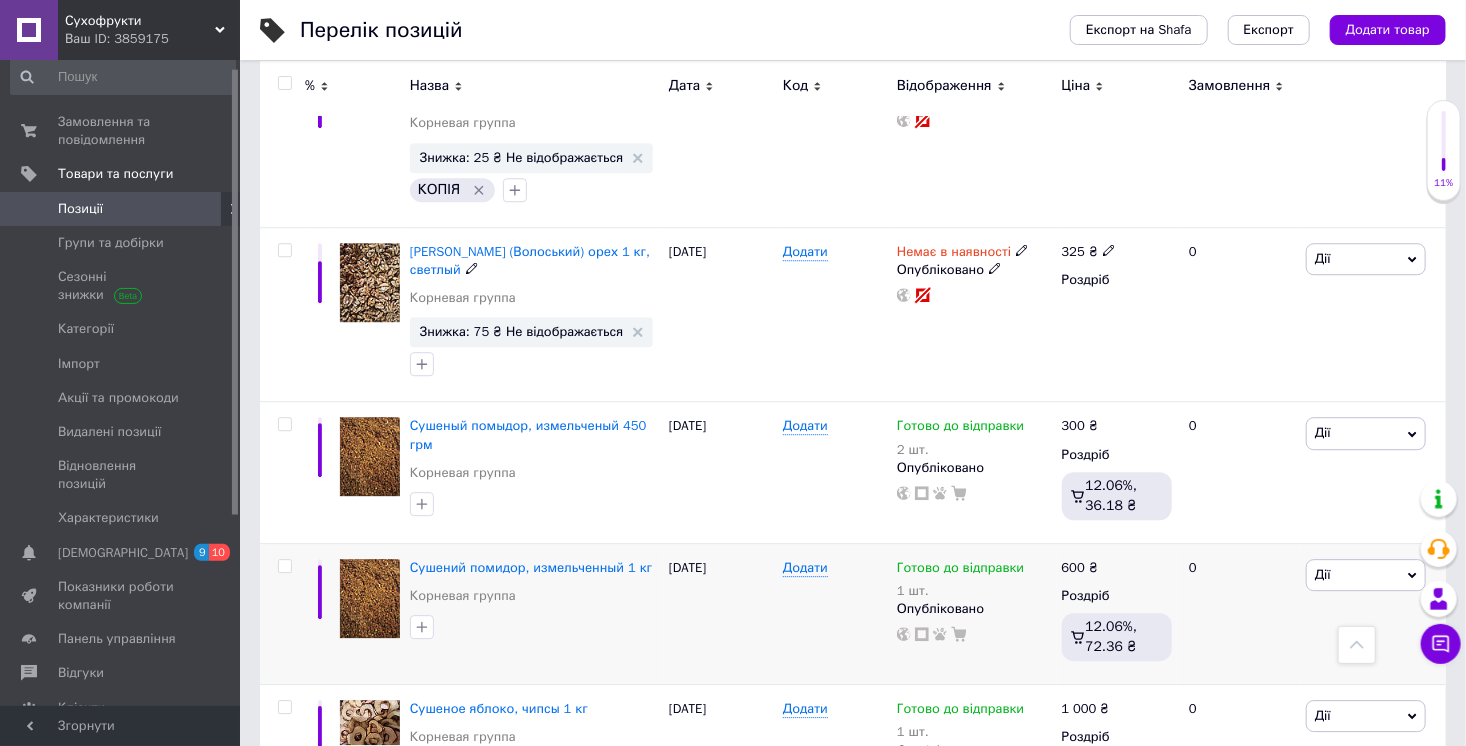 scroll, scrollTop: 2656, scrollLeft: 0, axis: vertical 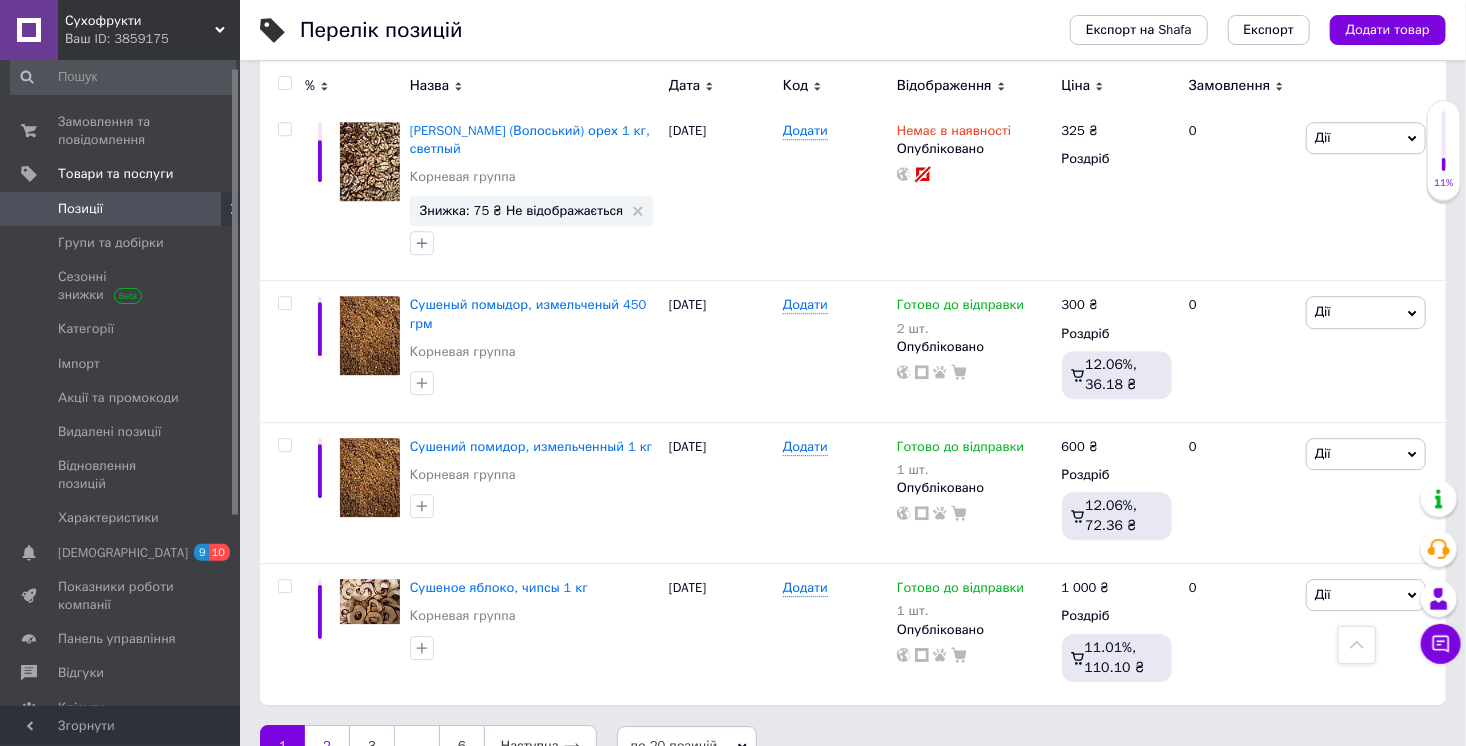 click on "2" at bounding box center (327, 746) 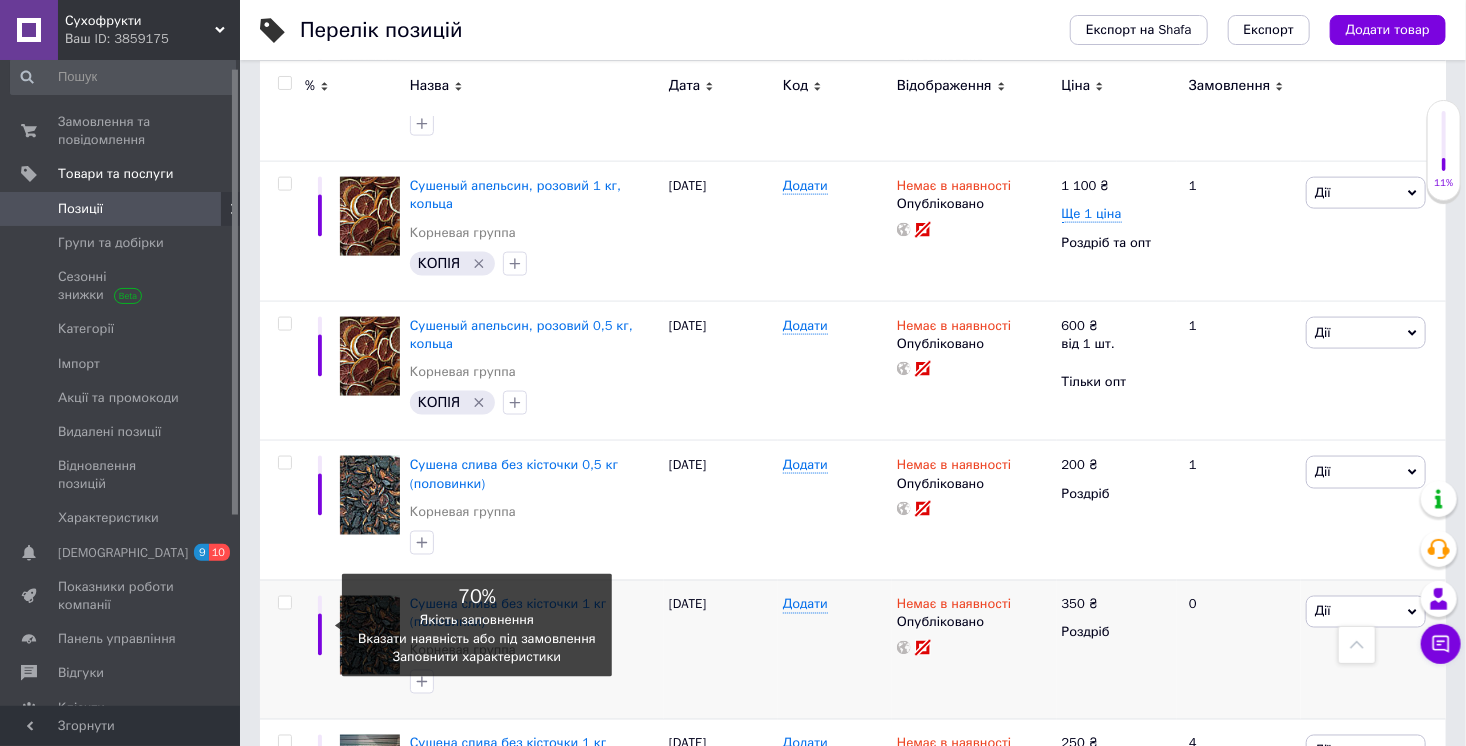 scroll, scrollTop: 1824, scrollLeft: 0, axis: vertical 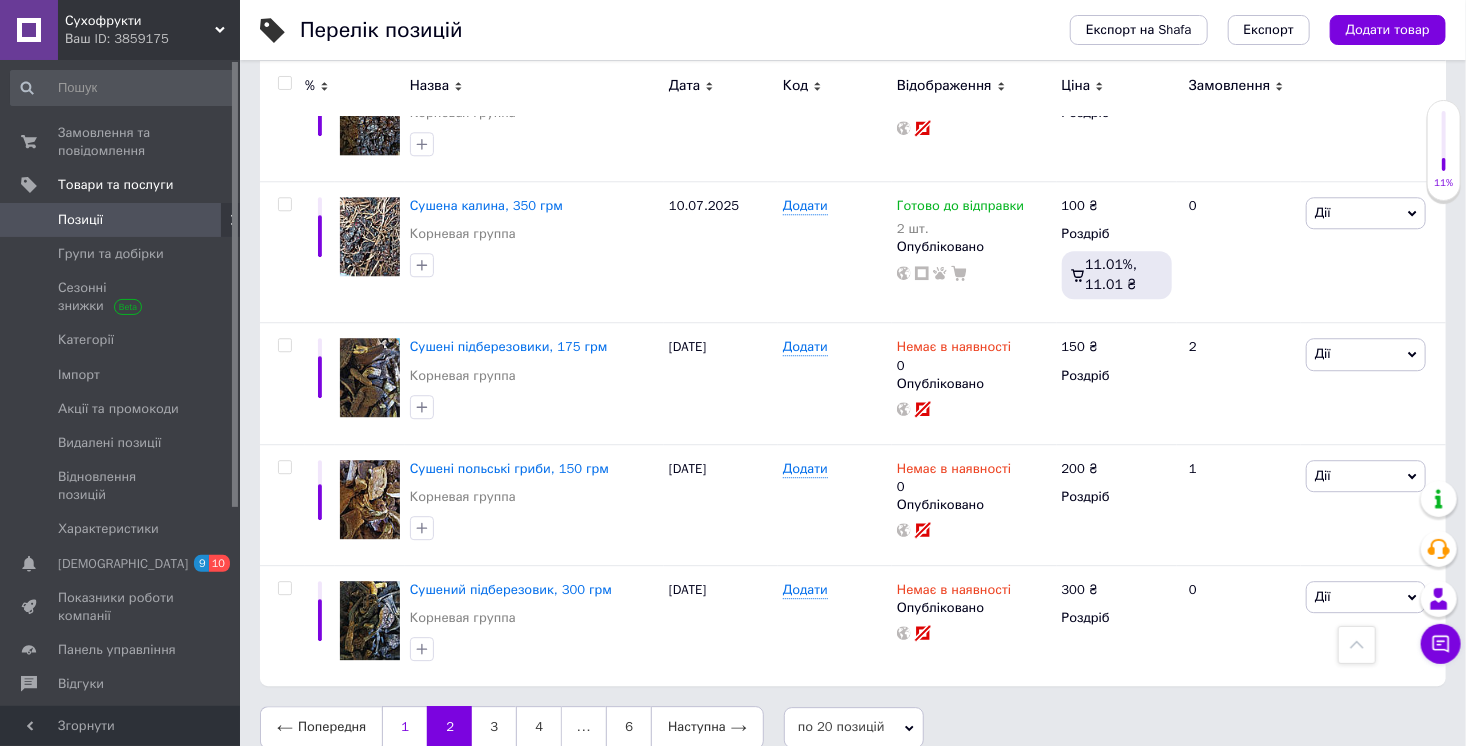 click on "1" at bounding box center (404, 727) 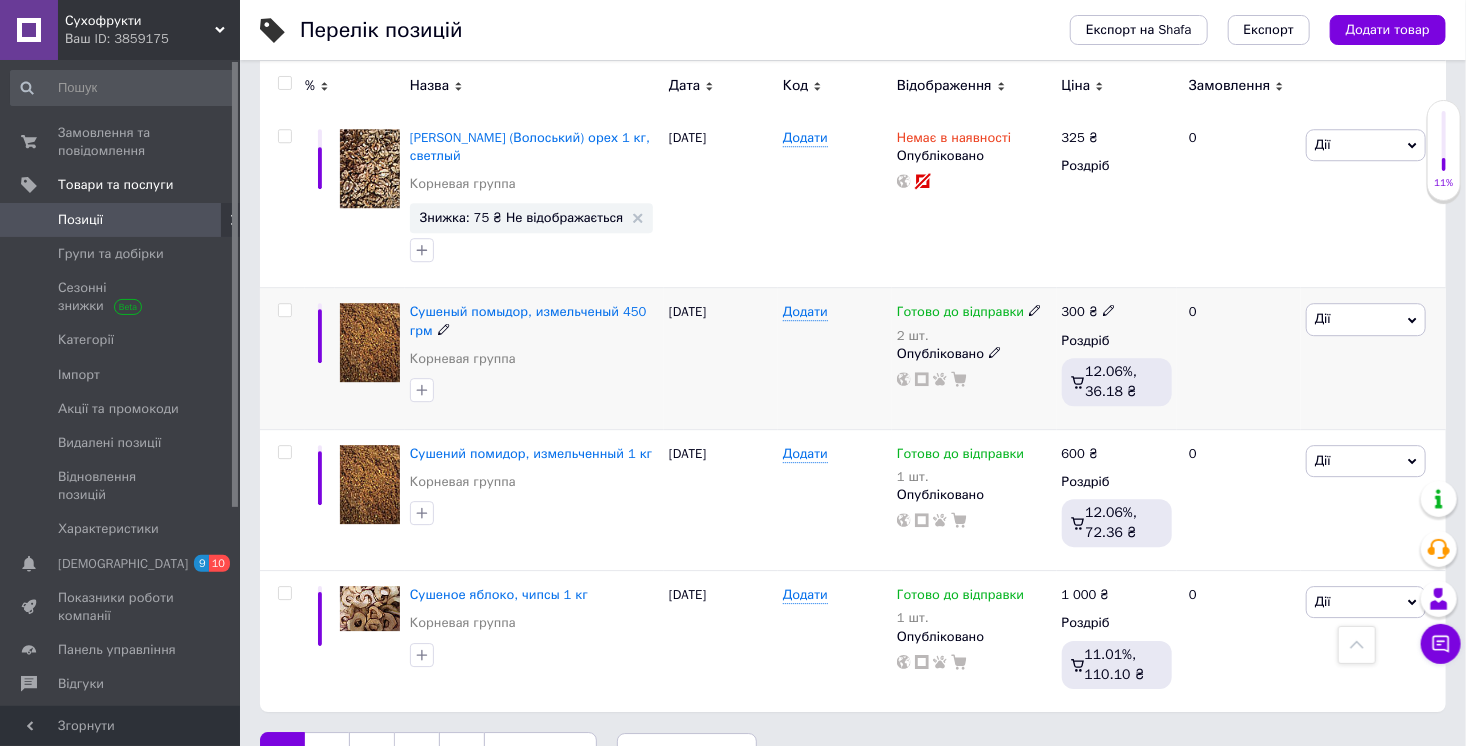 scroll, scrollTop: 2656, scrollLeft: 0, axis: vertical 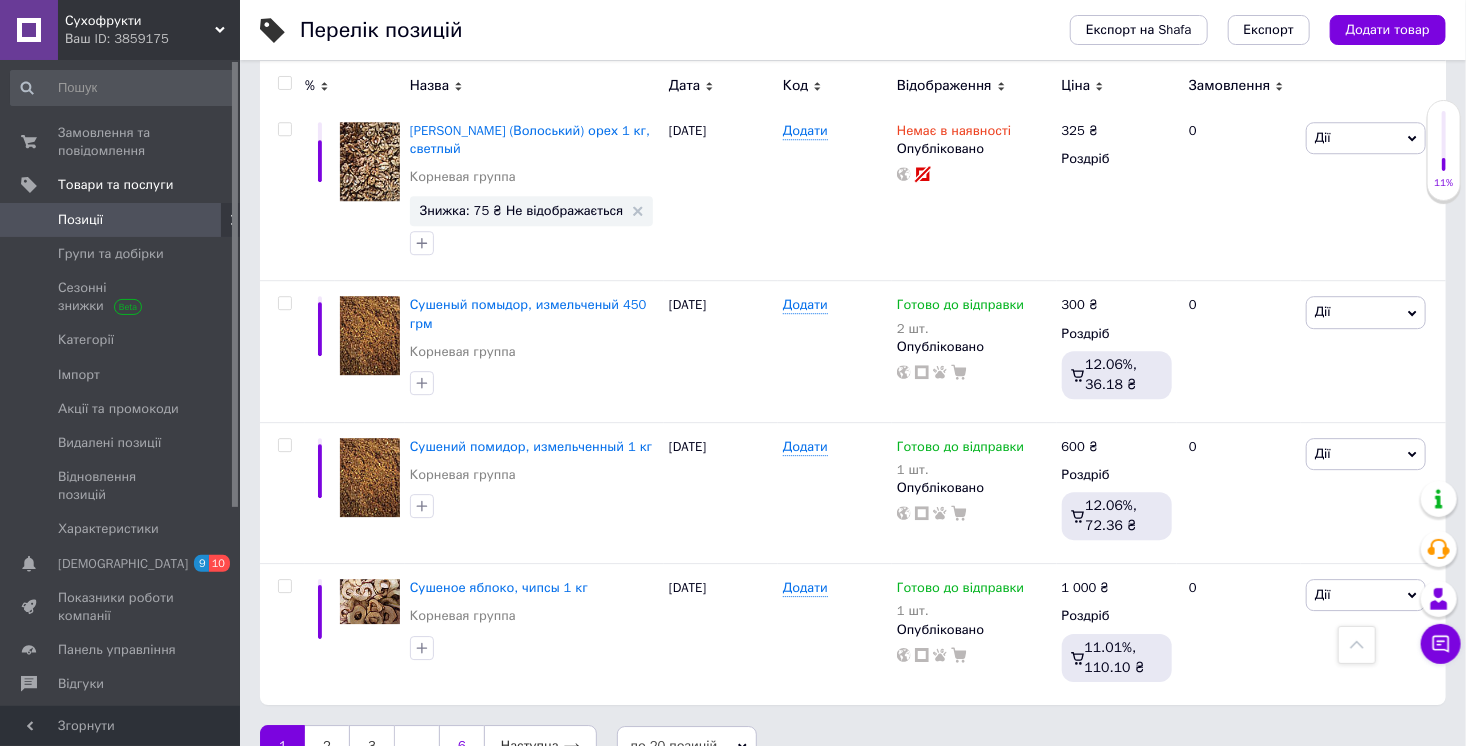 click on "6" at bounding box center (461, 746) 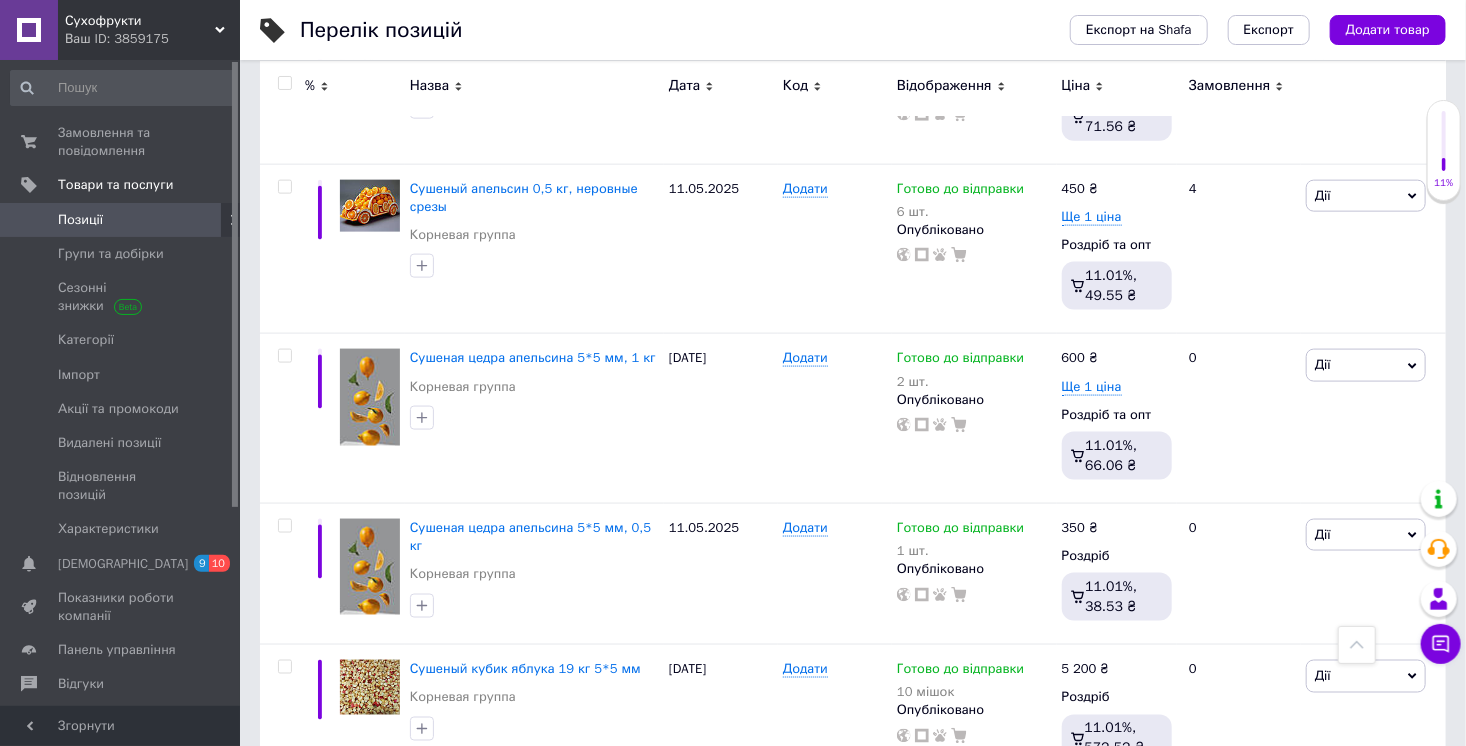 scroll, scrollTop: 1581, scrollLeft: 0, axis: vertical 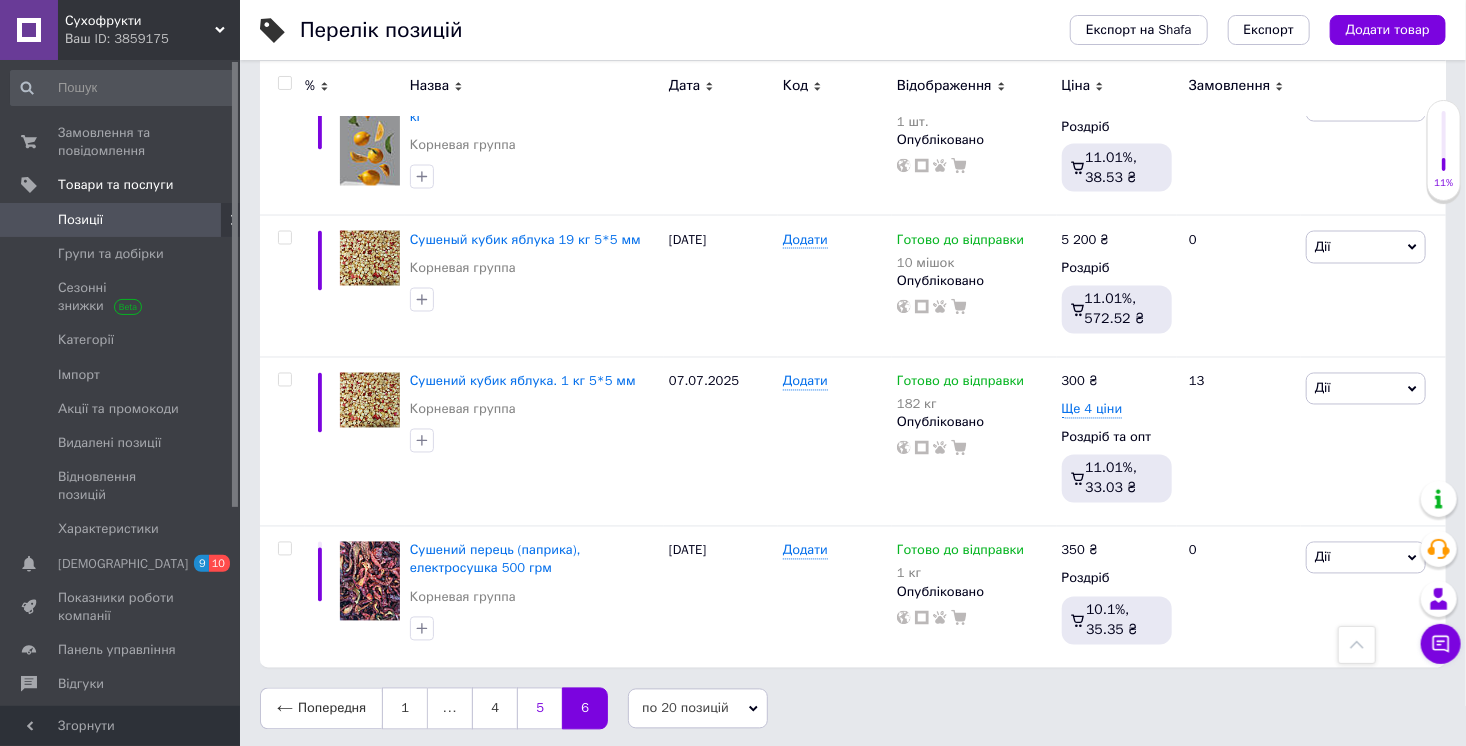 click on "5" at bounding box center (539, 709) 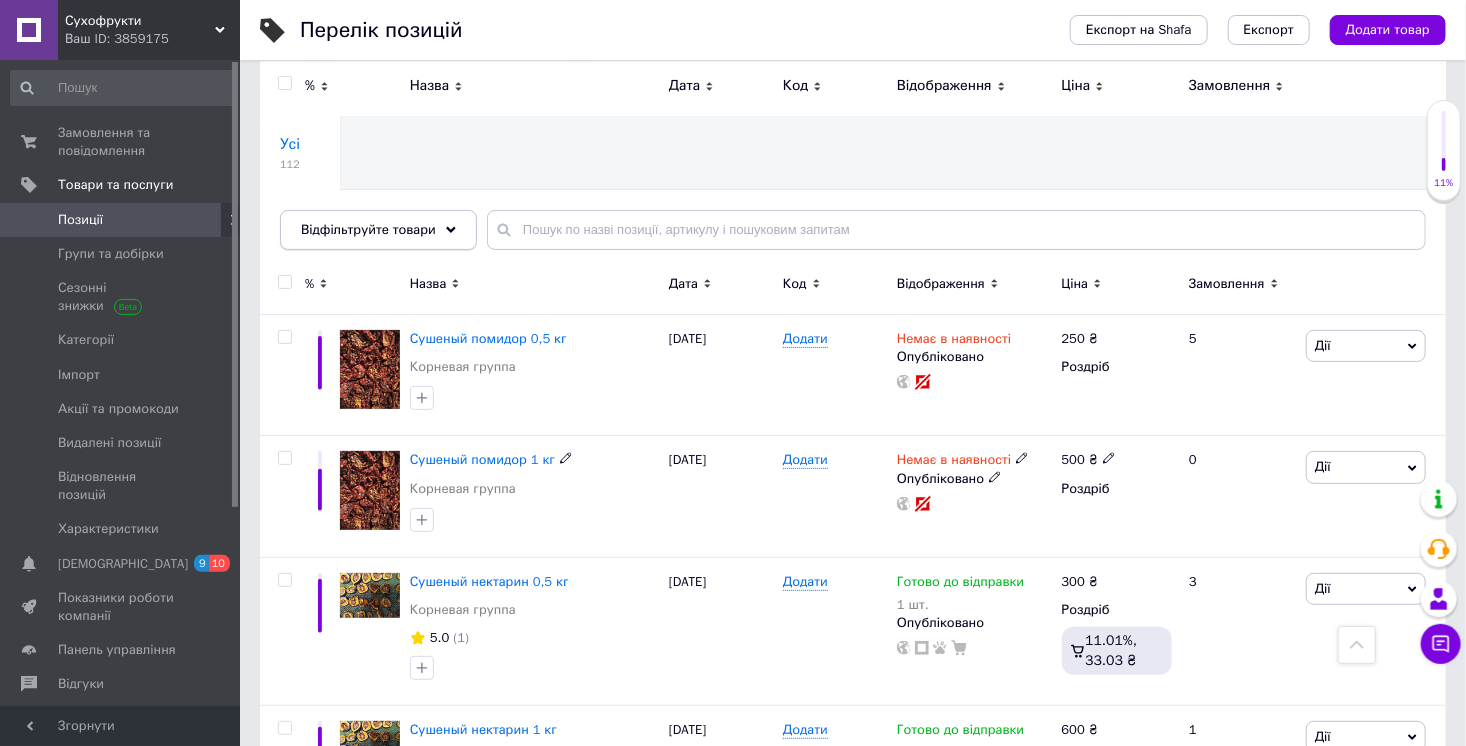 scroll, scrollTop: 0, scrollLeft: 0, axis: both 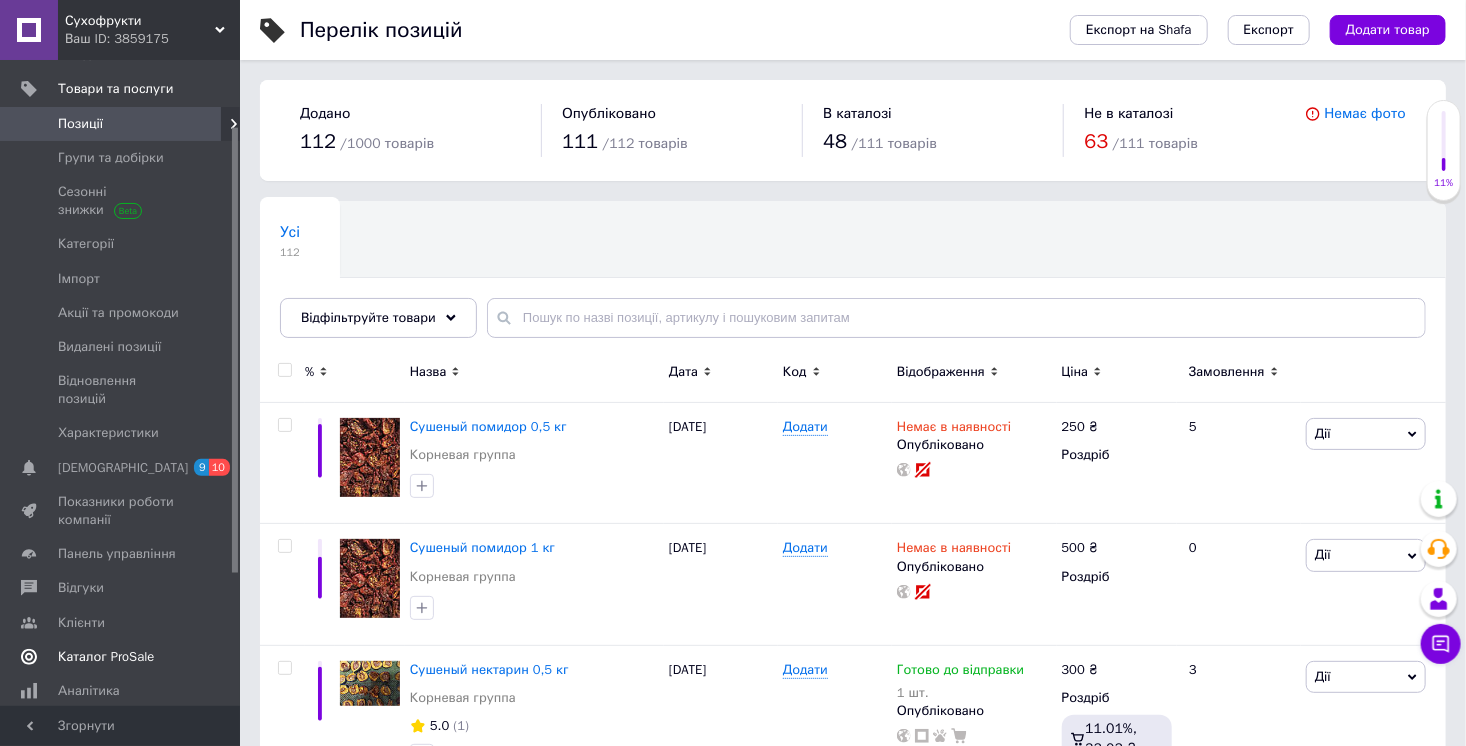 click on "Каталог ProSale" at bounding box center (106, 657) 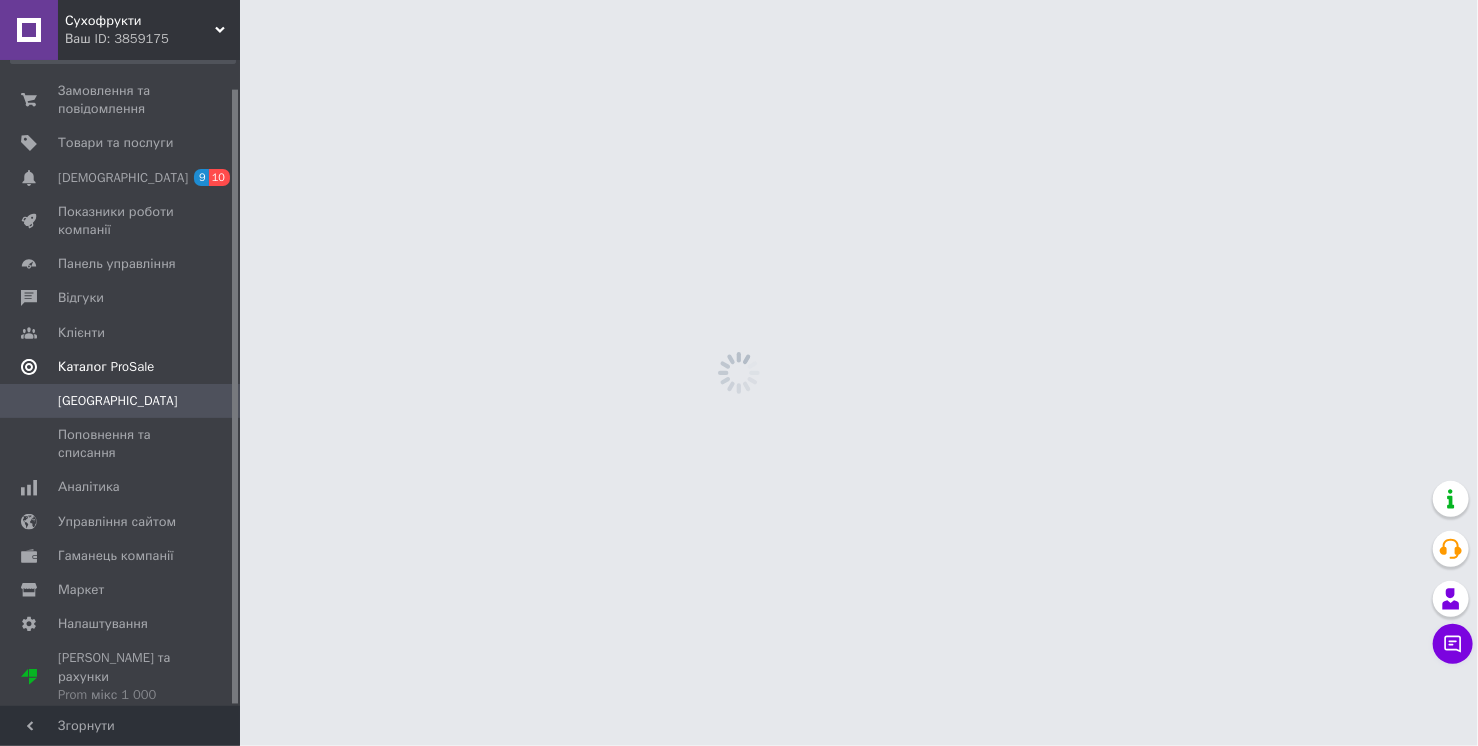 scroll, scrollTop: 29, scrollLeft: 0, axis: vertical 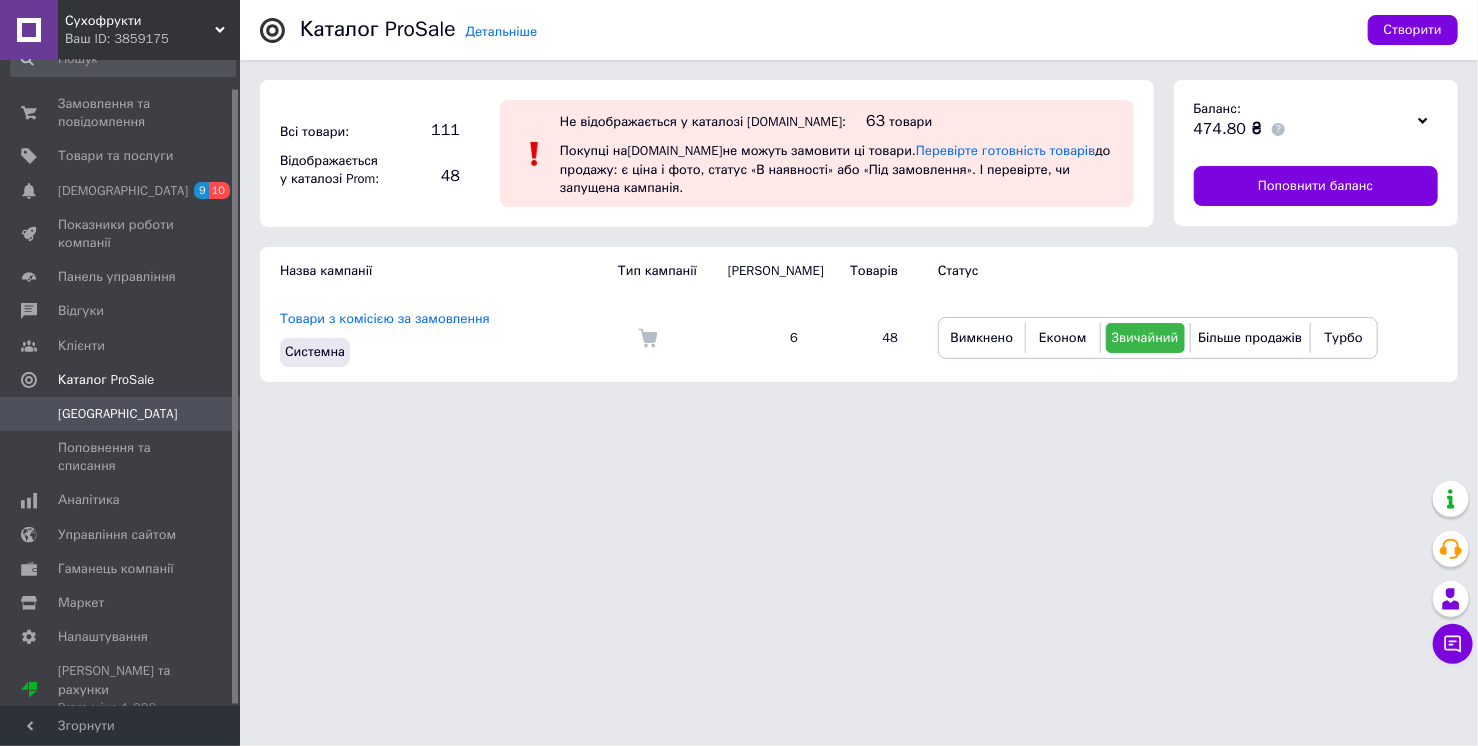 click on "Ваш ID: 3859175" at bounding box center (152, 39) 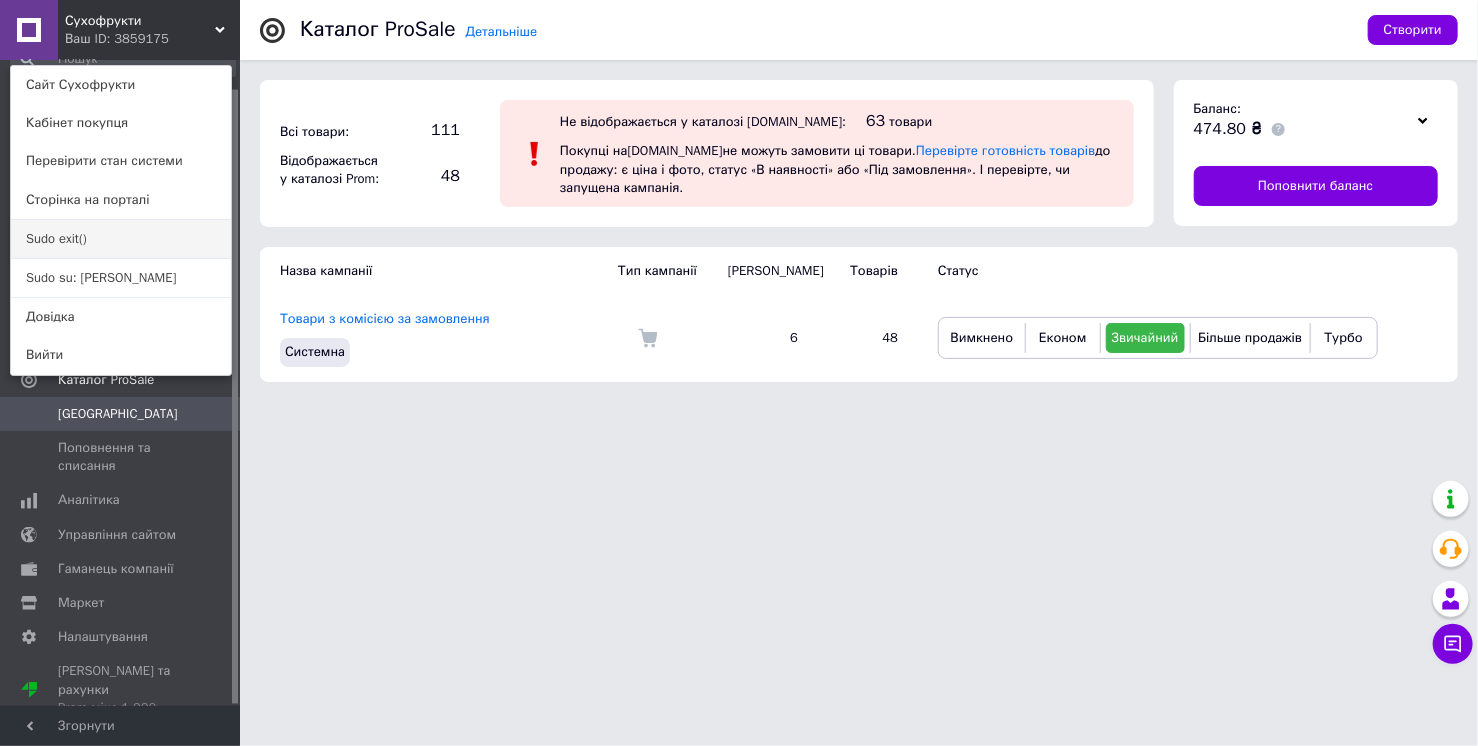 click on "Sudo exit()" at bounding box center [121, 239] 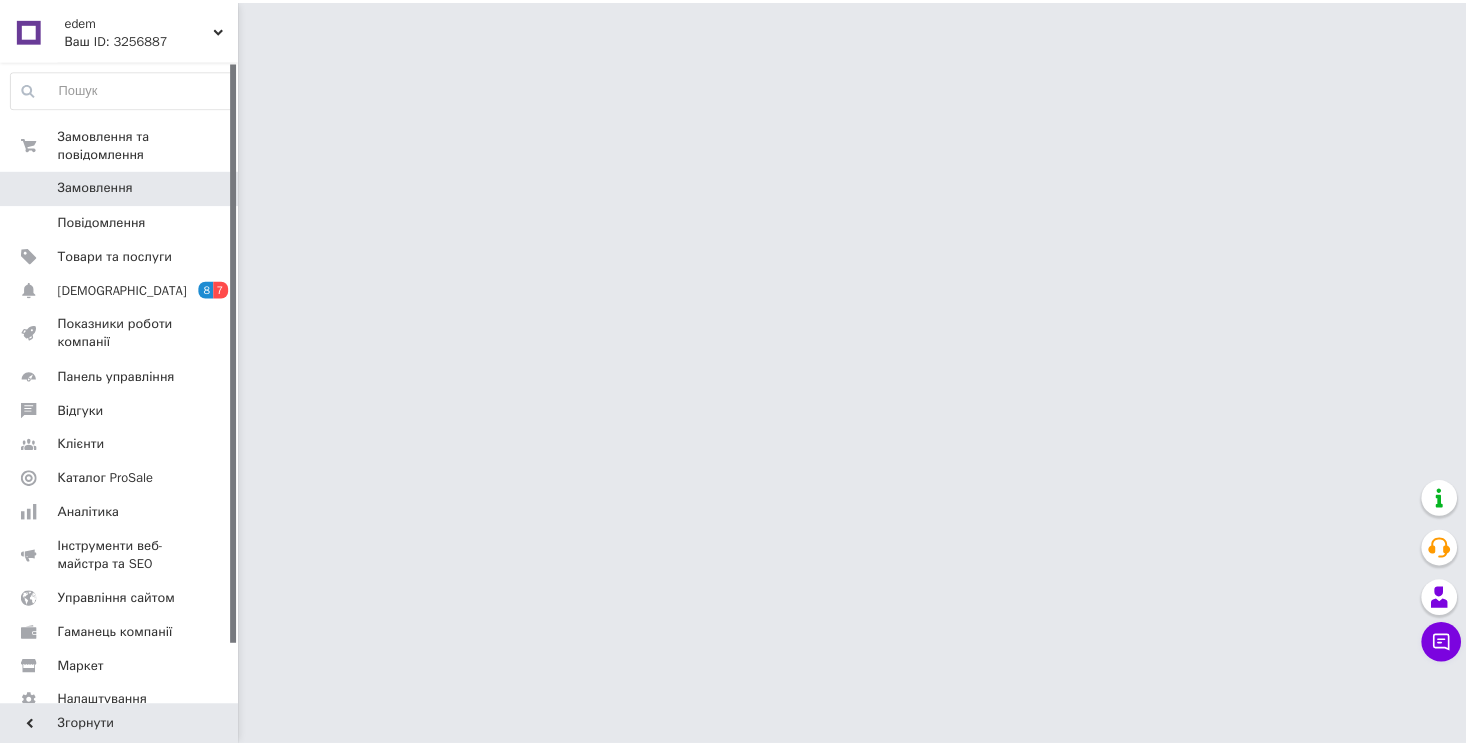 scroll, scrollTop: 0, scrollLeft: 0, axis: both 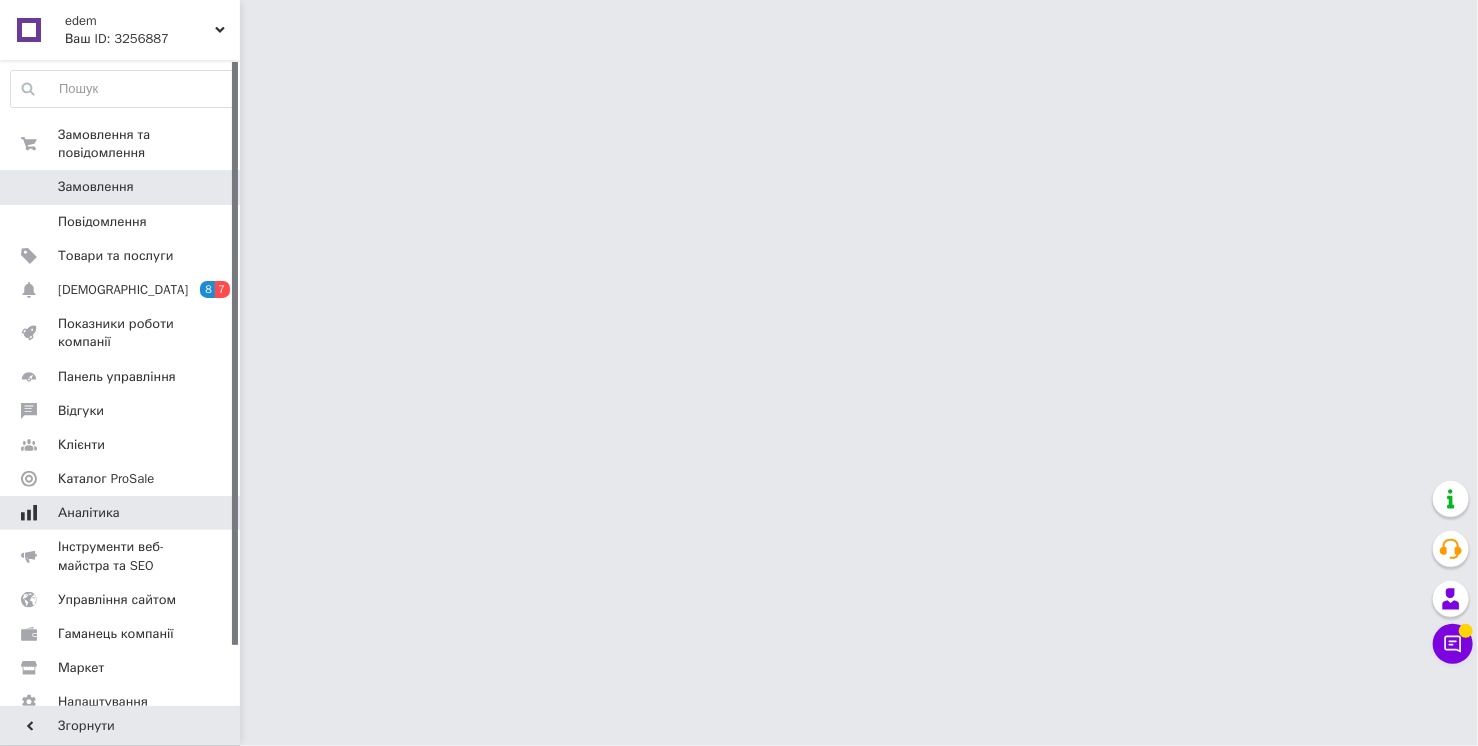 click on "Аналітика" at bounding box center [89, 513] 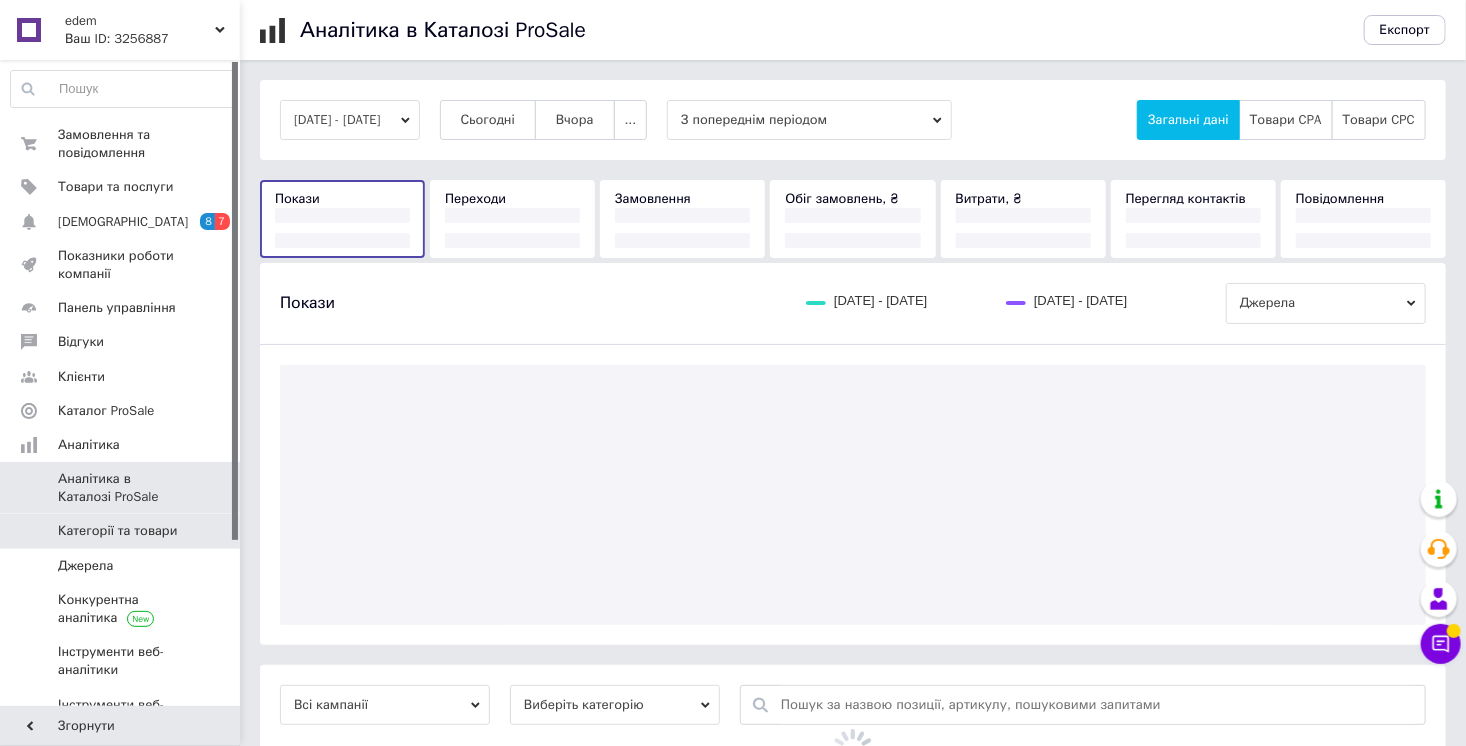 click on "Категорії та товари" at bounding box center (117, 531) 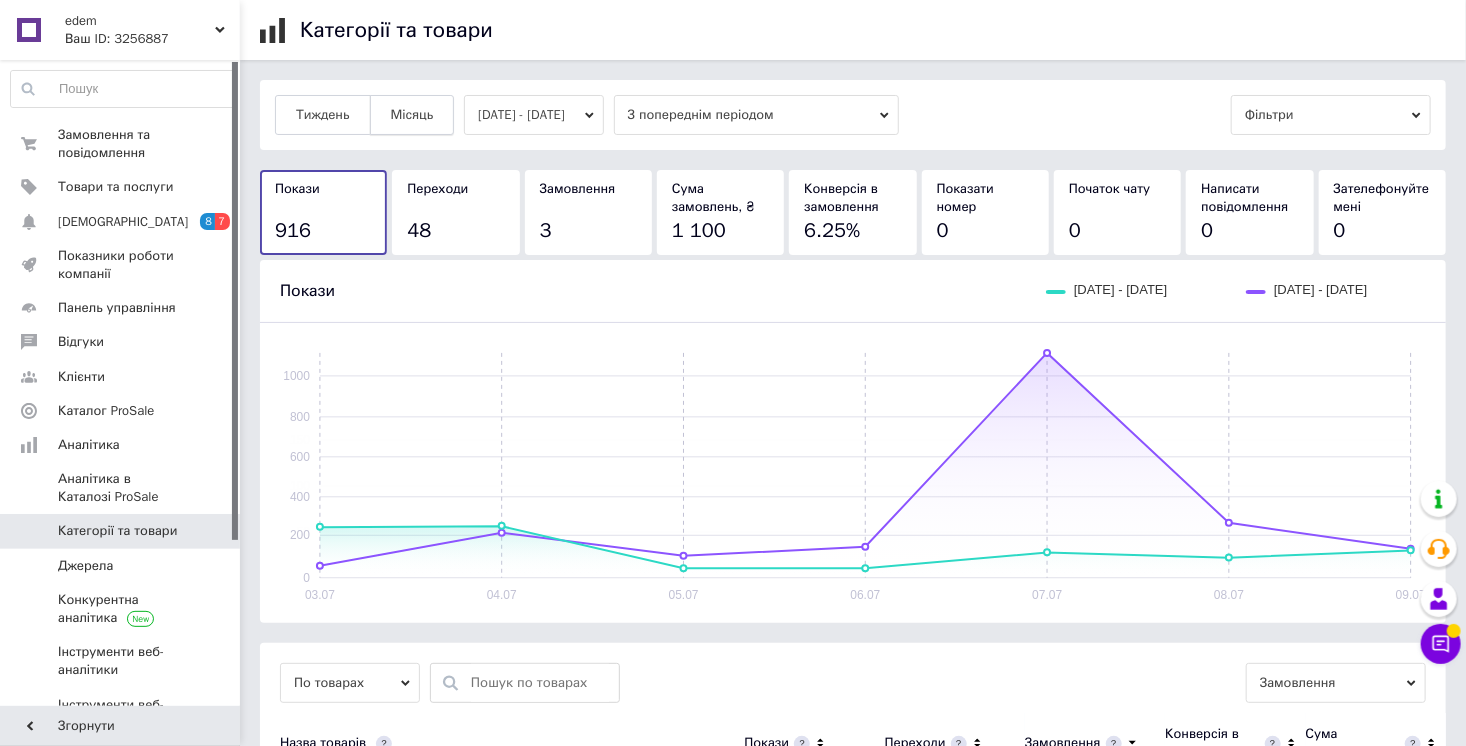 click on "Місяць" at bounding box center (412, 115) 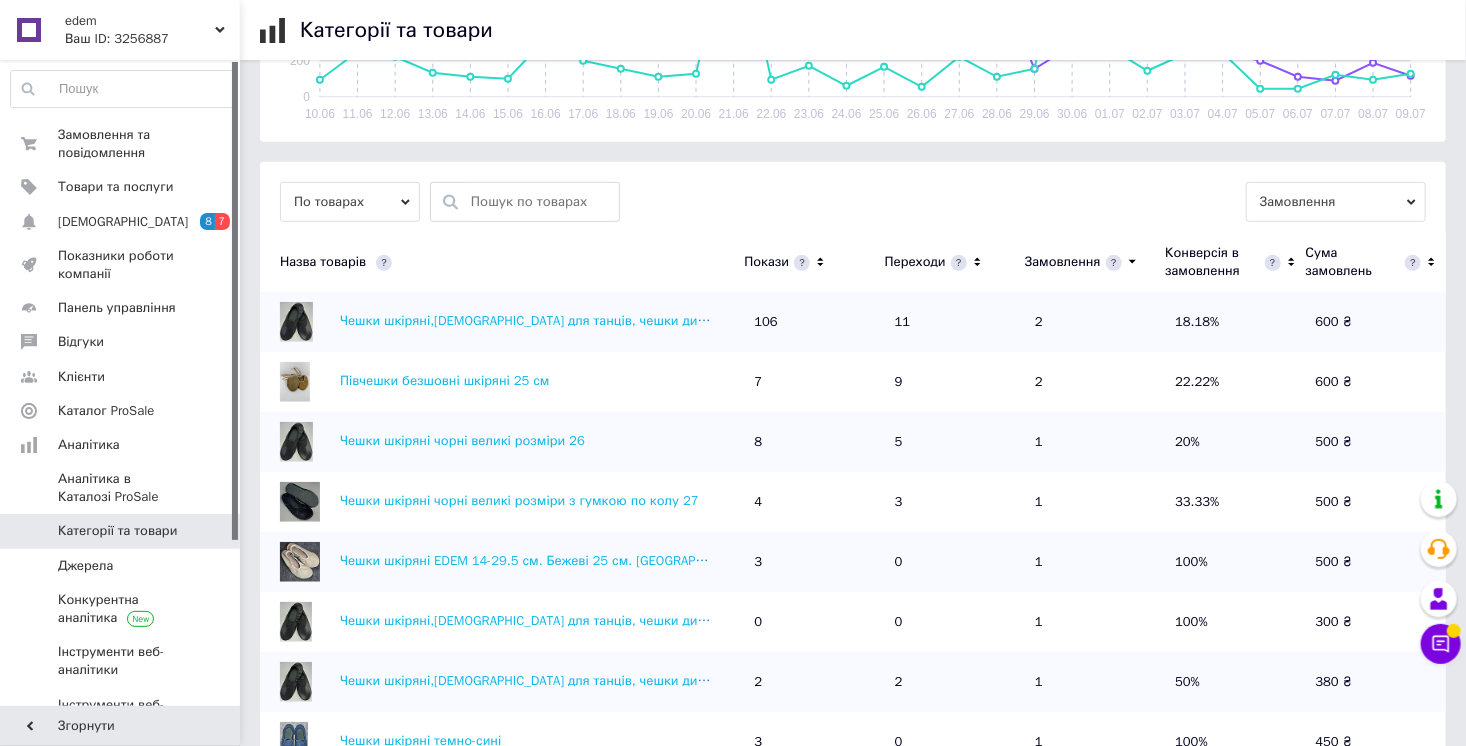 scroll, scrollTop: 672, scrollLeft: 0, axis: vertical 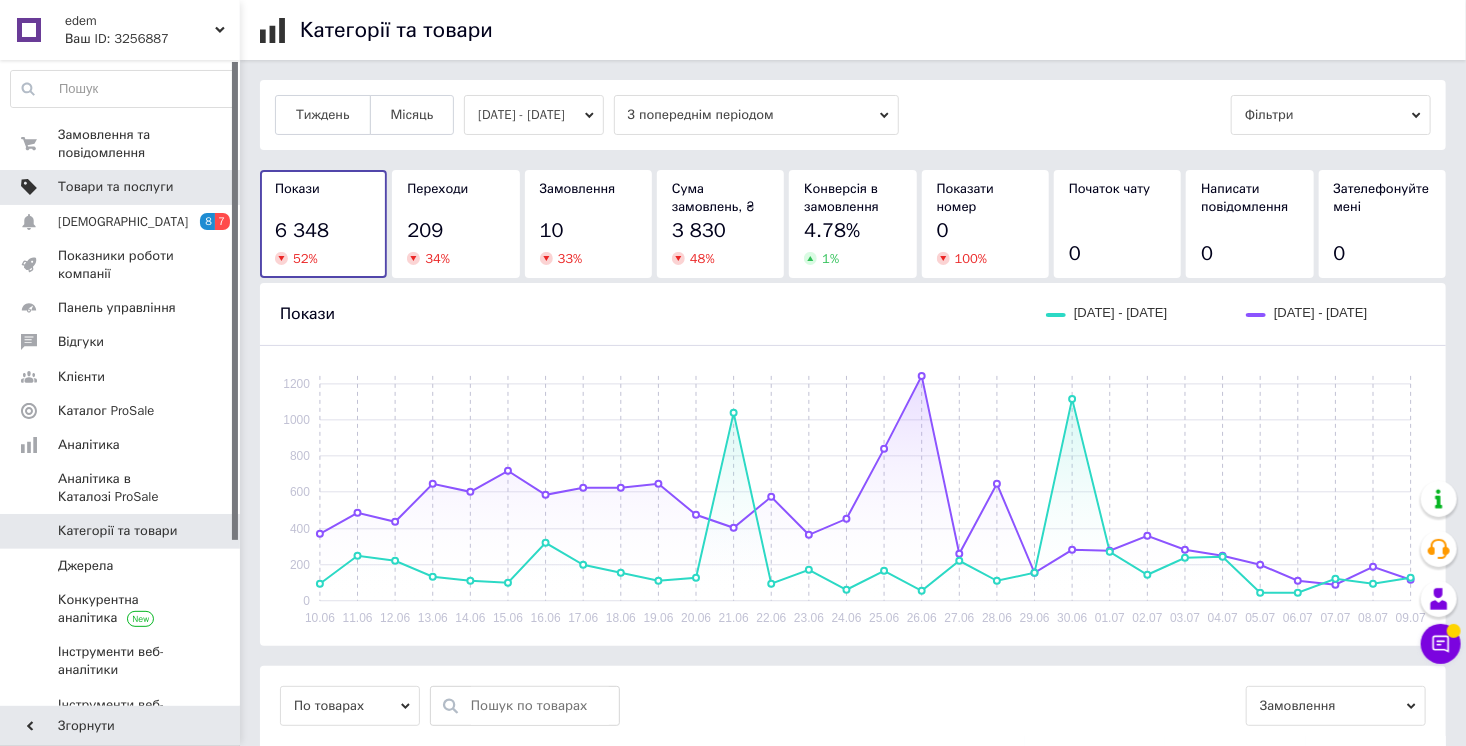 click on "Товари та послуги" at bounding box center [115, 187] 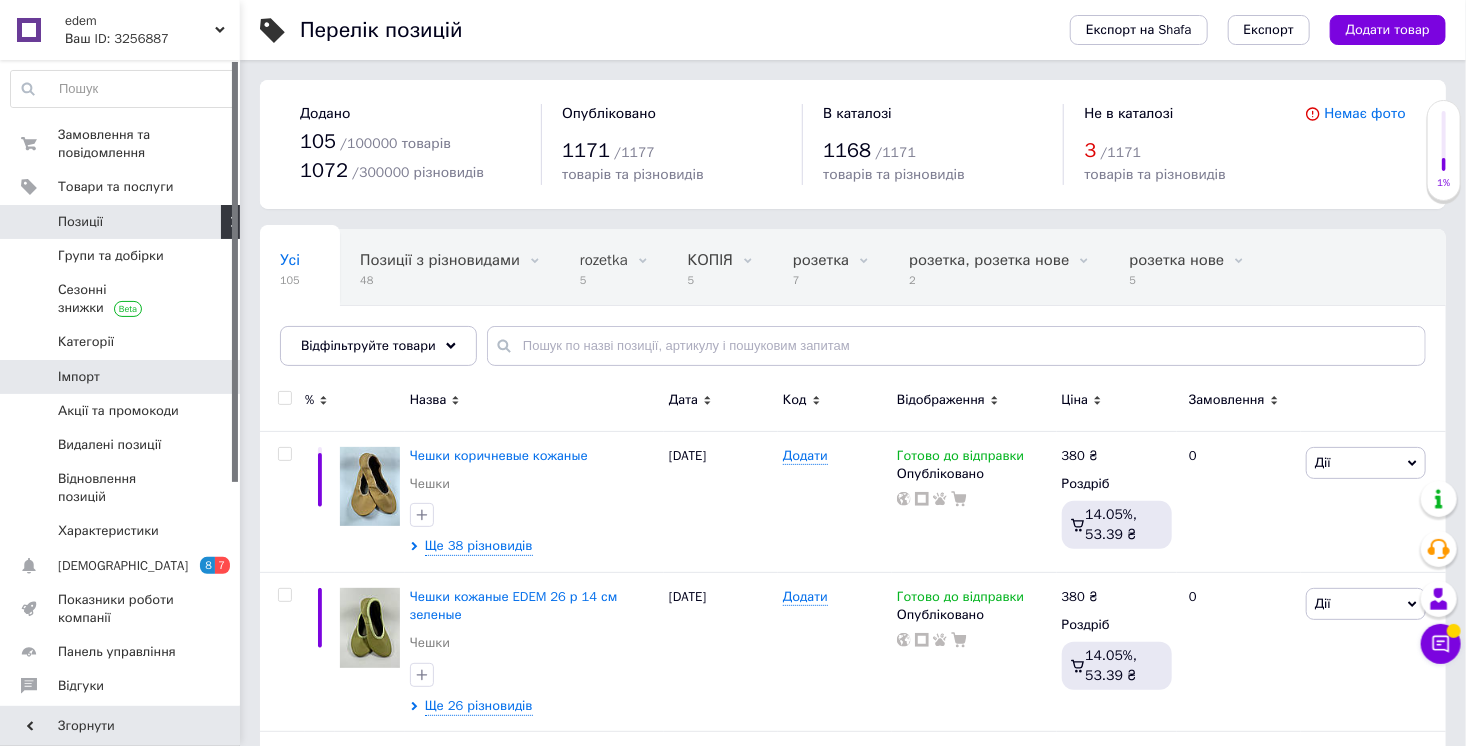 drag, startPoint x: 88, startPoint y: 263, endPoint x: 200, endPoint y: 389, distance: 168.58232 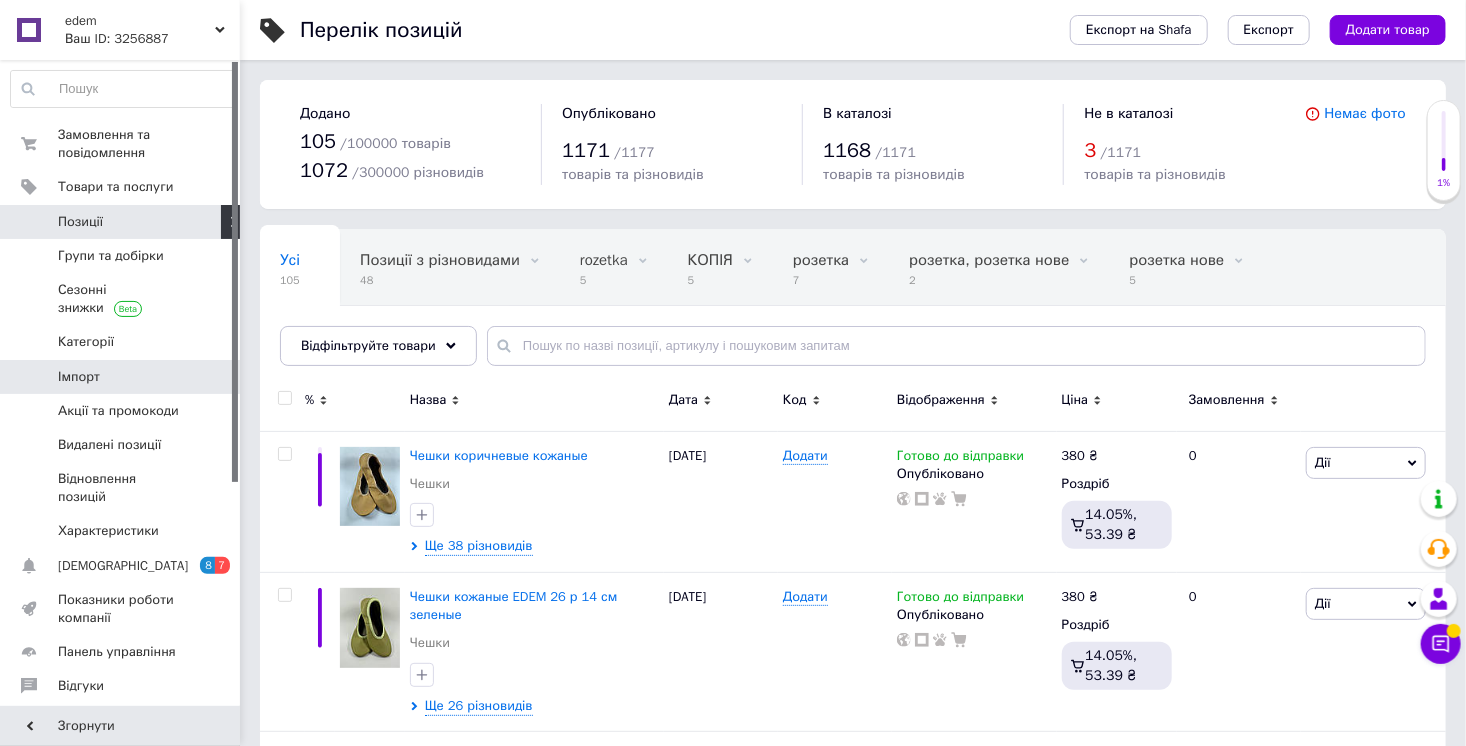 click on "Групи та добірки" at bounding box center [111, 256] 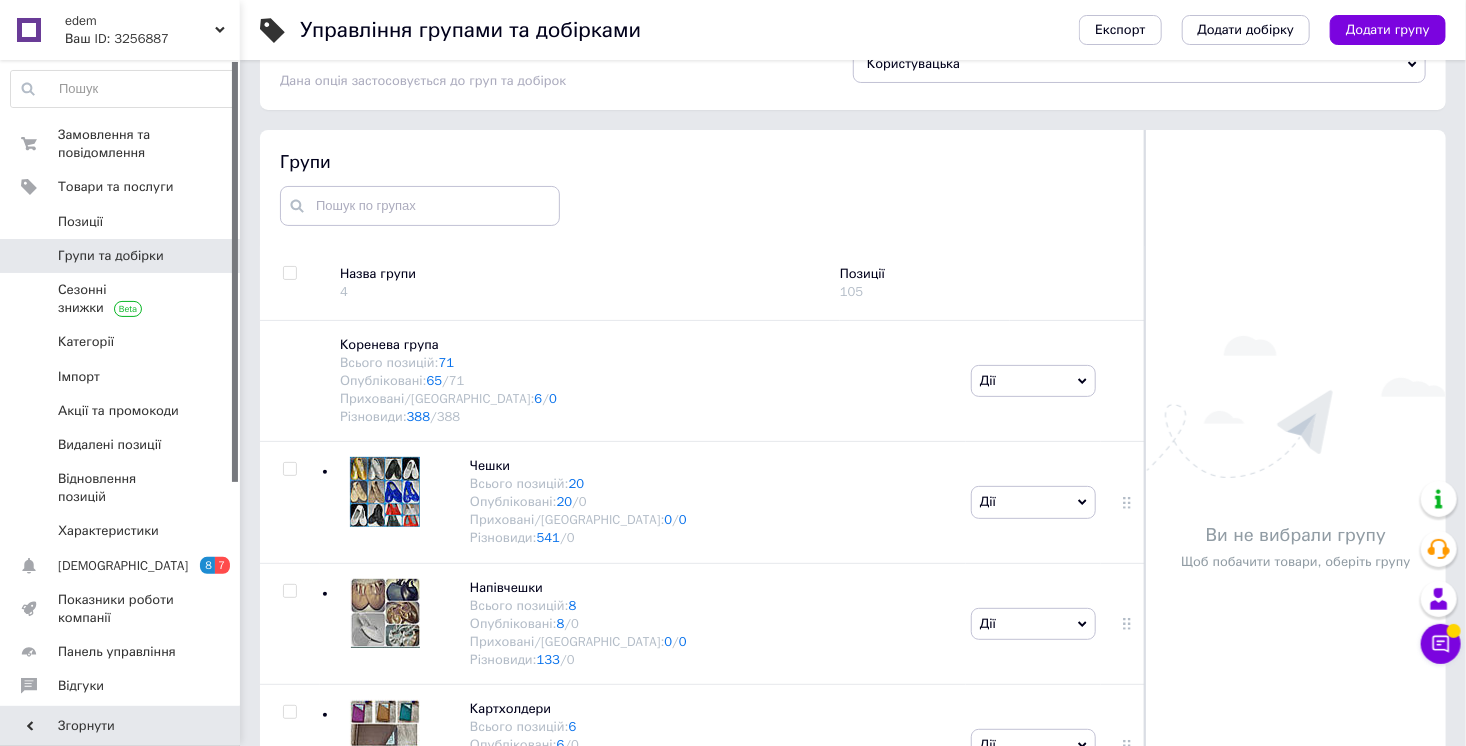 scroll, scrollTop: 96, scrollLeft: 0, axis: vertical 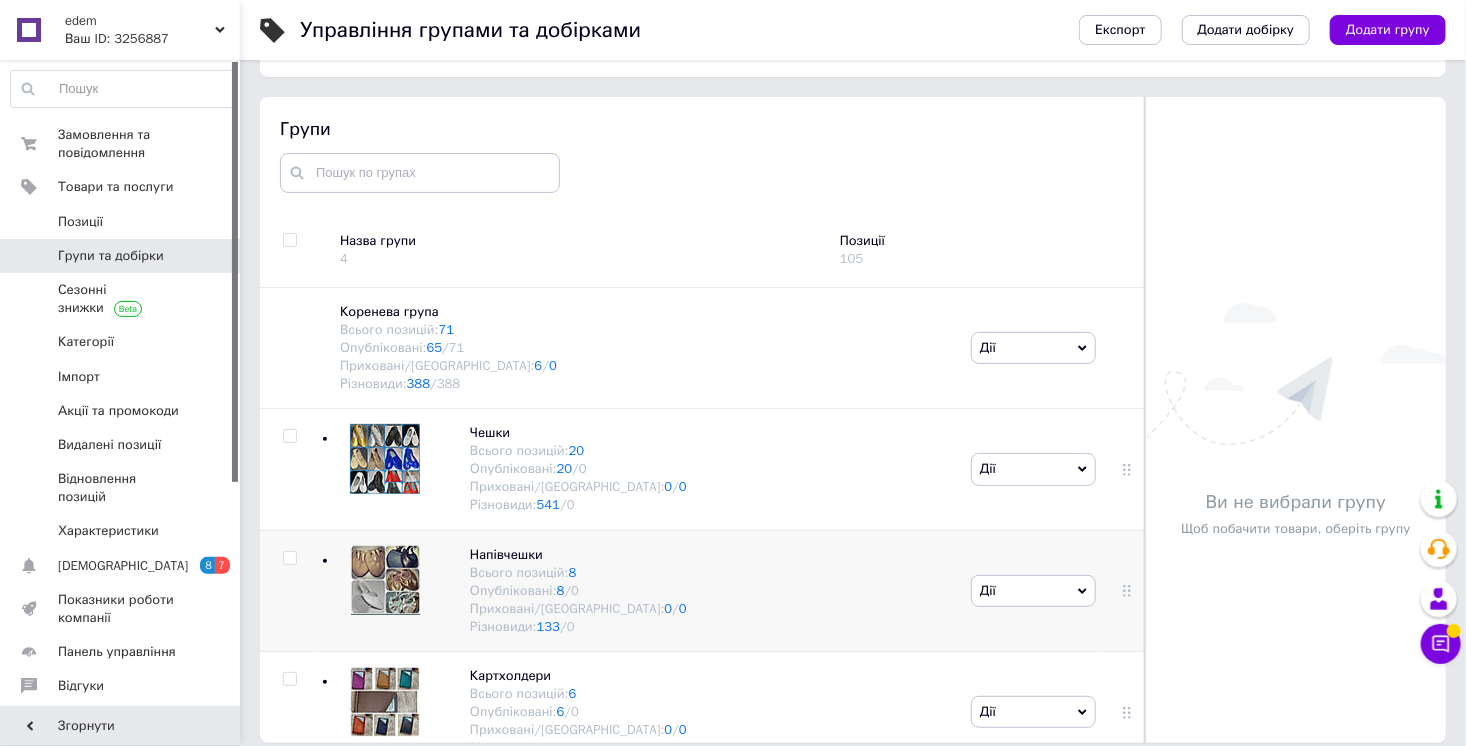 click at bounding box center (385, 580) 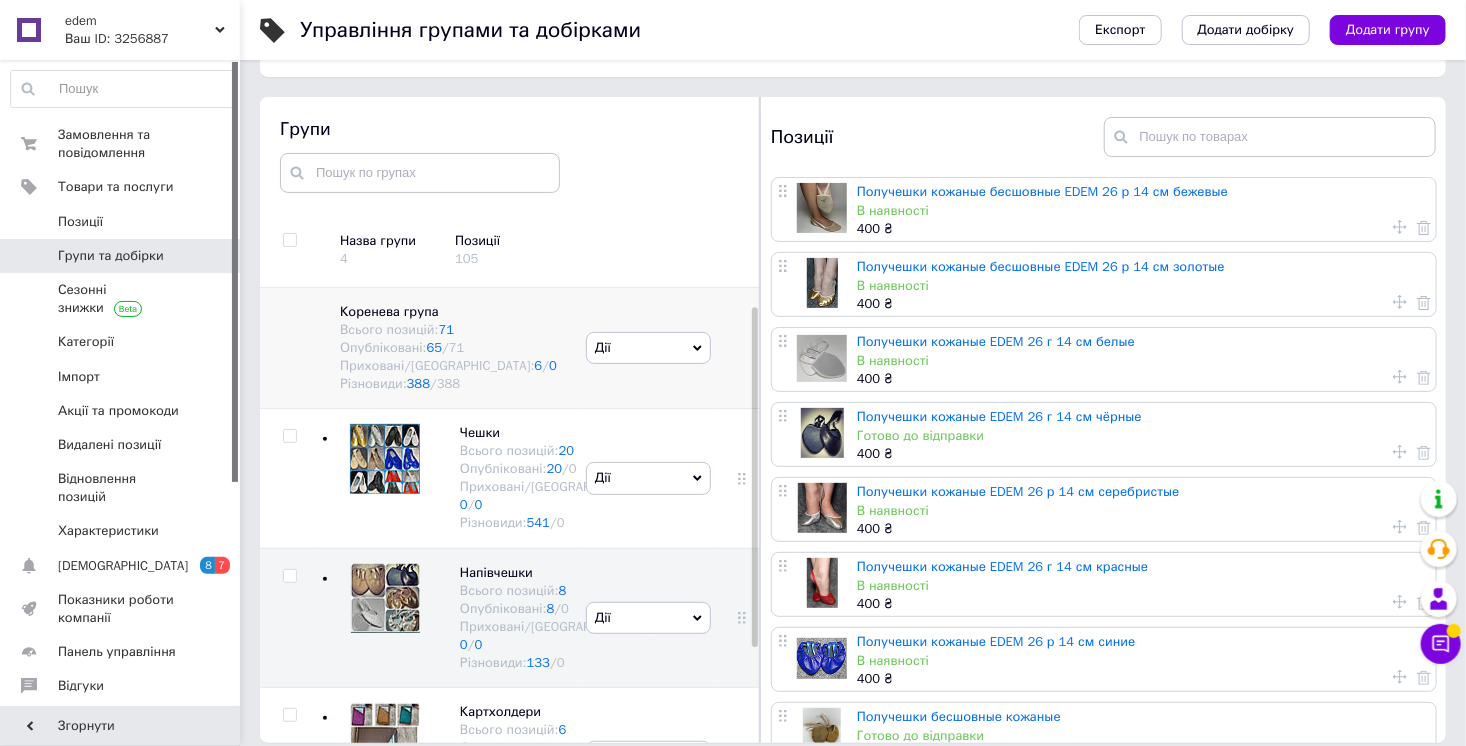 scroll, scrollTop: 148, scrollLeft: 0, axis: vertical 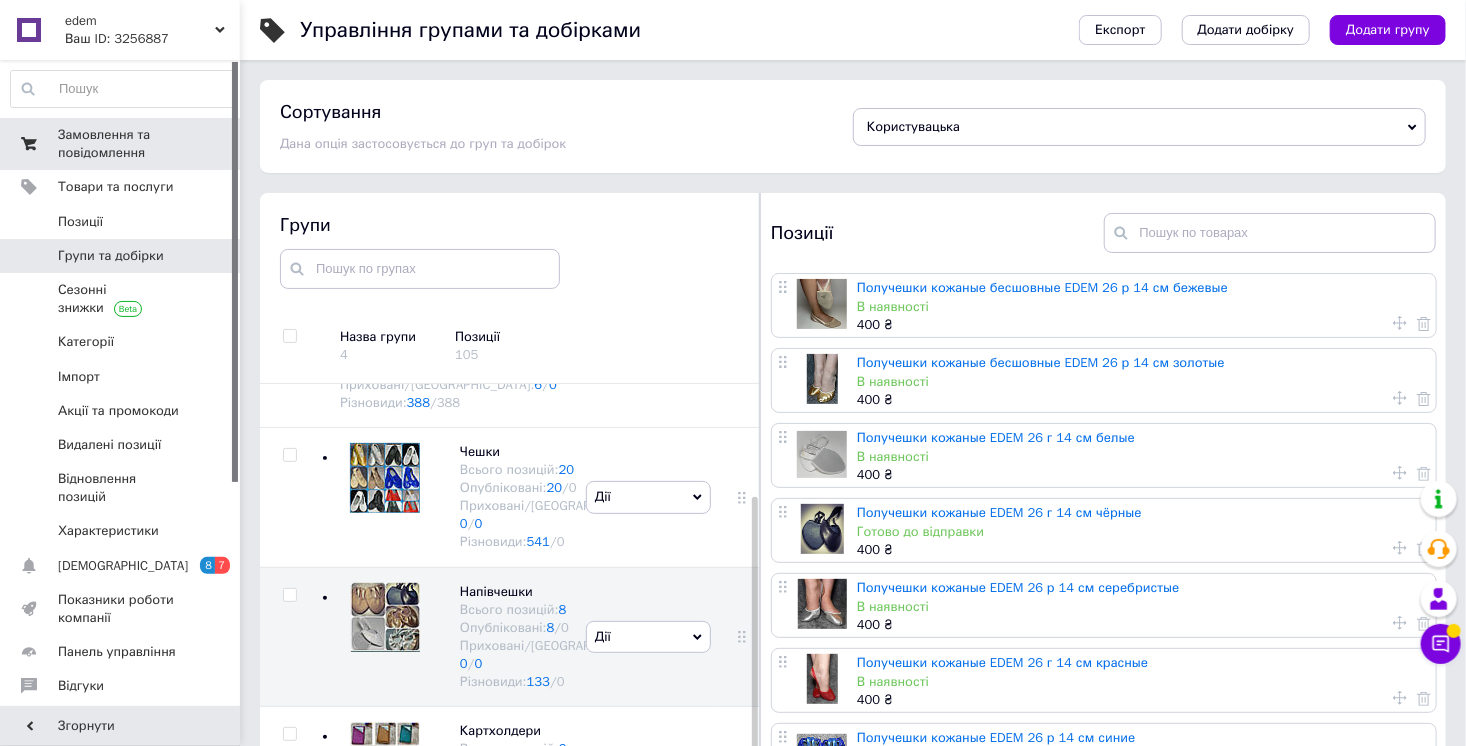 click on "Замовлення та повідомлення 0 0" at bounding box center [123, 144] 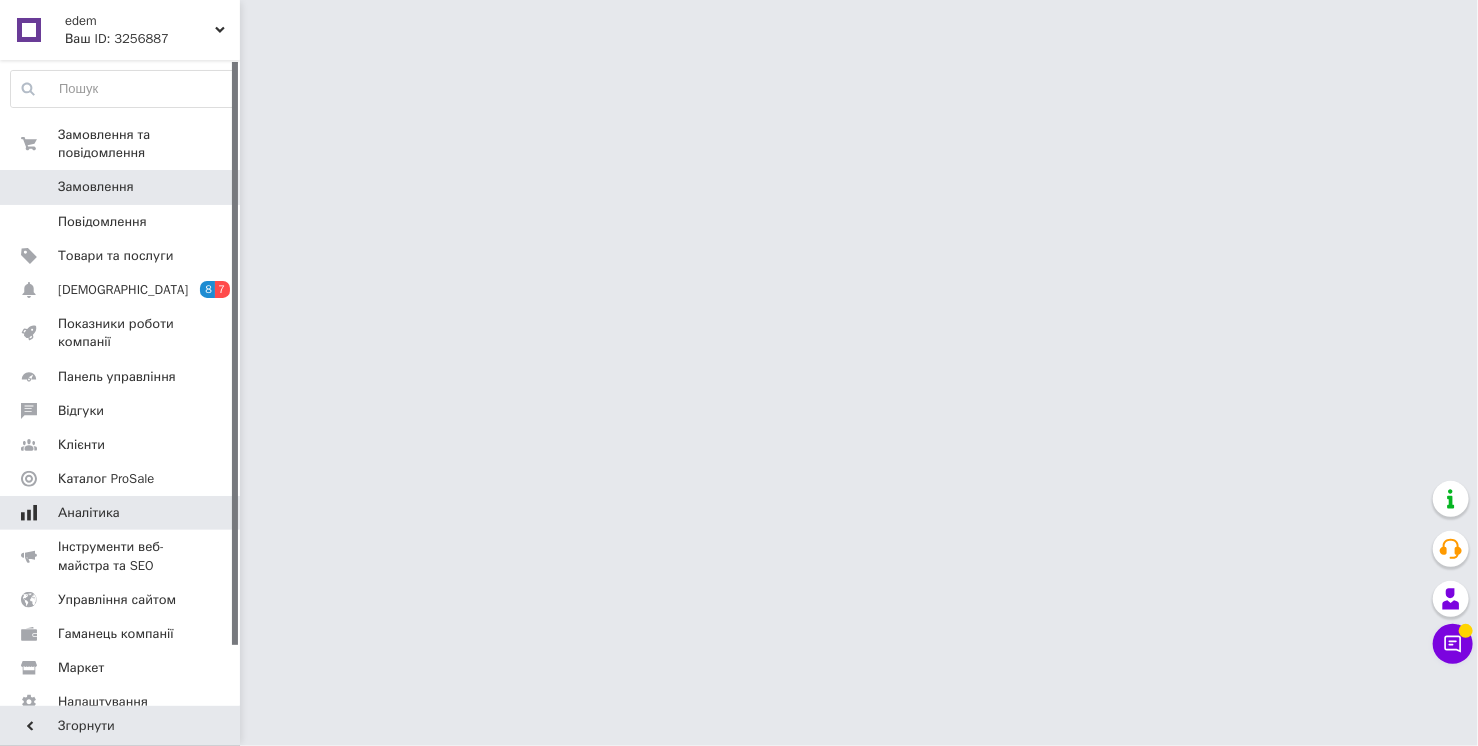 click on "Аналітика" at bounding box center (123, 513) 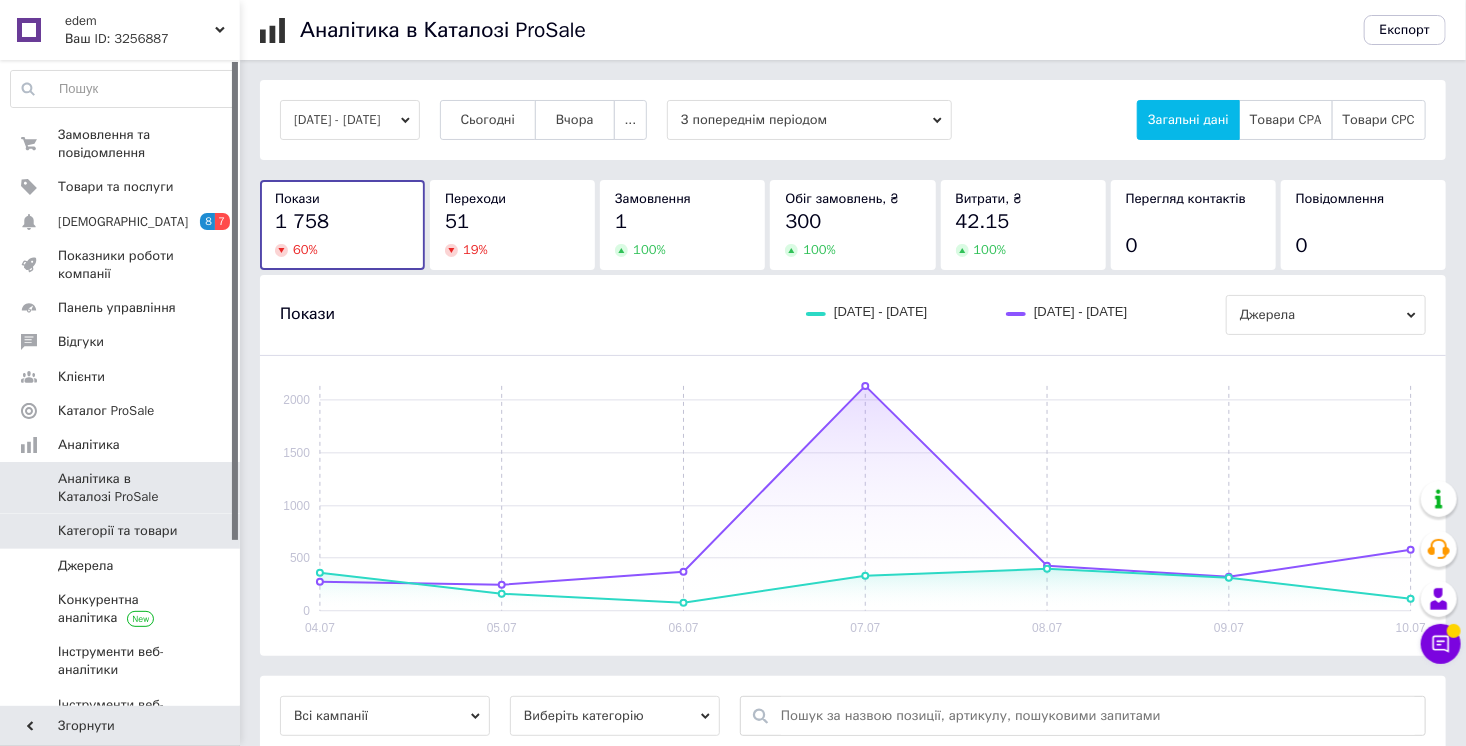 click on "Категорії та товари" at bounding box center (117, 531) 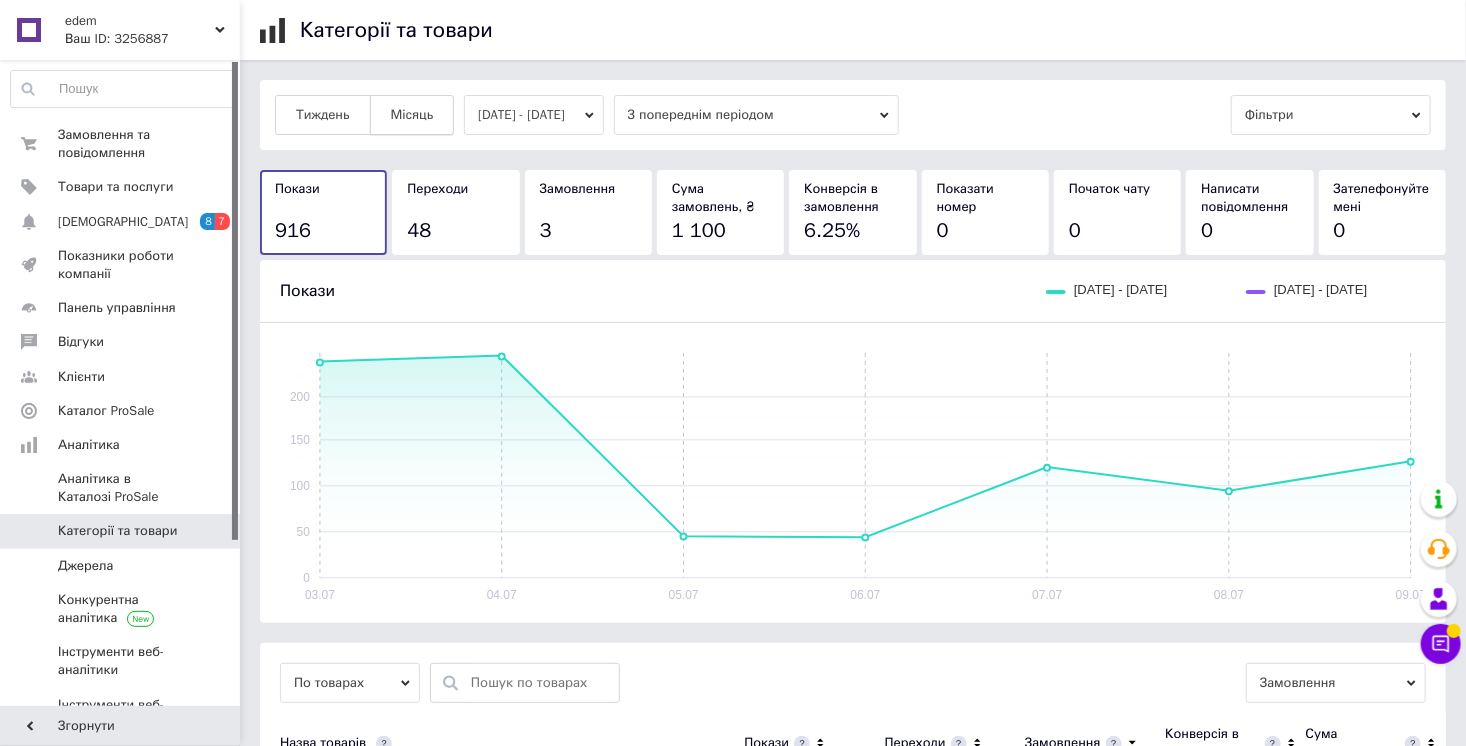 click on "Місяць" at bounding box center [412, 115] 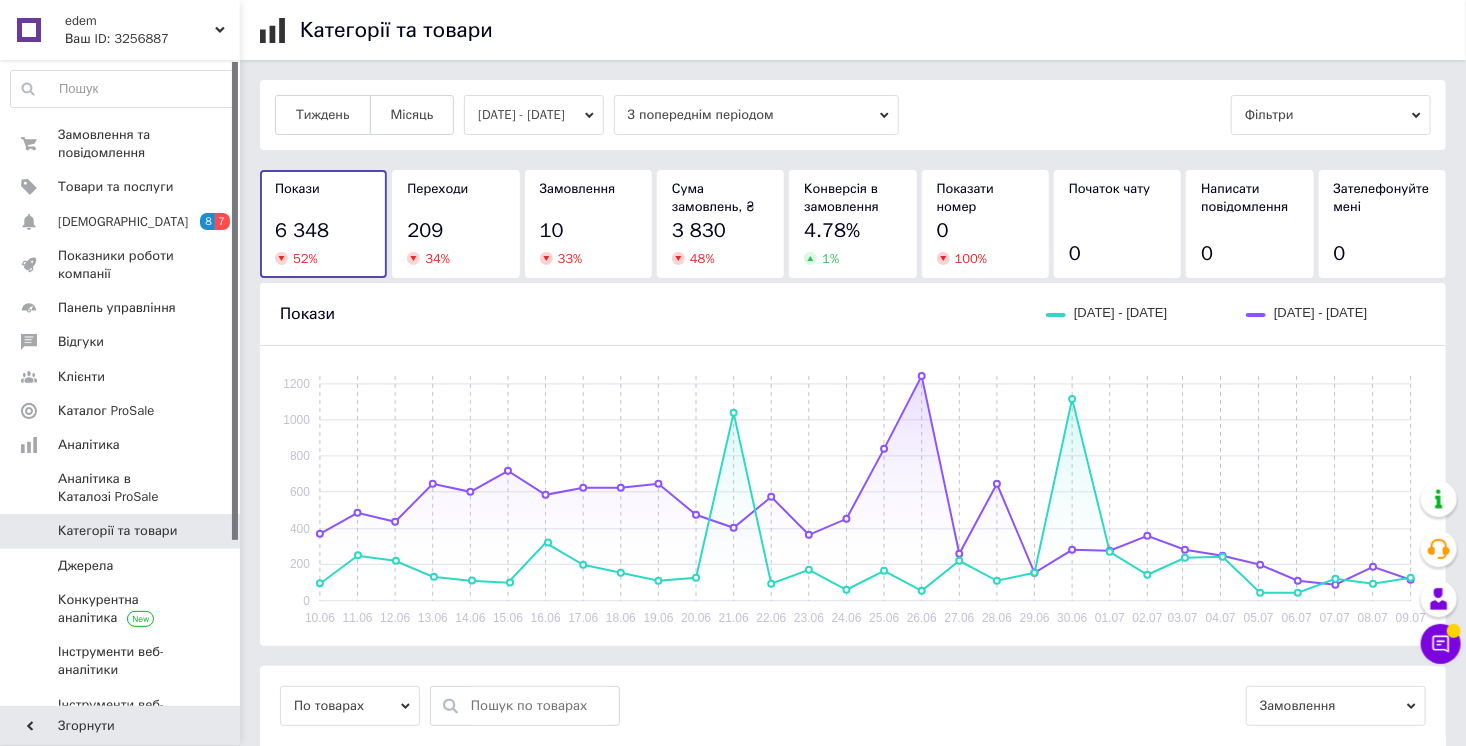 scroll, scrollTop: 480, scrollLeft: 0, axis: vertical 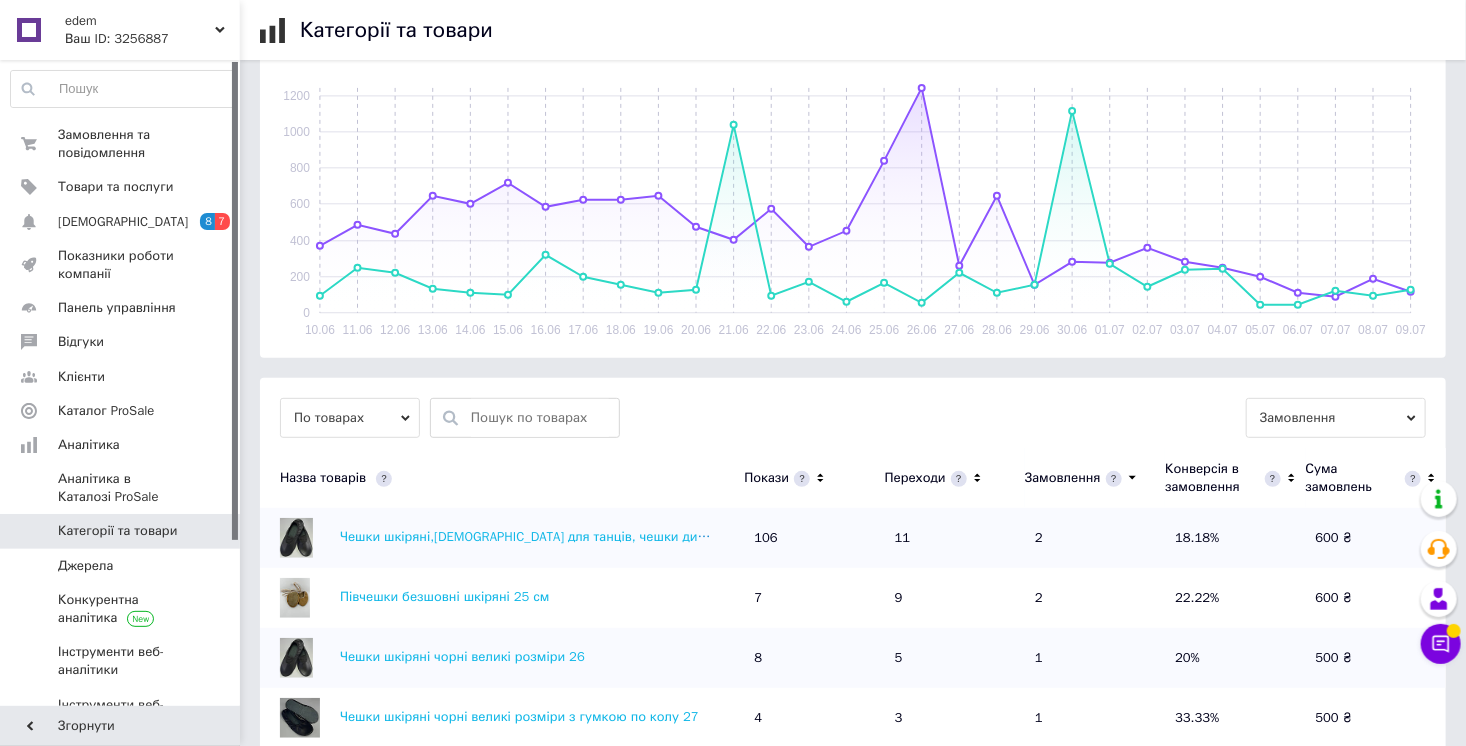 click on "Ваш ID: 3256887" at bounding box center [152, 39] 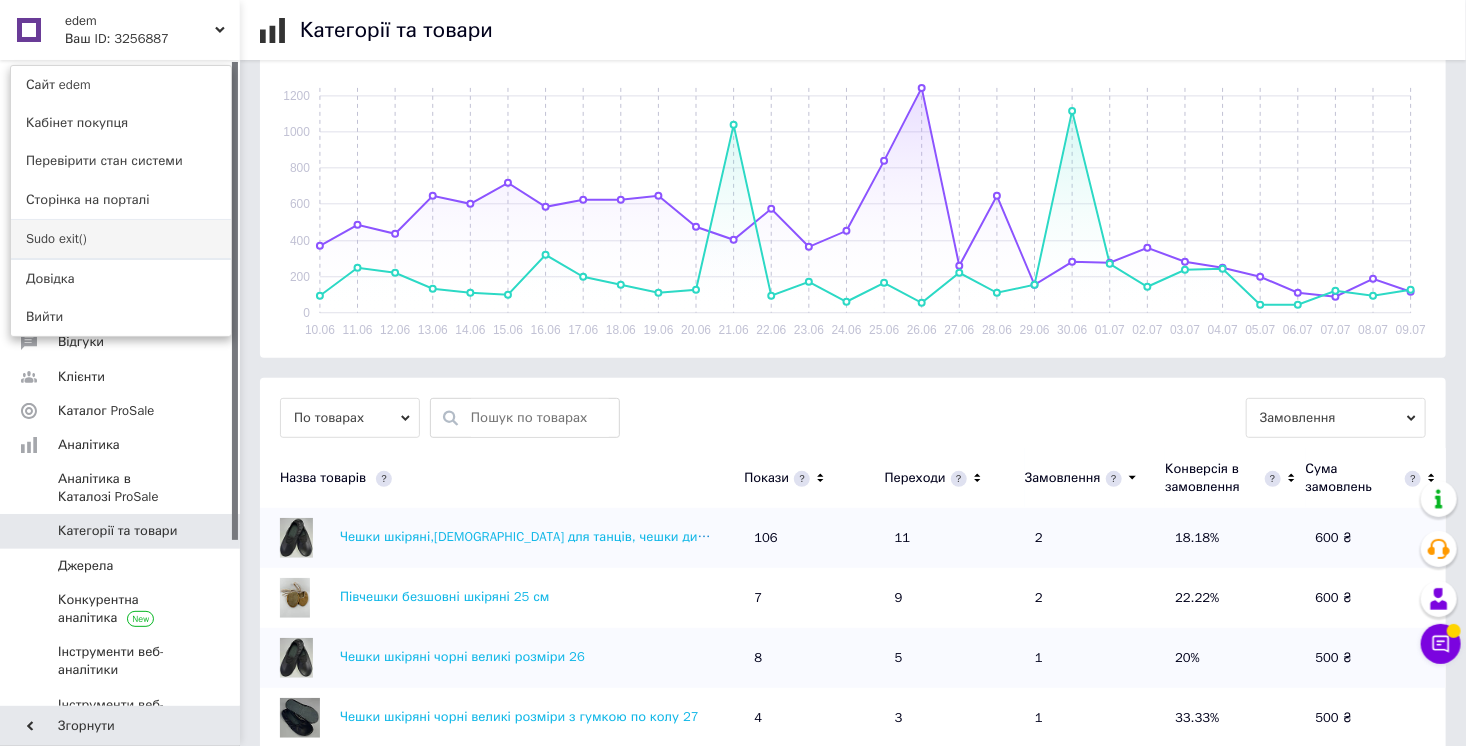 click on "Sudo exit()" at bounding box center [121, 239] 